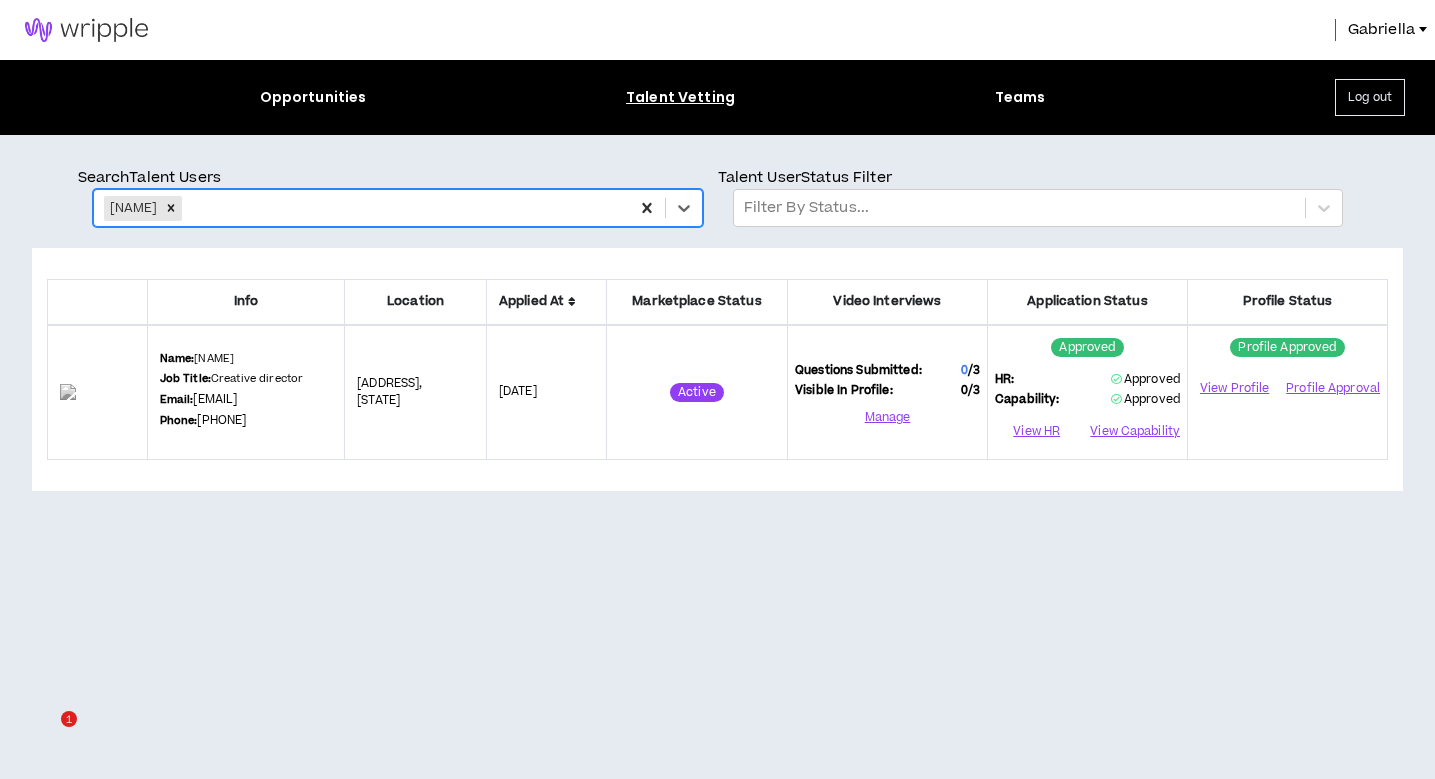 scroll, scrollTop: 0, scrollLeft: 0, axis: both 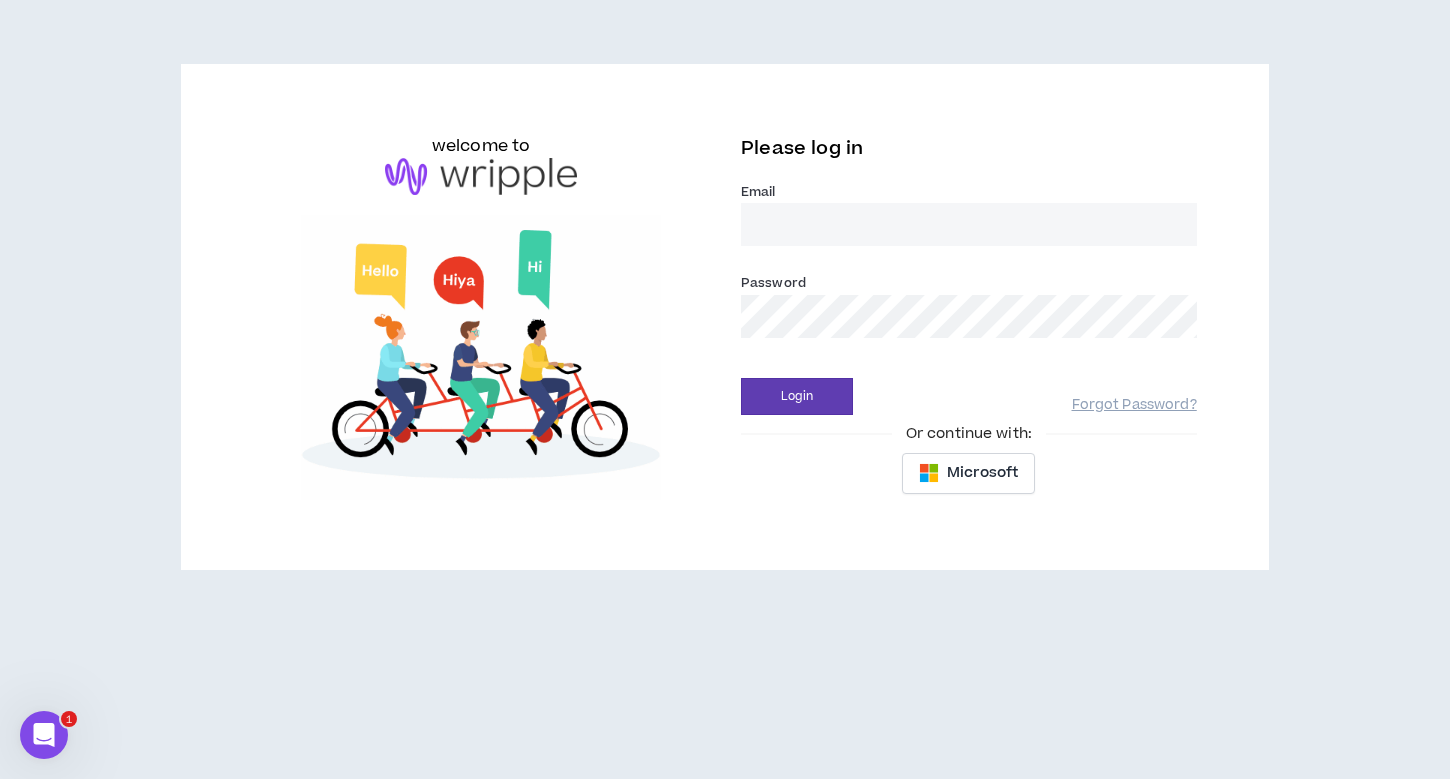type on "[EMAIL]" 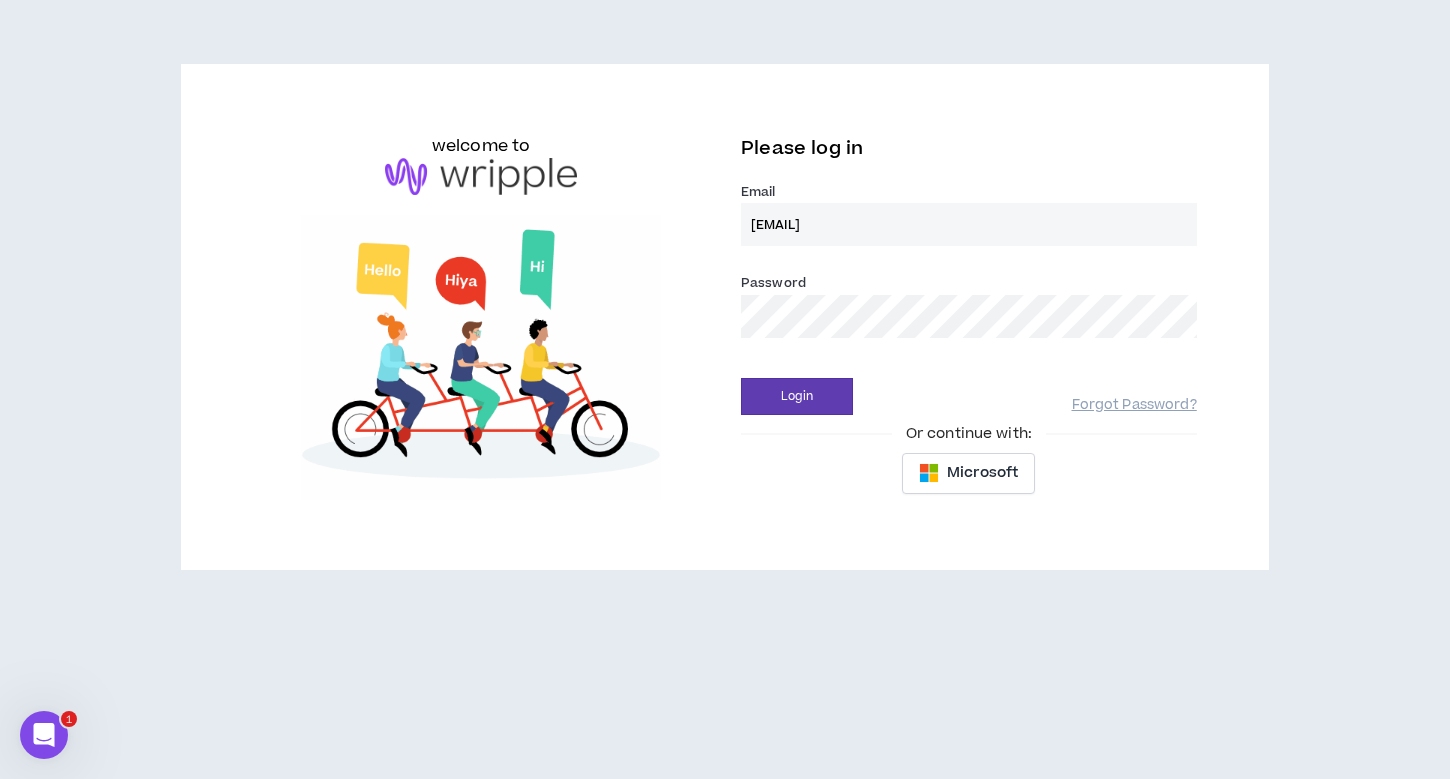 click on "Login" at bounding box center (797, 396) 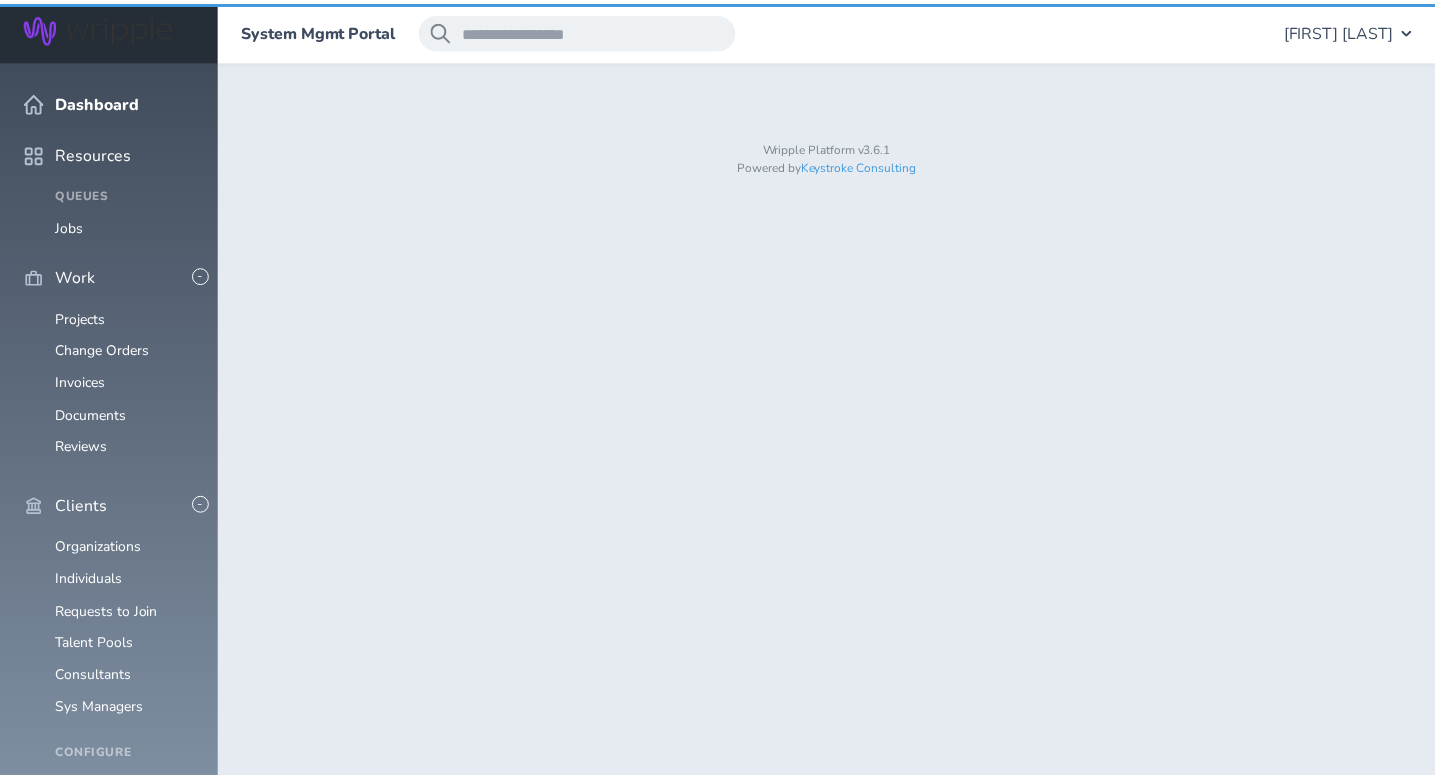 scroll, scrollTop: 0, scrollLeft: 0, axis: both 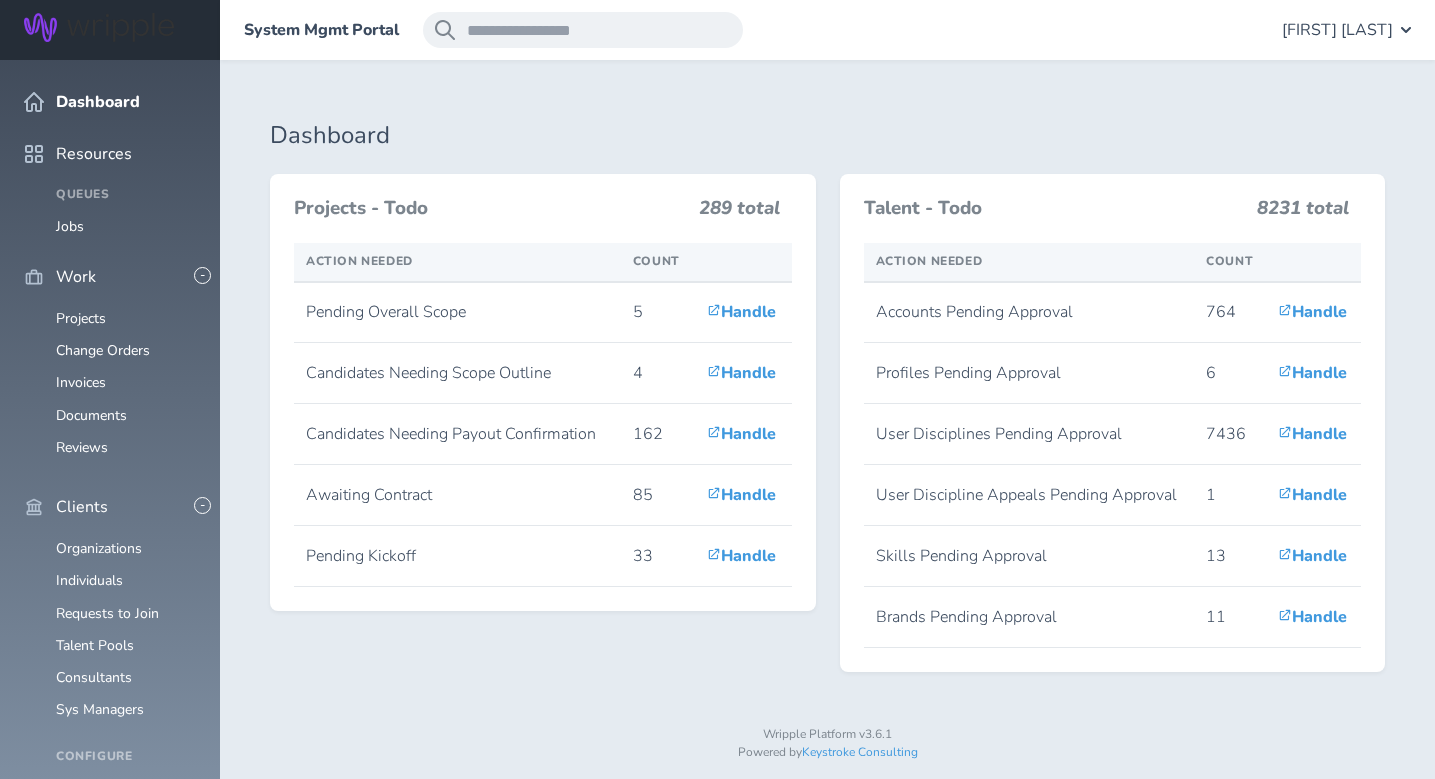 click on "Gabriella Rico" at bounding box center [1337, 30] 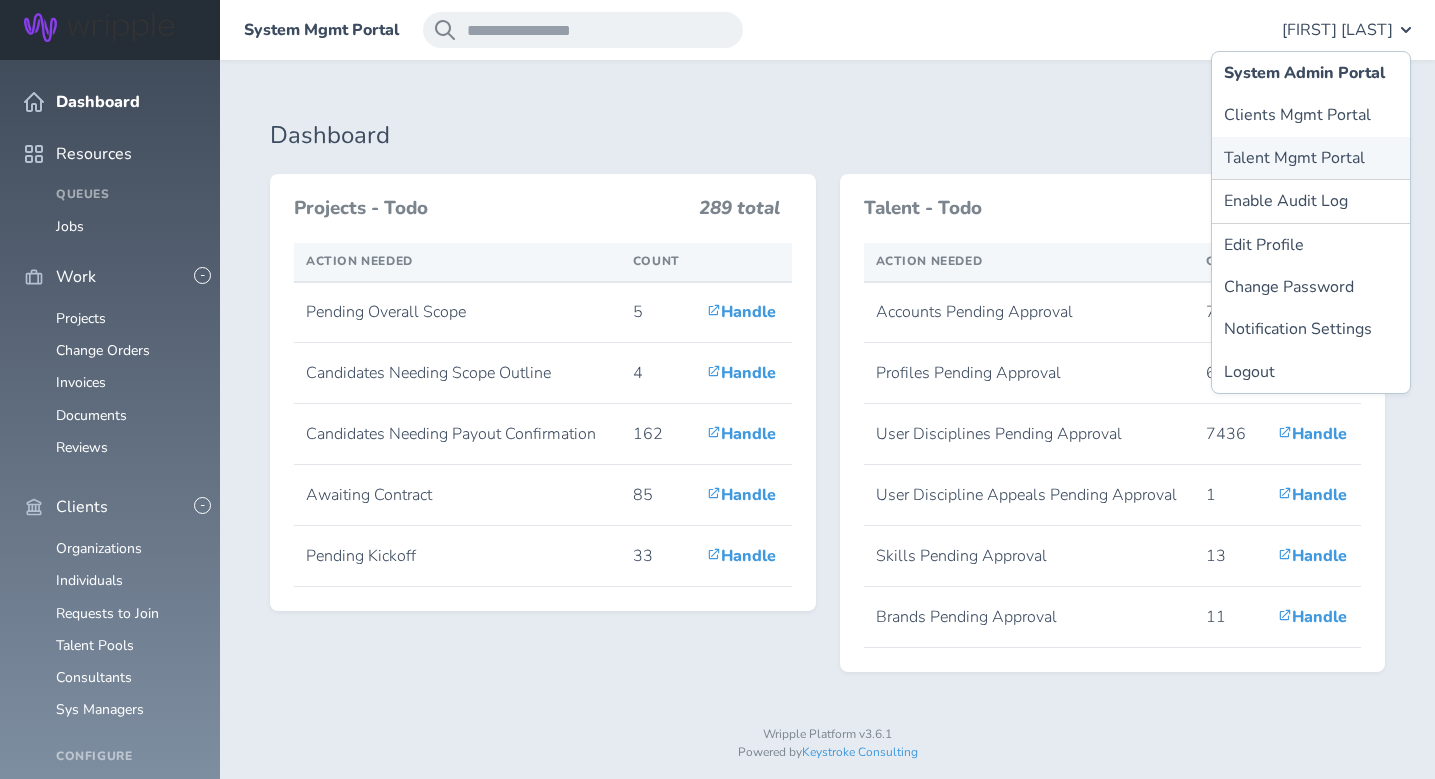 click on "Talent Mgmt Portal" at bounding box center (1311, 158) 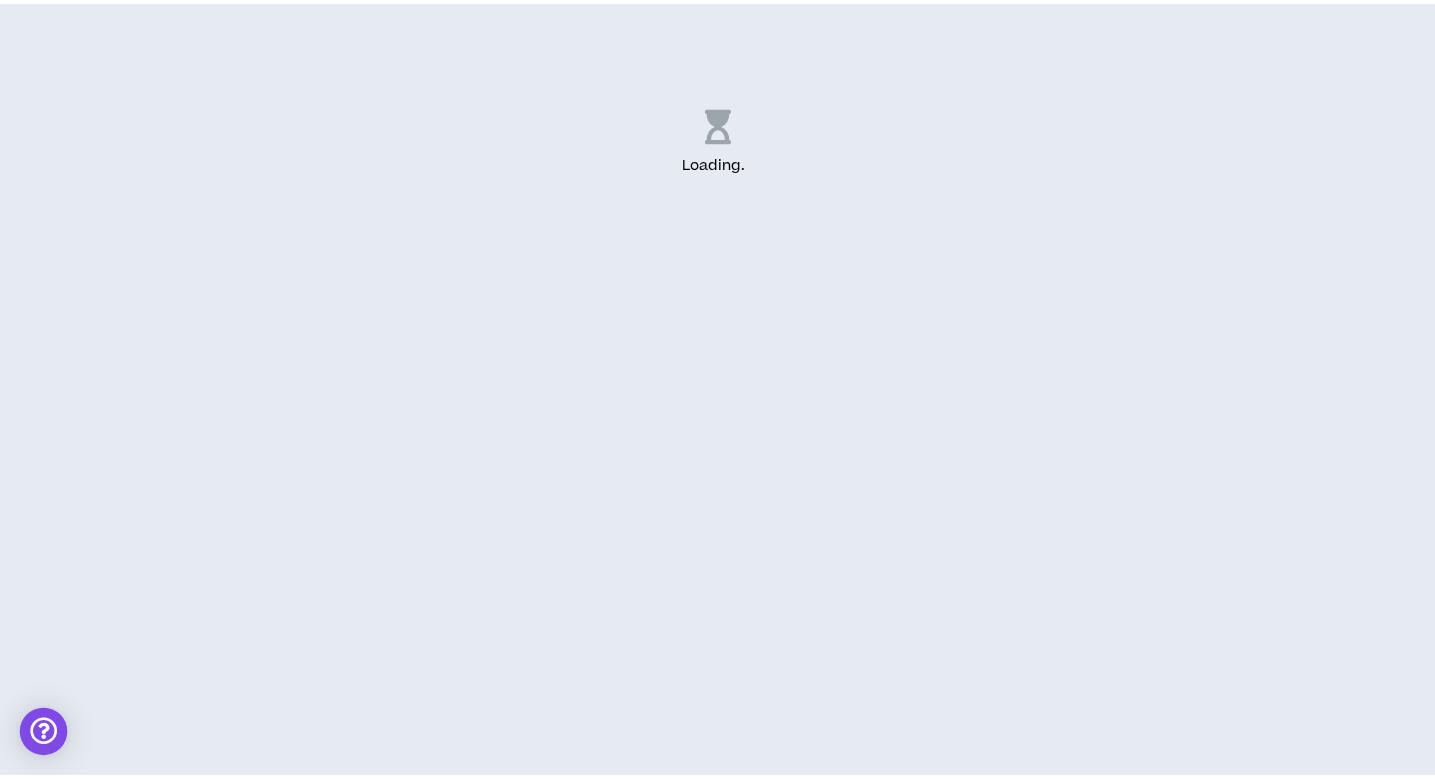 scroll, scrollTop: 0, scrollLeft: 0, axis: both 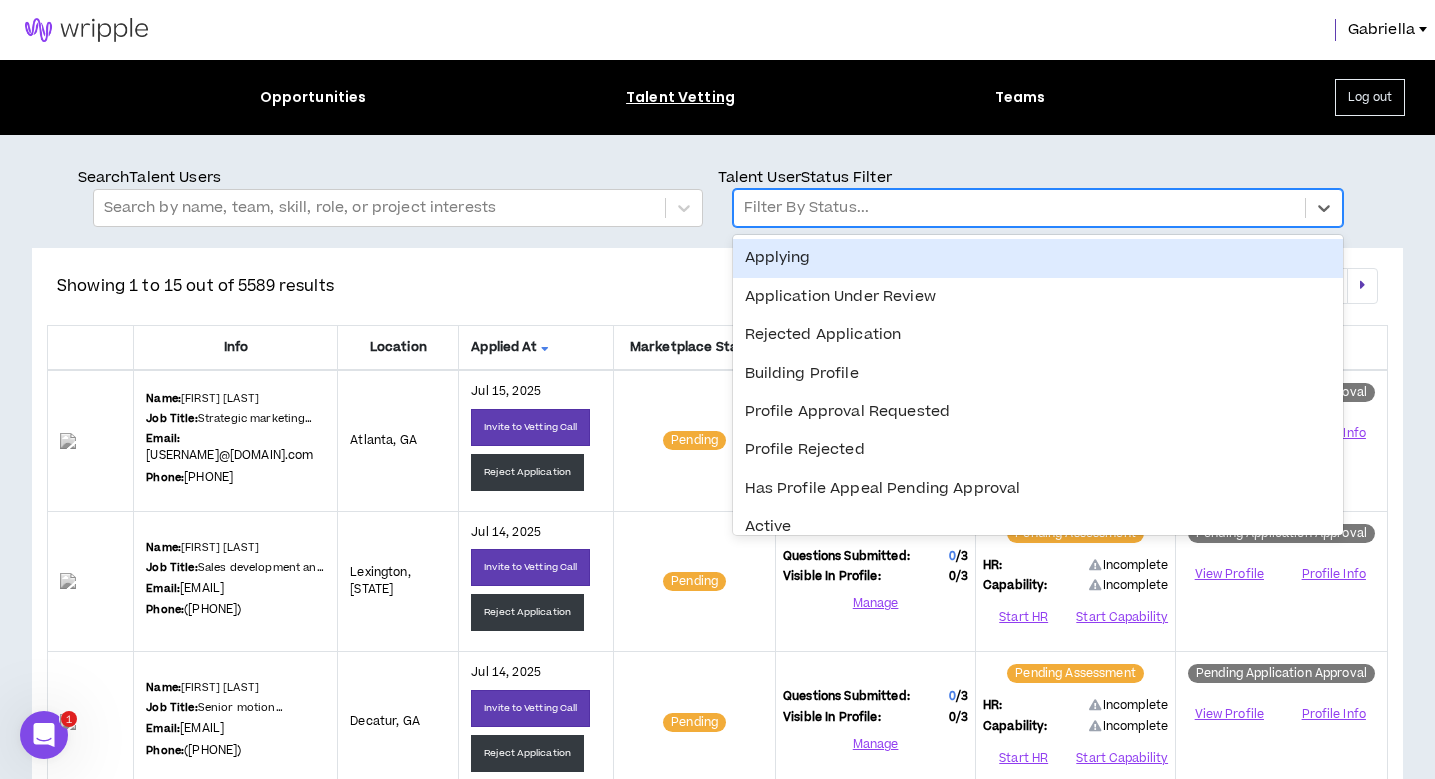 click at bounding box center (1019, 208) 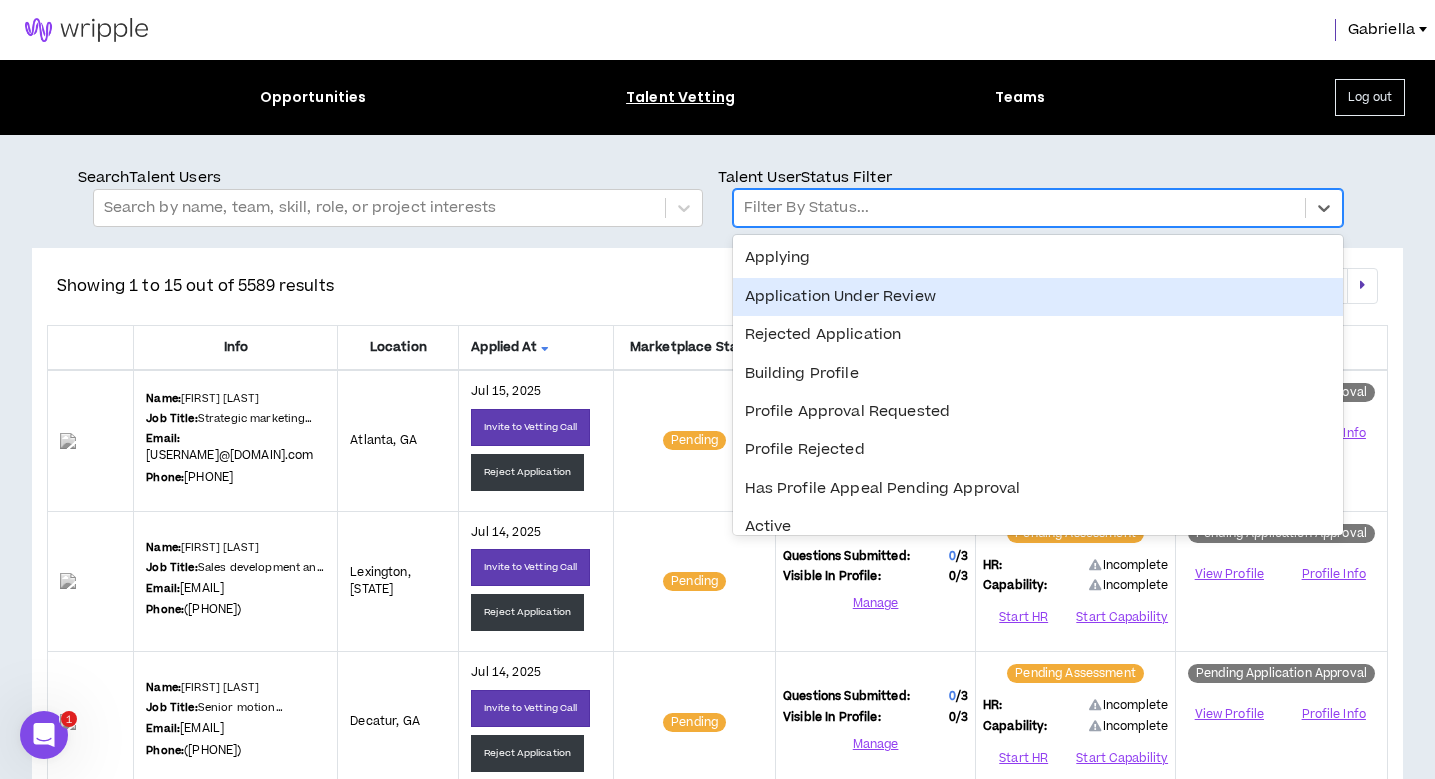 click on "Application Under Review" at bounding box center (1038, 297) 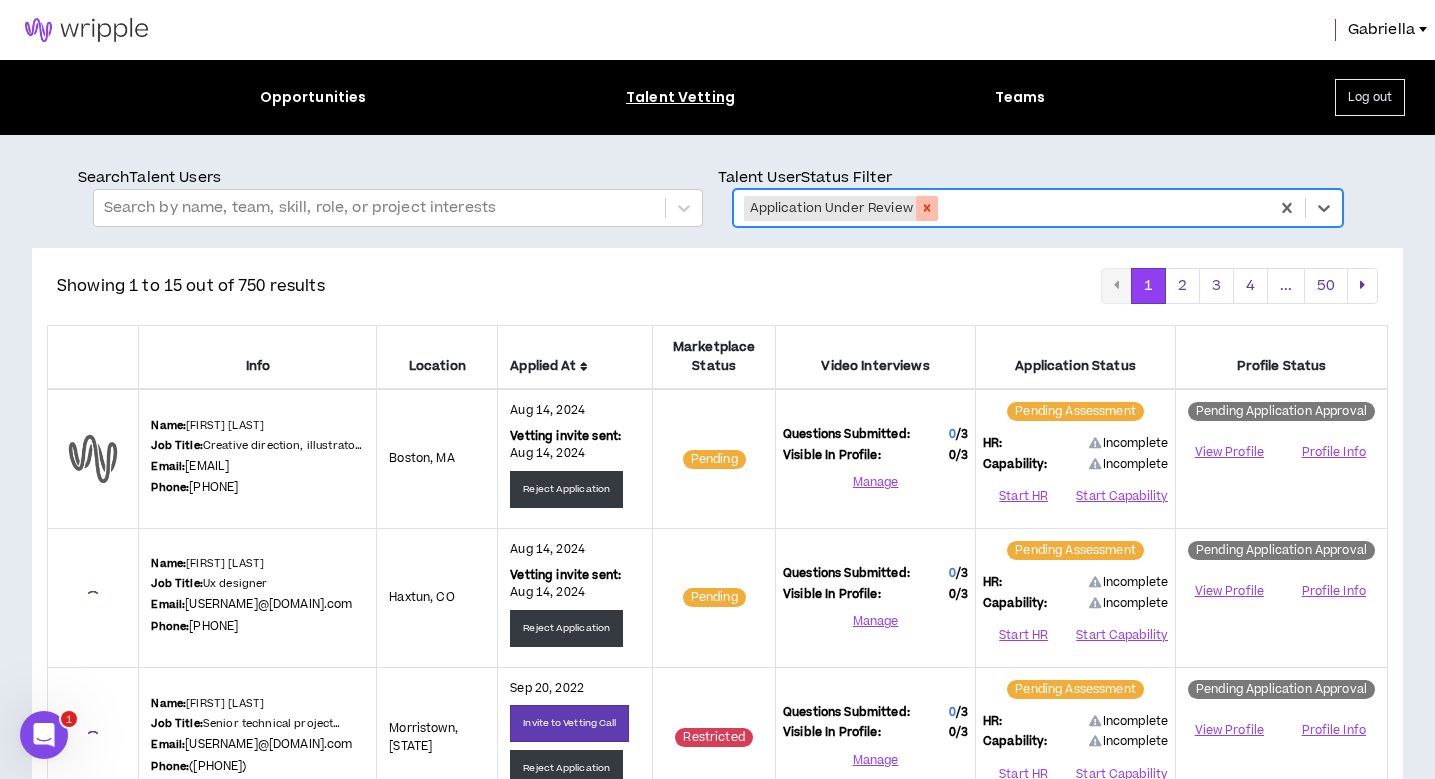 click 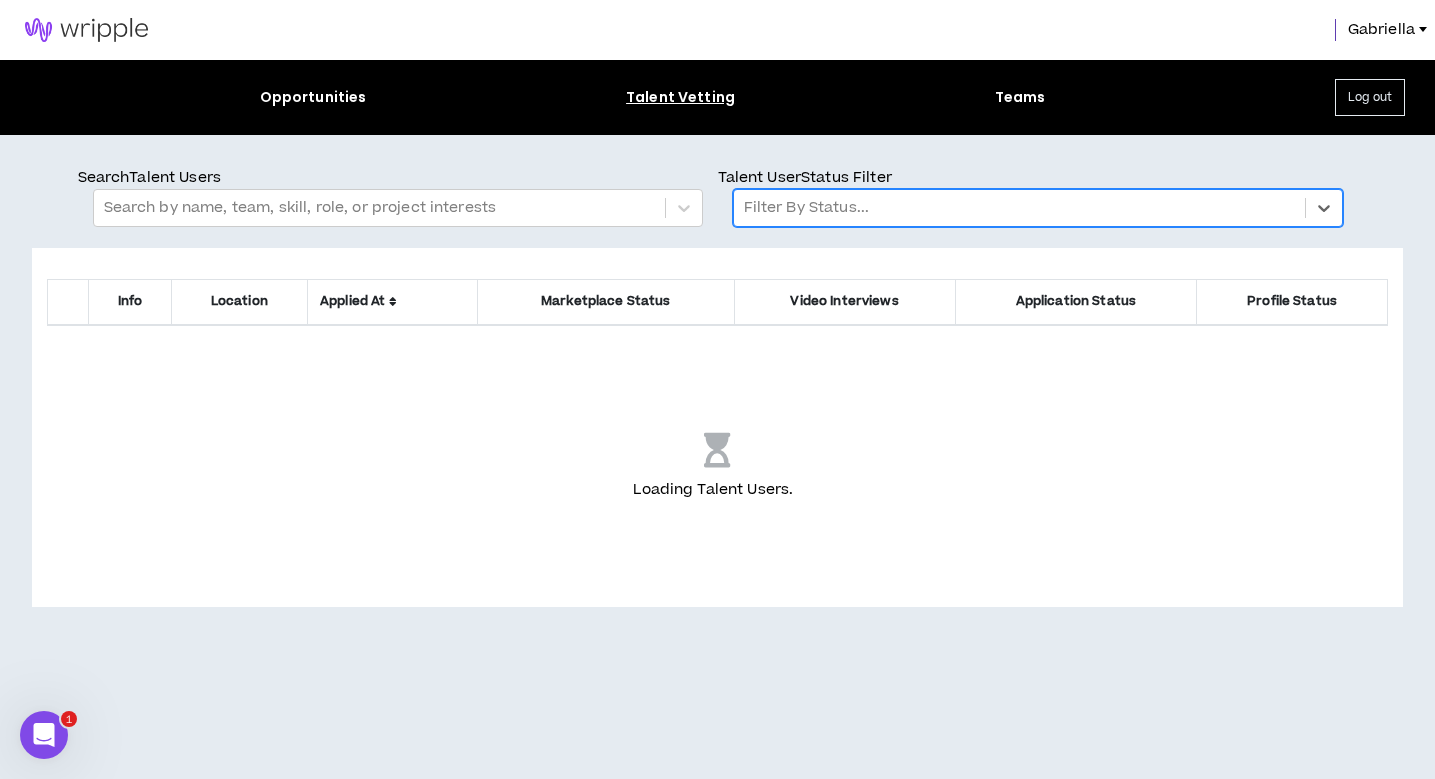 click at bounding box center [1019, 208] 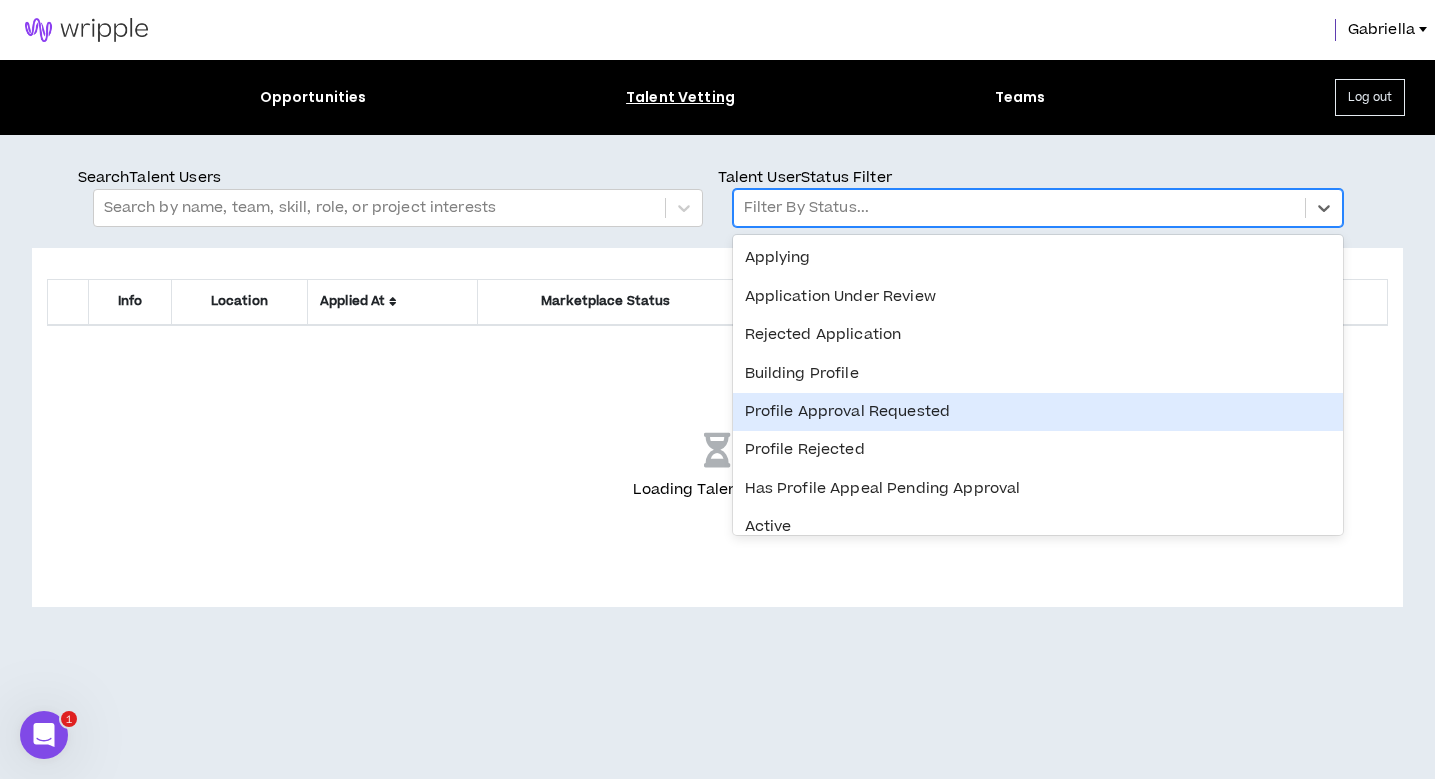 click on "Profile Approval Requested" at bounding box center (1038, 412) 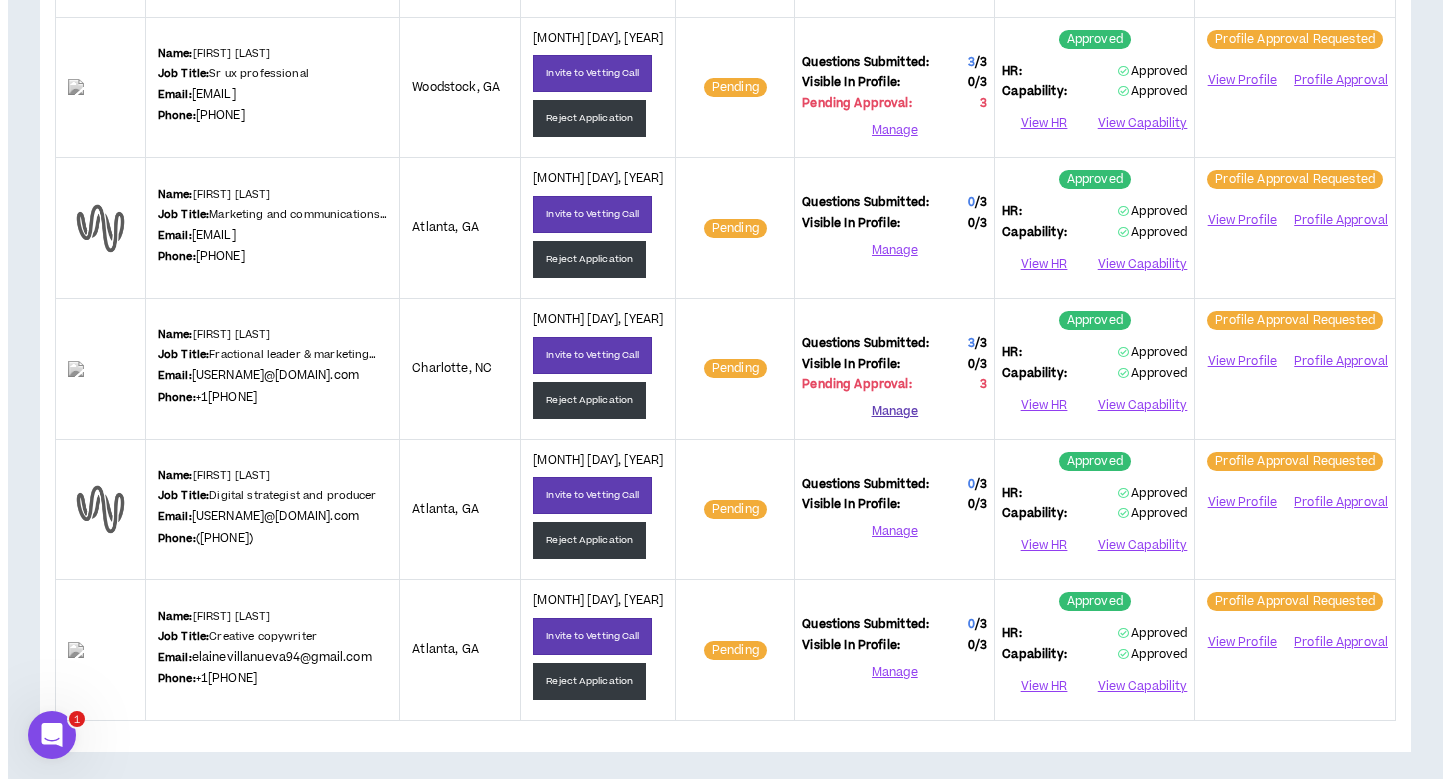 scroll, scrollTop: 0, scrollLeft: 0, axis: both 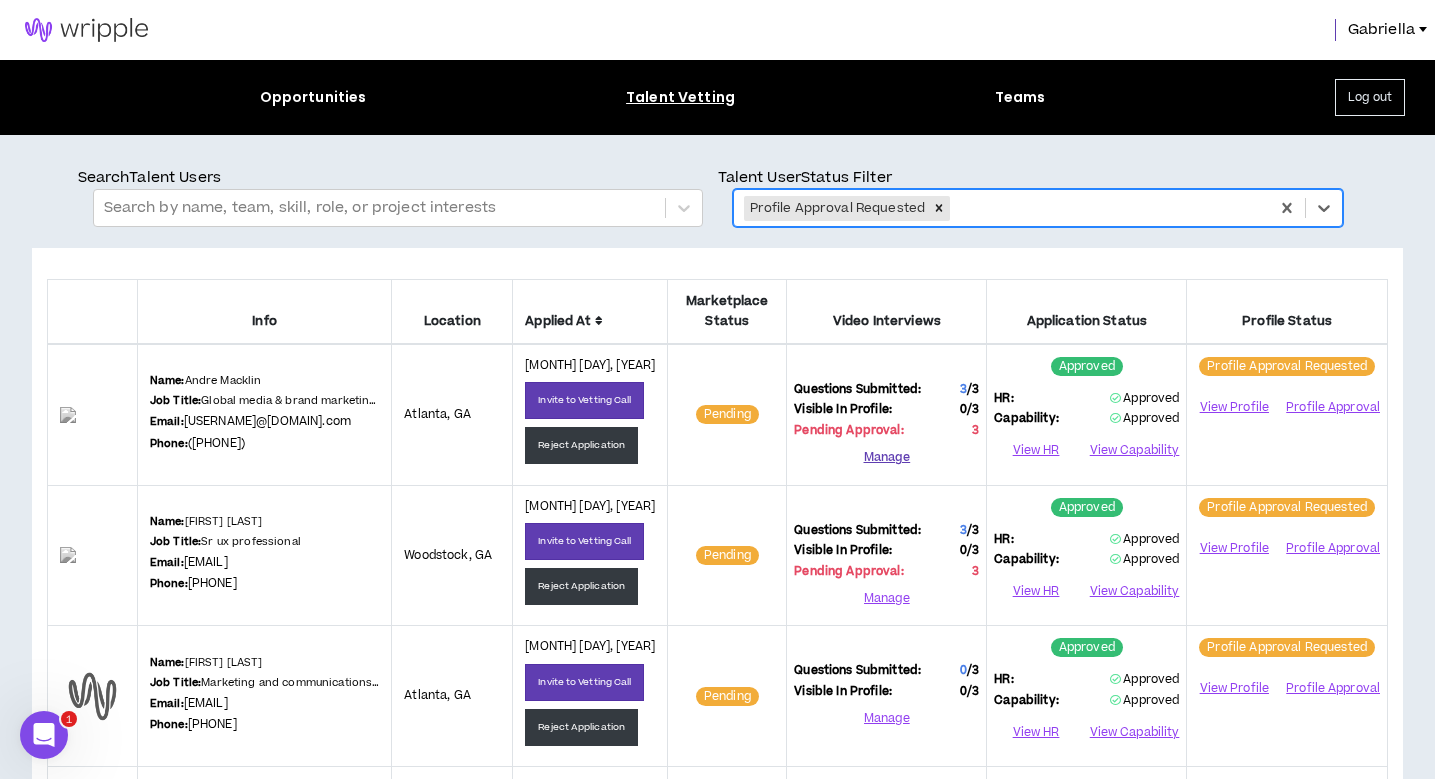 click on "Manage" at bounding box center [886, 458] 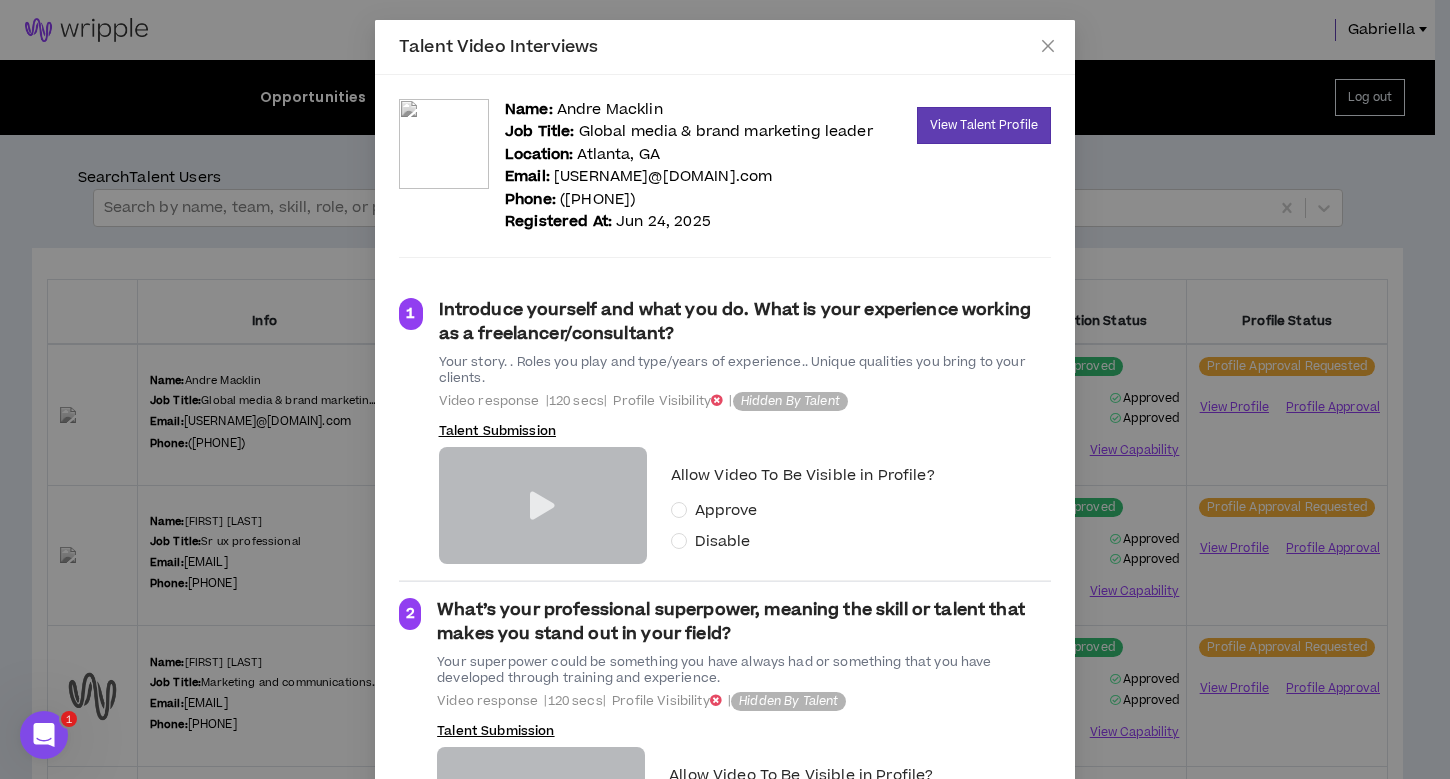 click at bounding box center [542, 506] 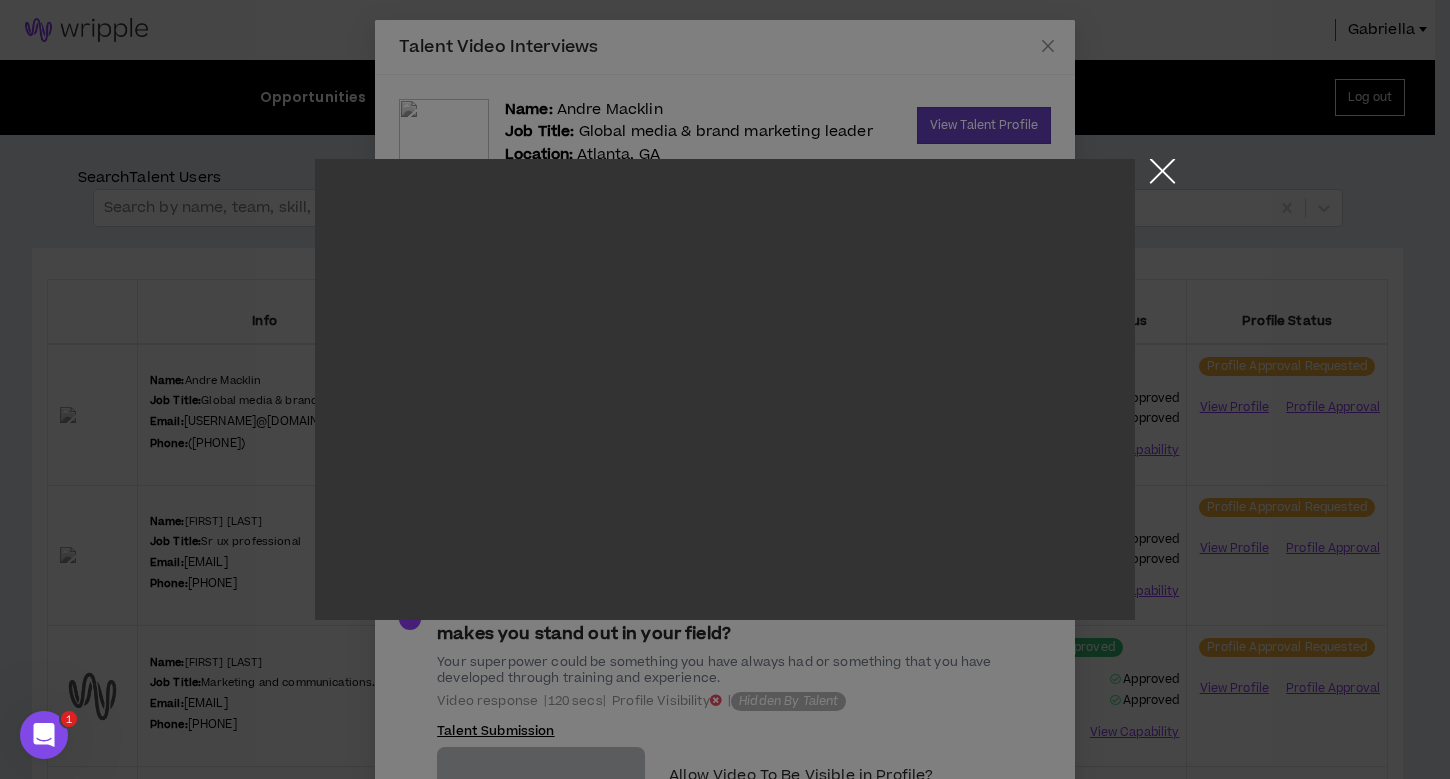 click at bounding box center [1162, 176] 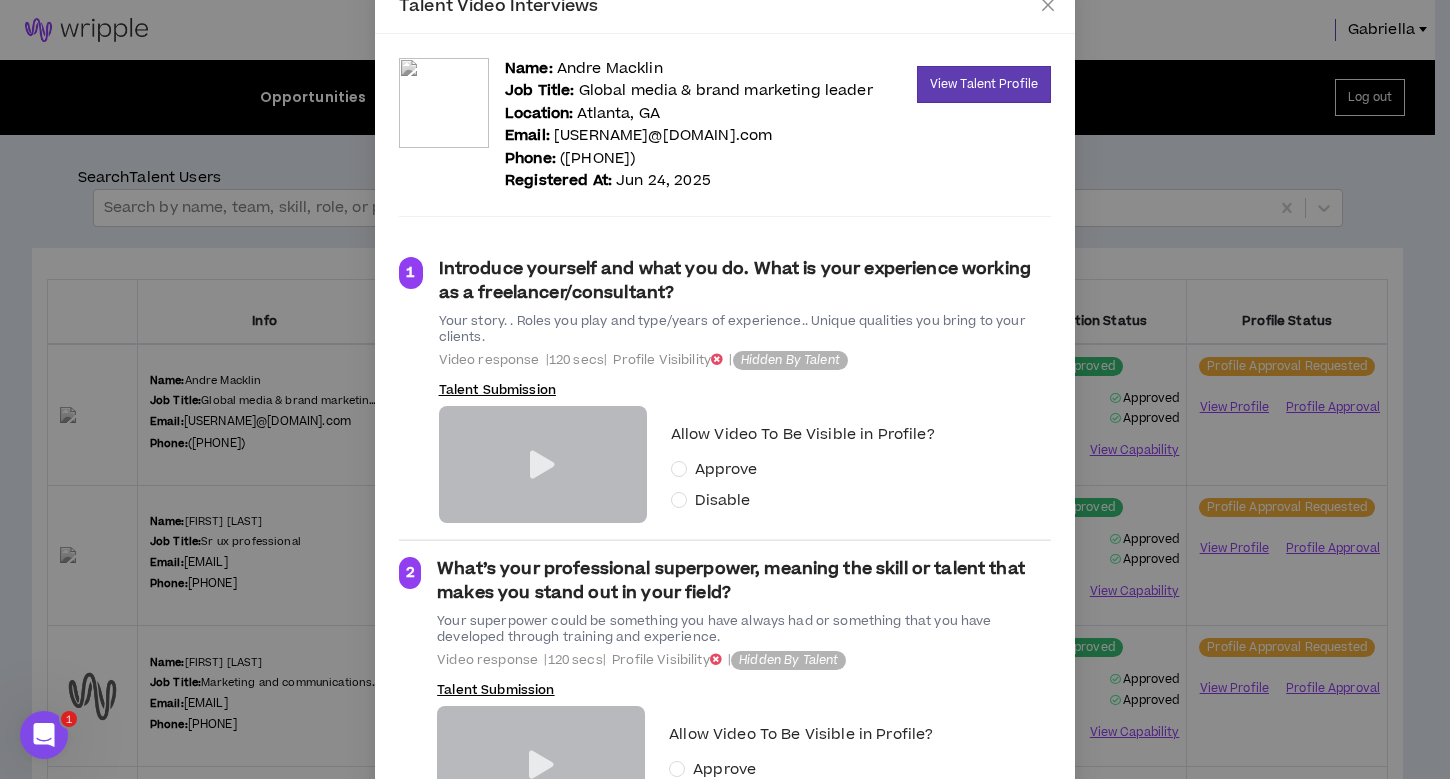 scroll, scrollTop: 270, scrollLeft: 0, axis: vertical 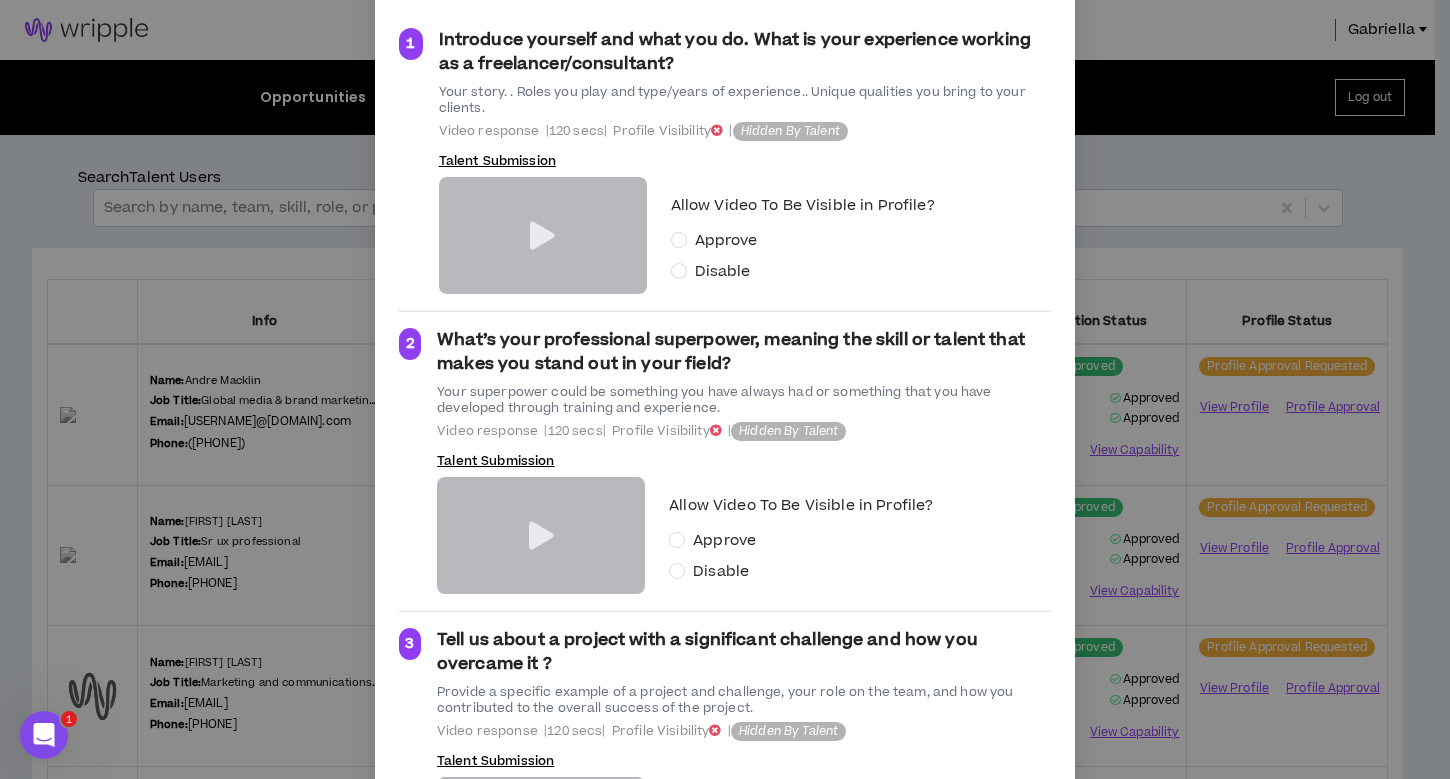 click at bounding box center (541, 536) 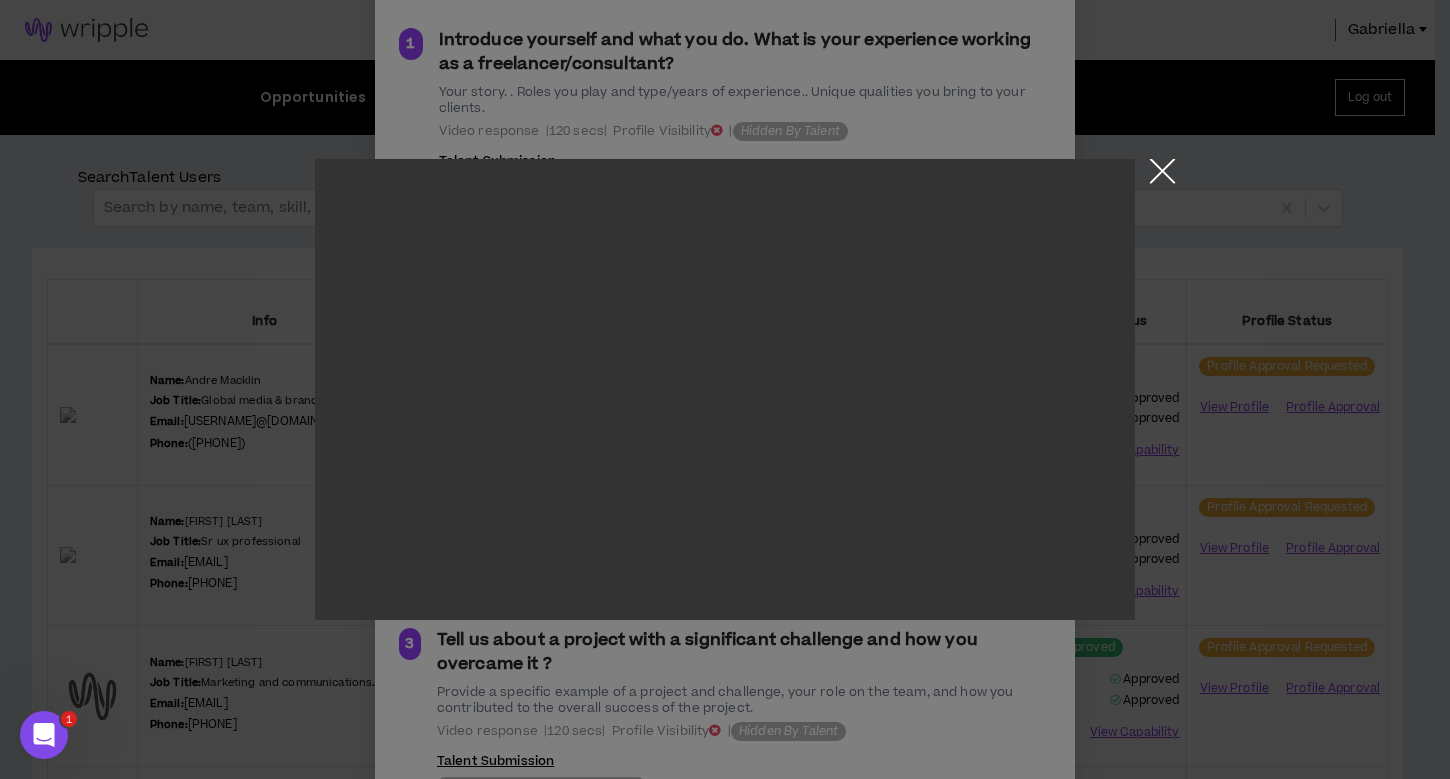 click at bounding box center [1162, 176] 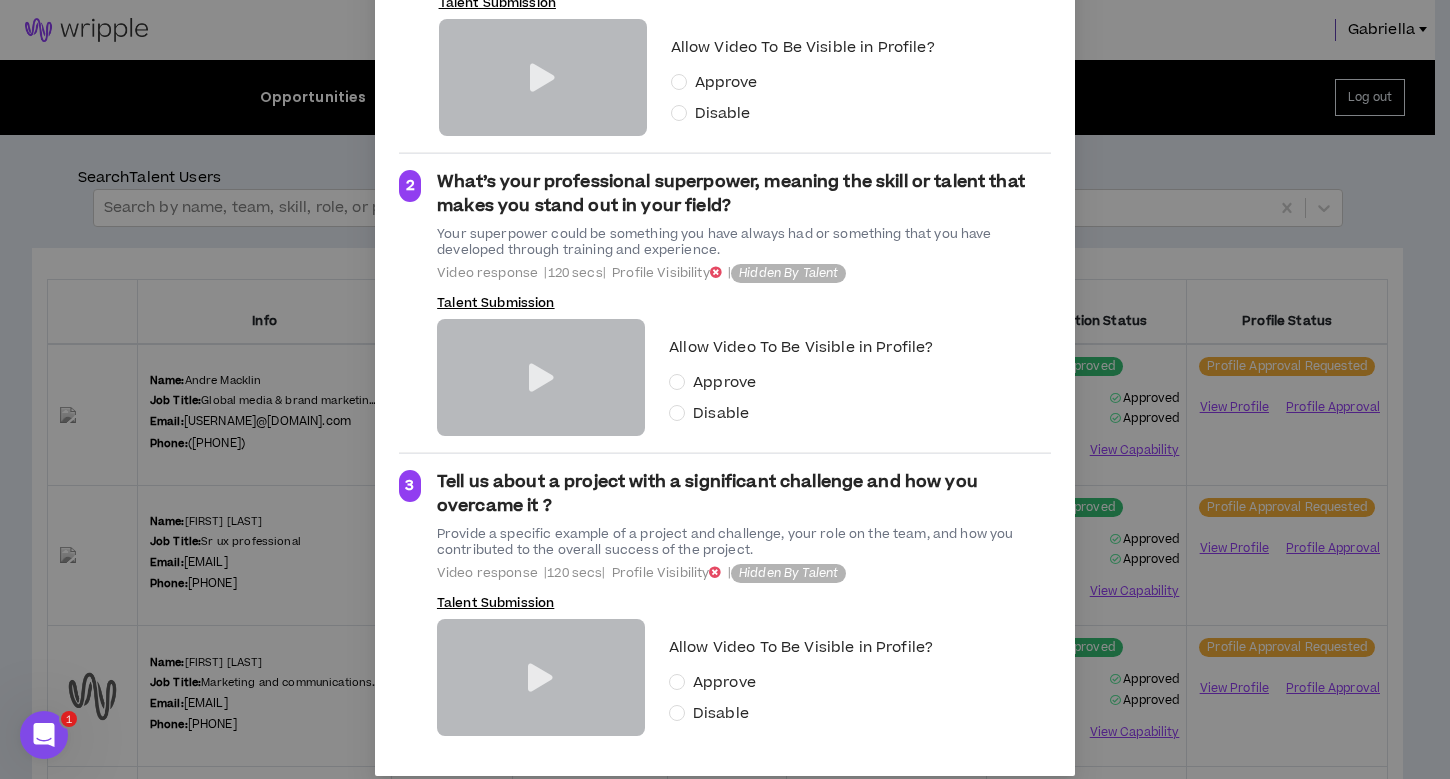 scroll, scrollTop: 447, scrollLeft: 0, axis: vertical 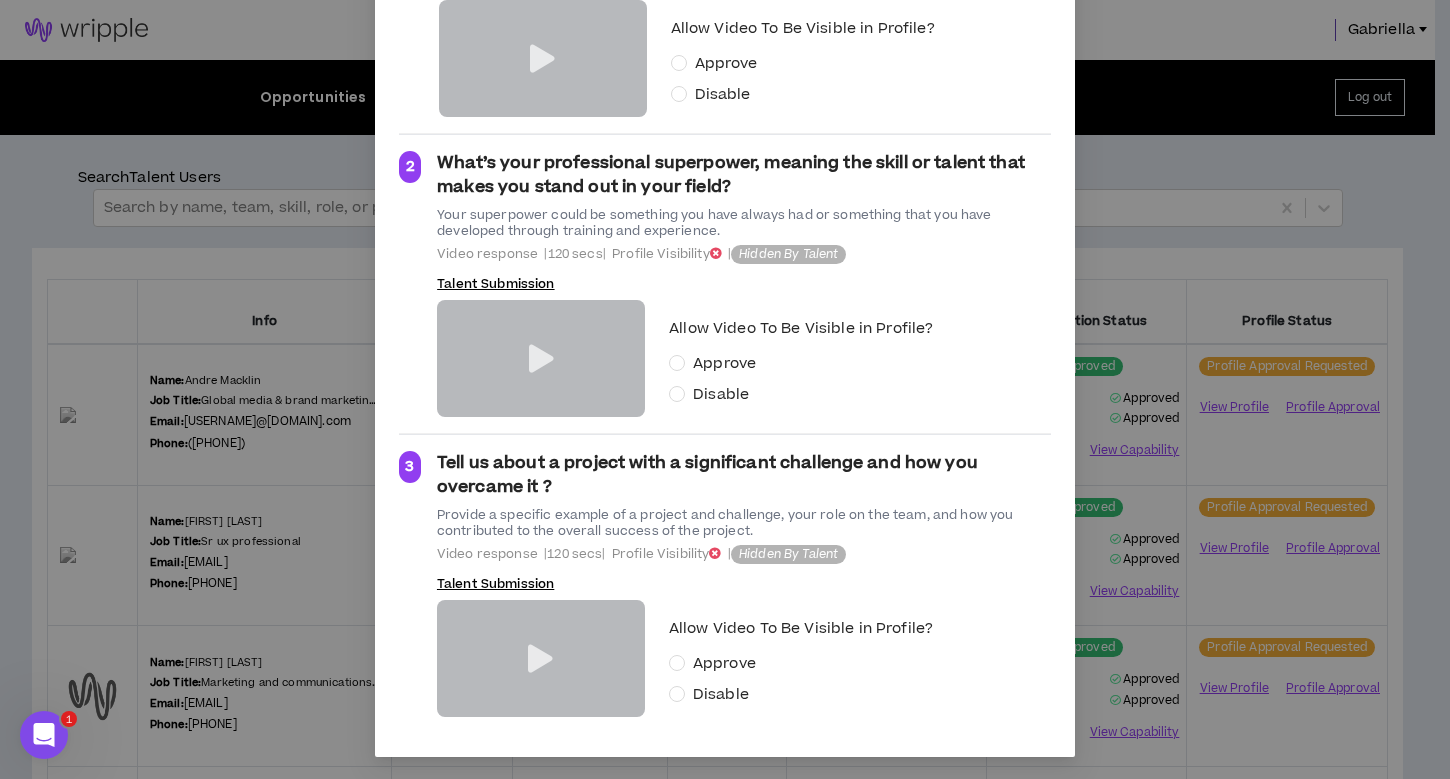 click at bounding box center (540, 659) 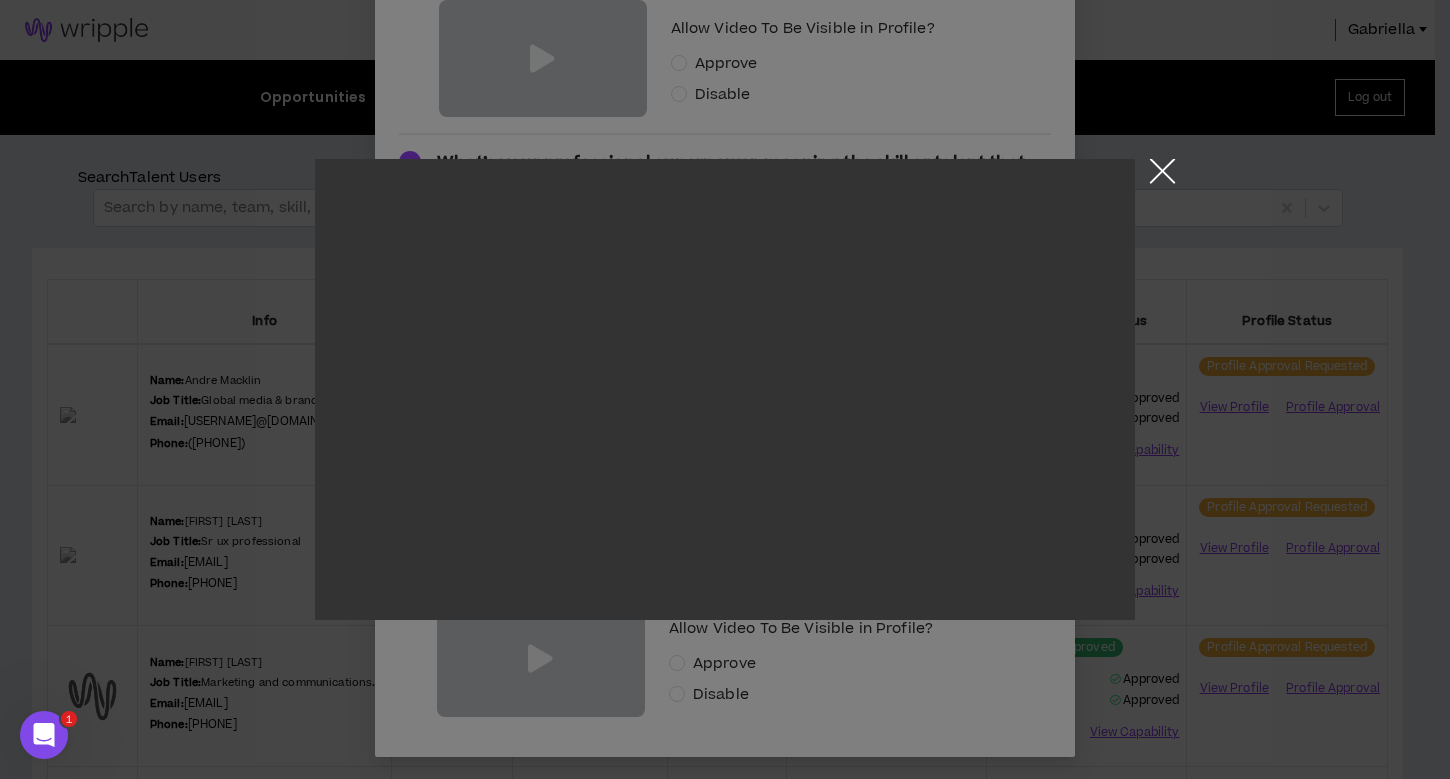 click at bounding box center (1162, 176) 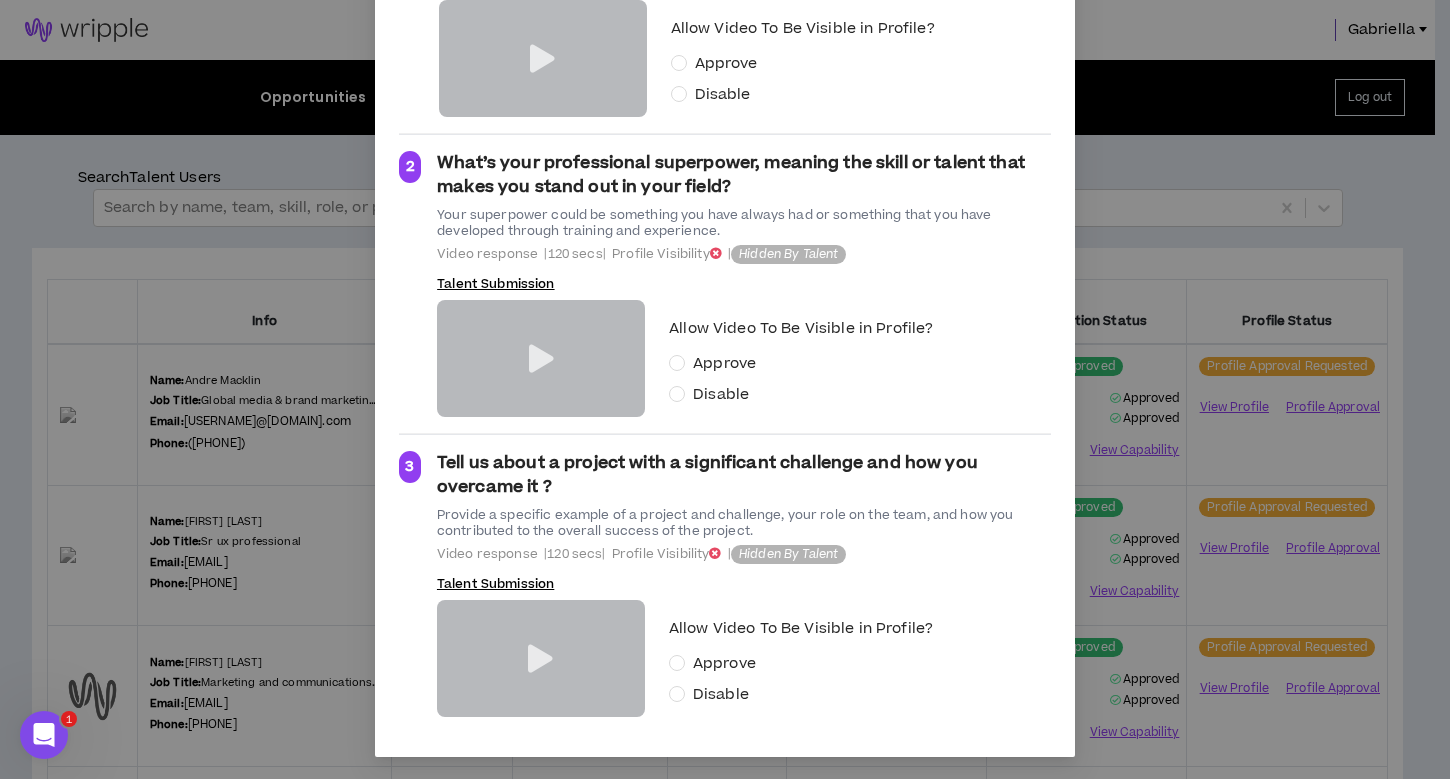 scroll, scrollTop: 0, scrollLeft: 0, axis: both 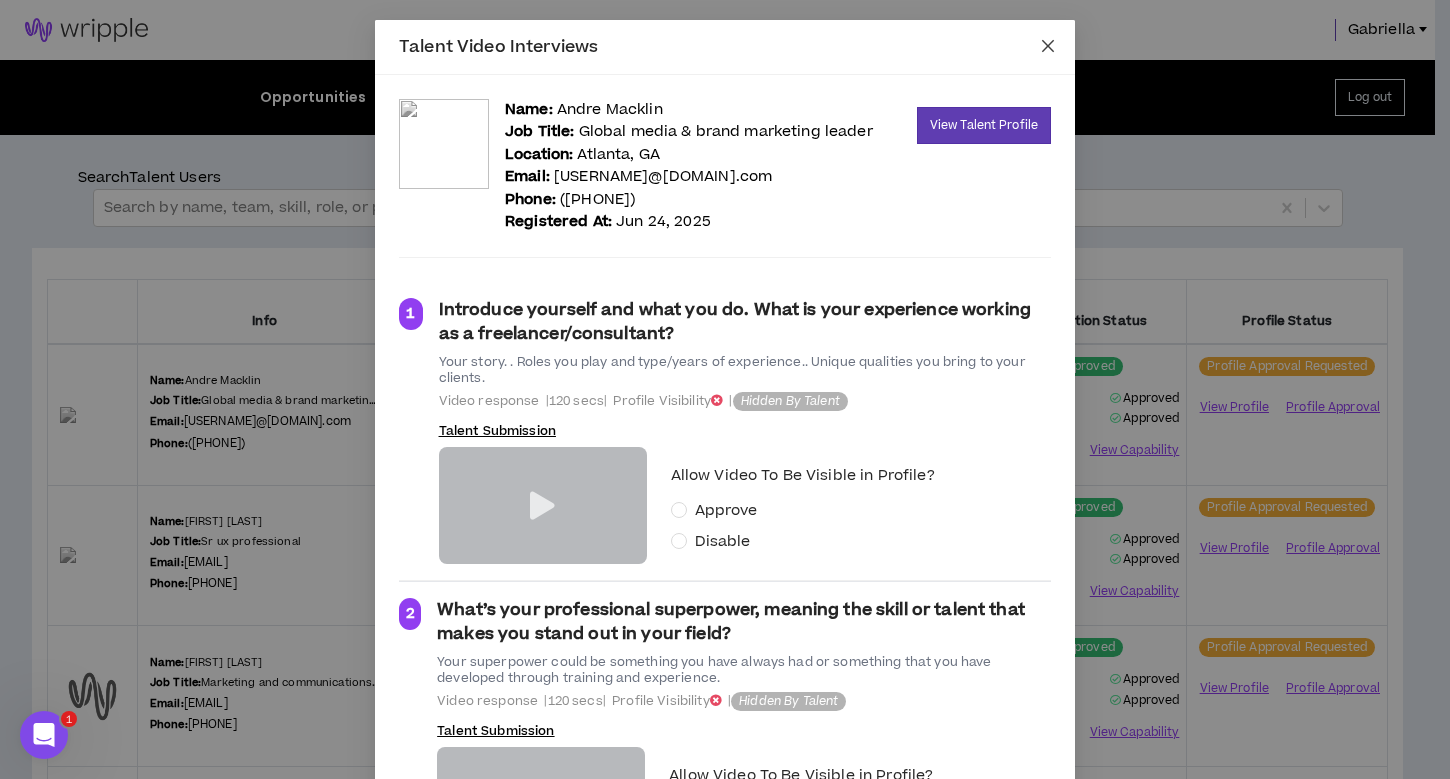 click 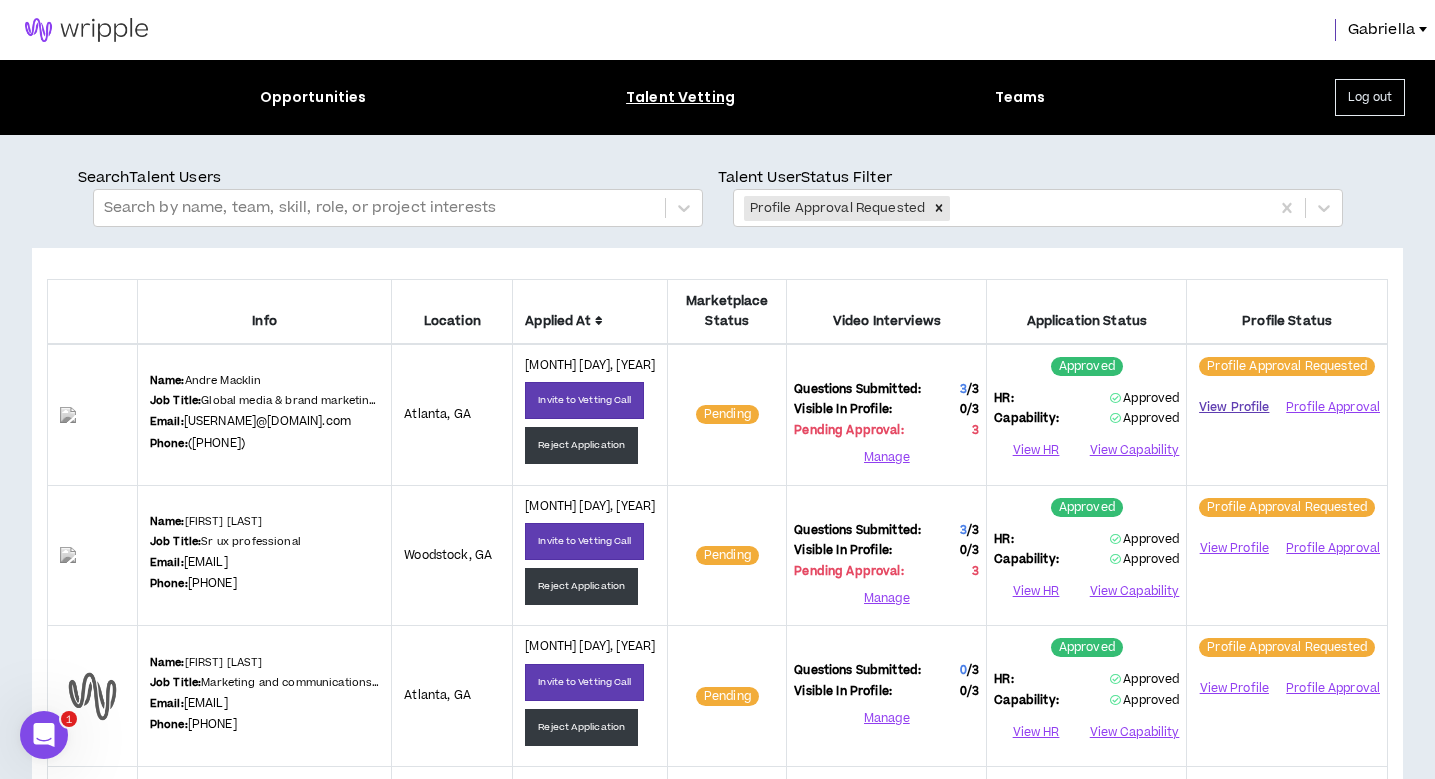 click on "View Profile" at bounding box center (1234, 407) 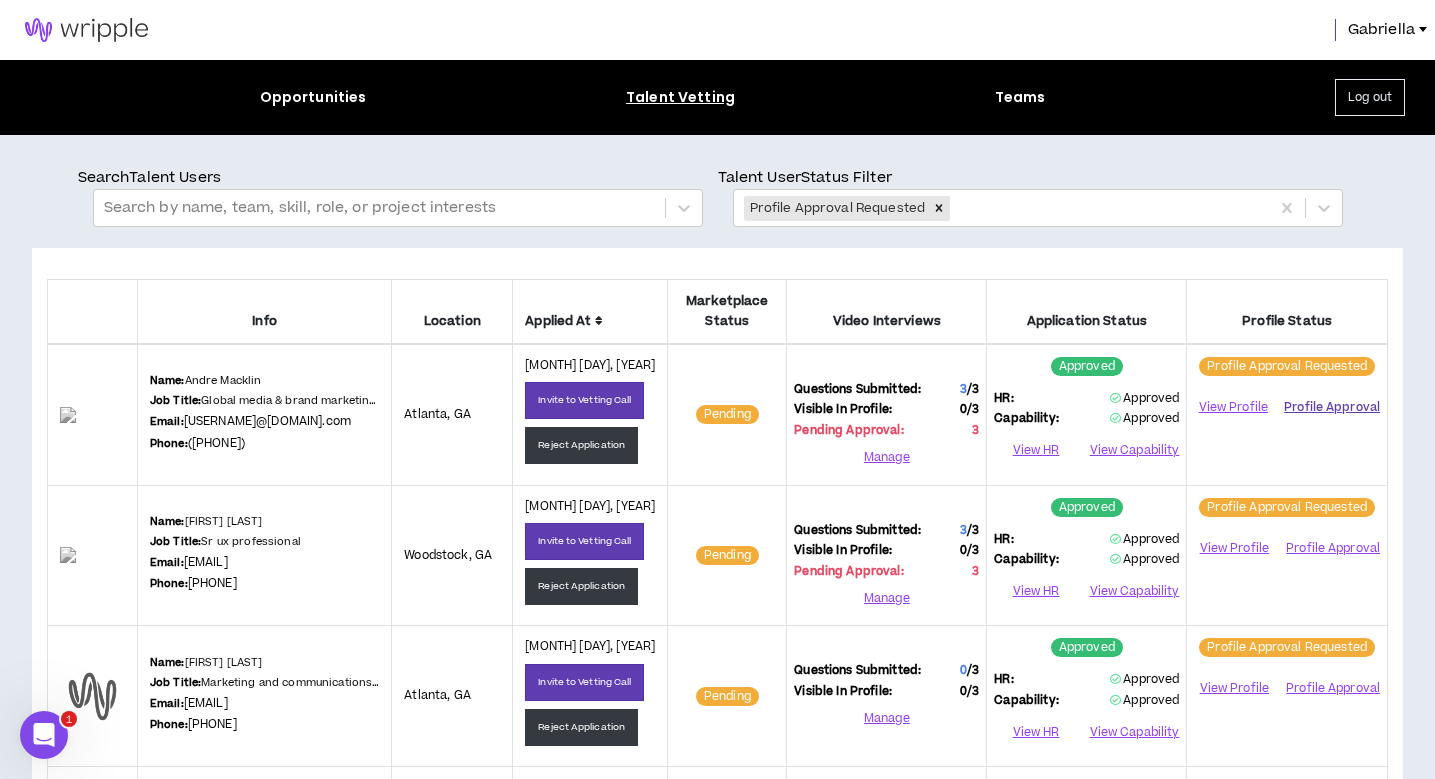 click on "Profile Approval" at bounding box center [1332, 407] 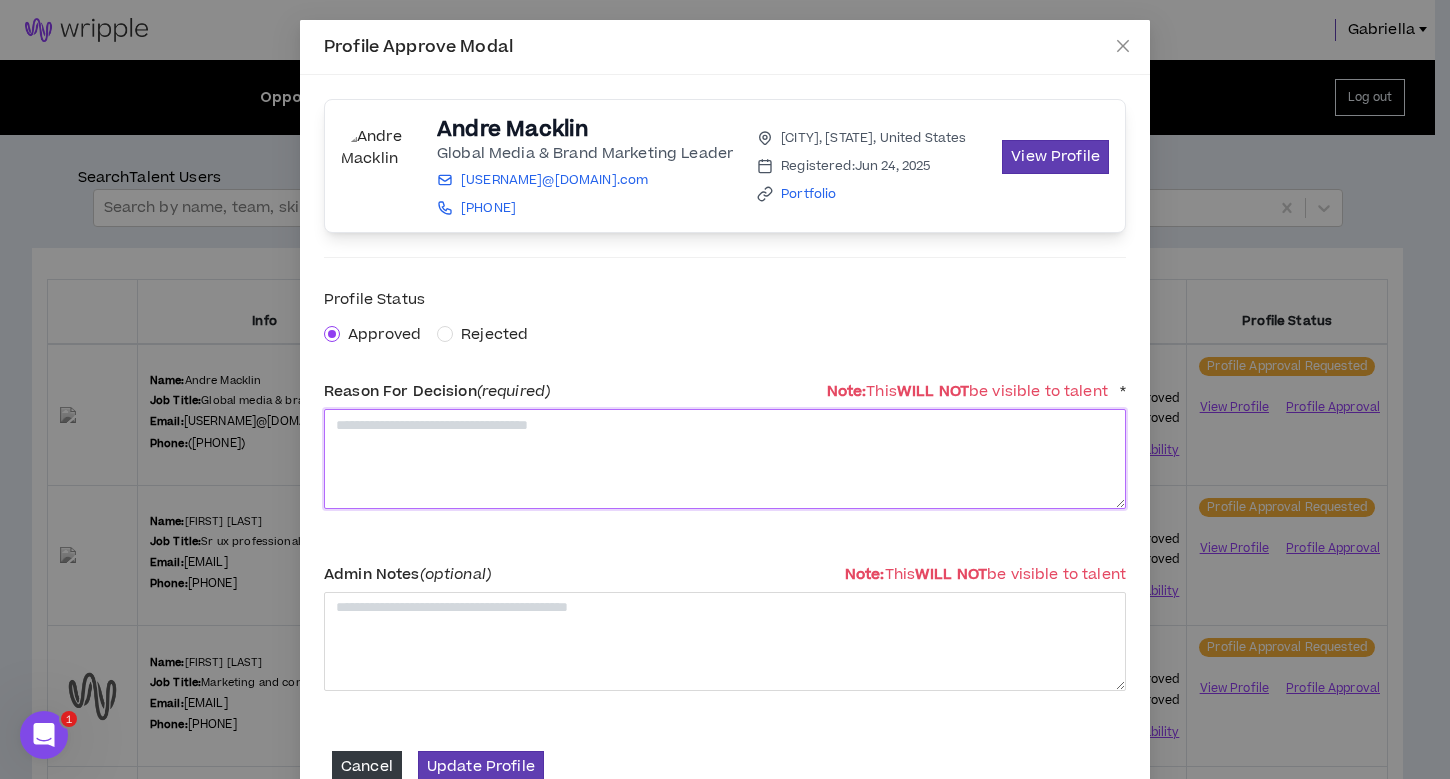 click at bounding box center [725, 458] 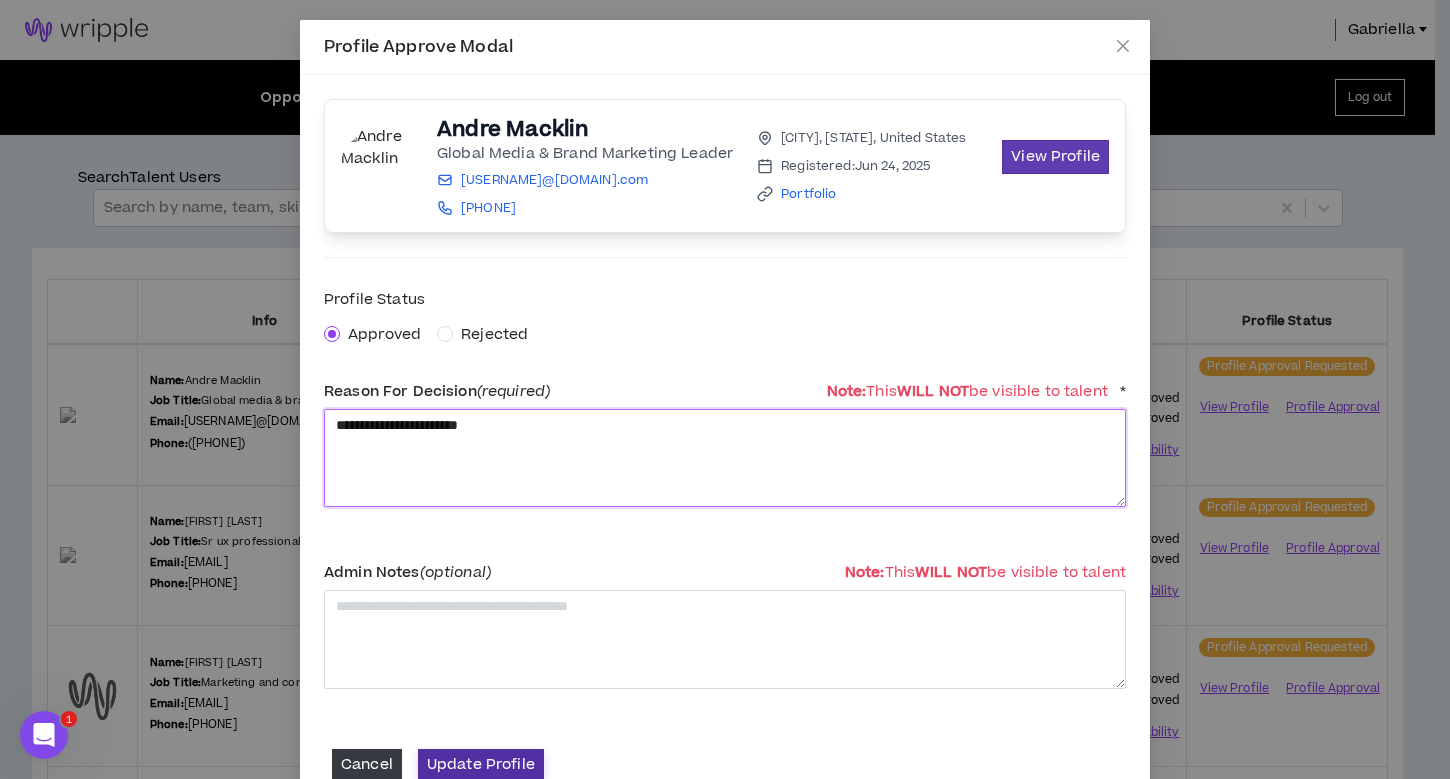 type on "**********" 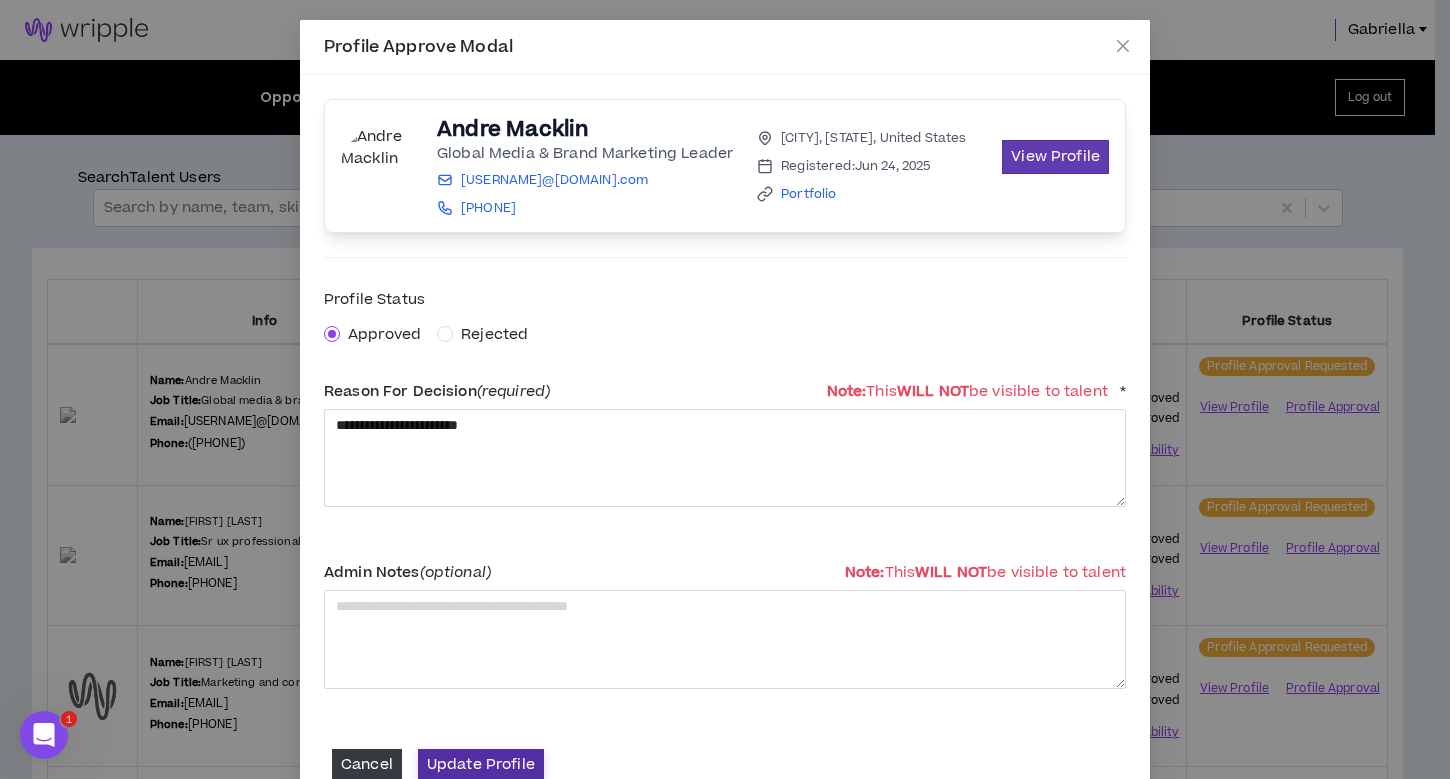 click on "Update Profile" at bounding box center (481, 764) 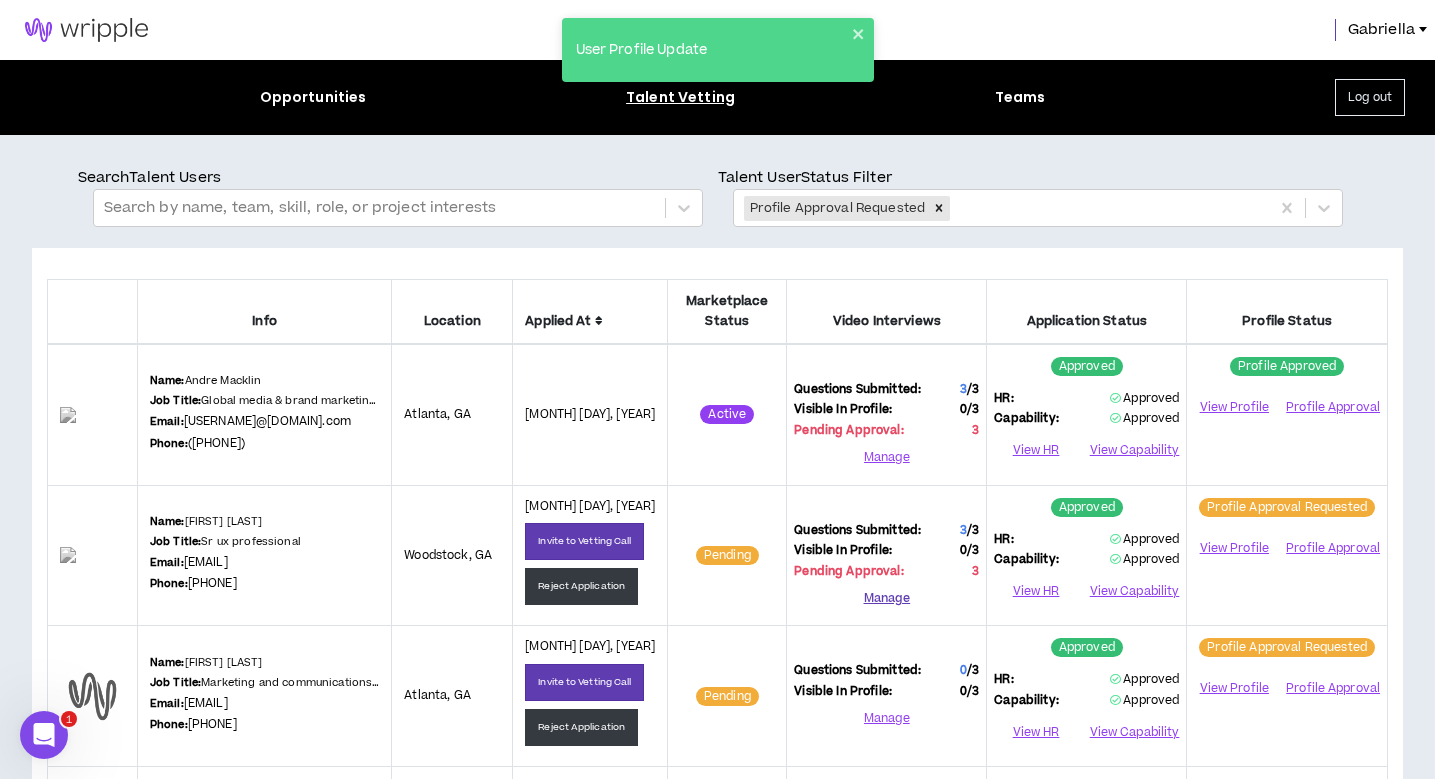 click on "Manage" at bounding box center (886, 598) 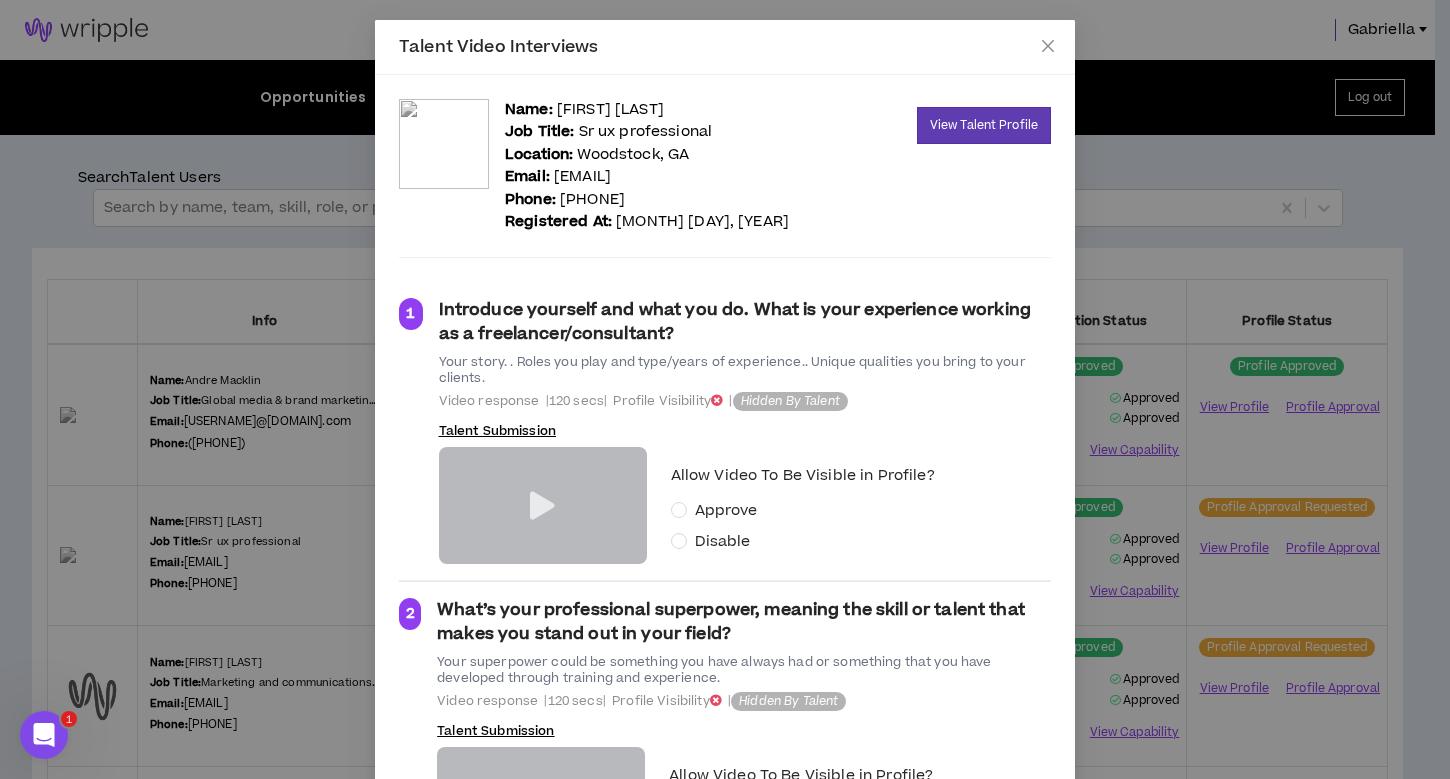 click at bounding box center [542, 506] 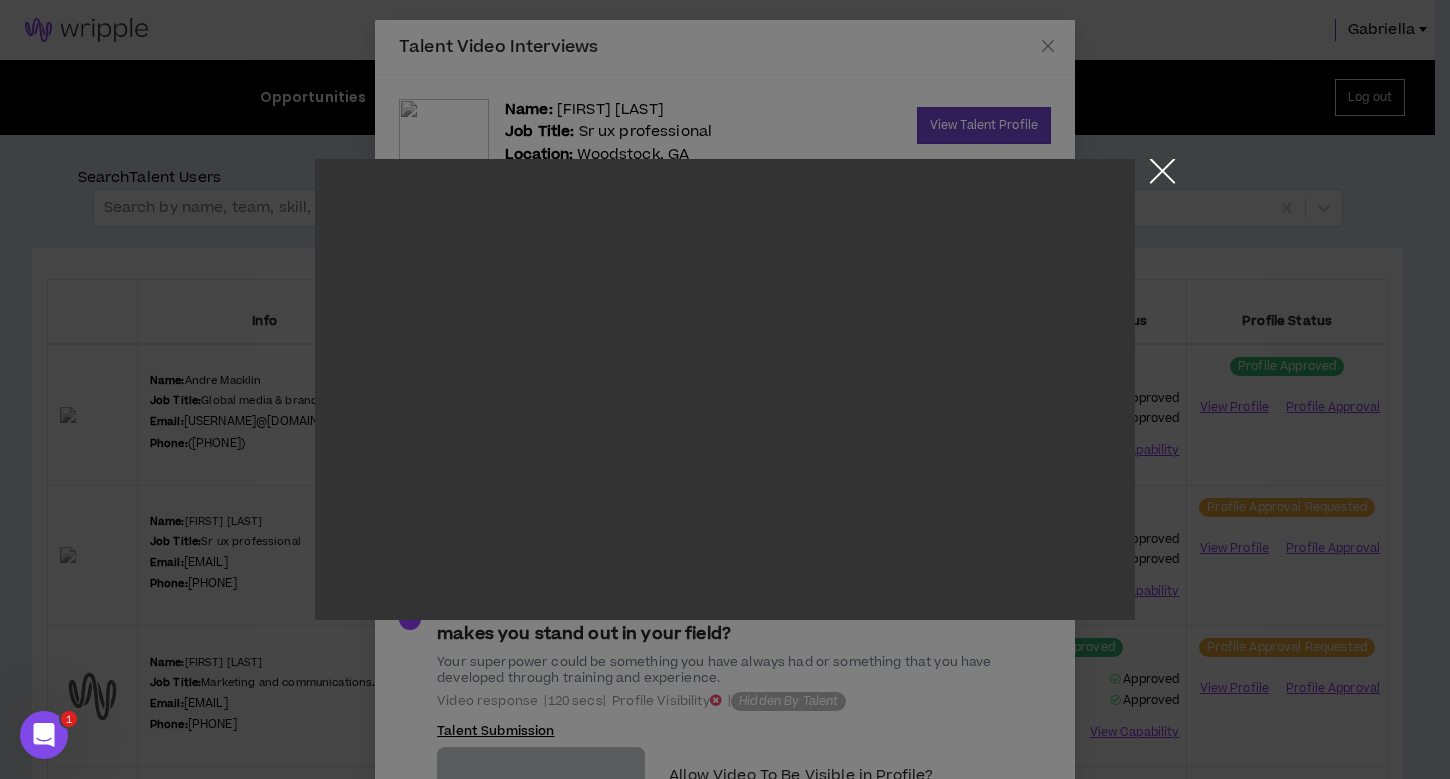 click at bounding box center [1162, 176] 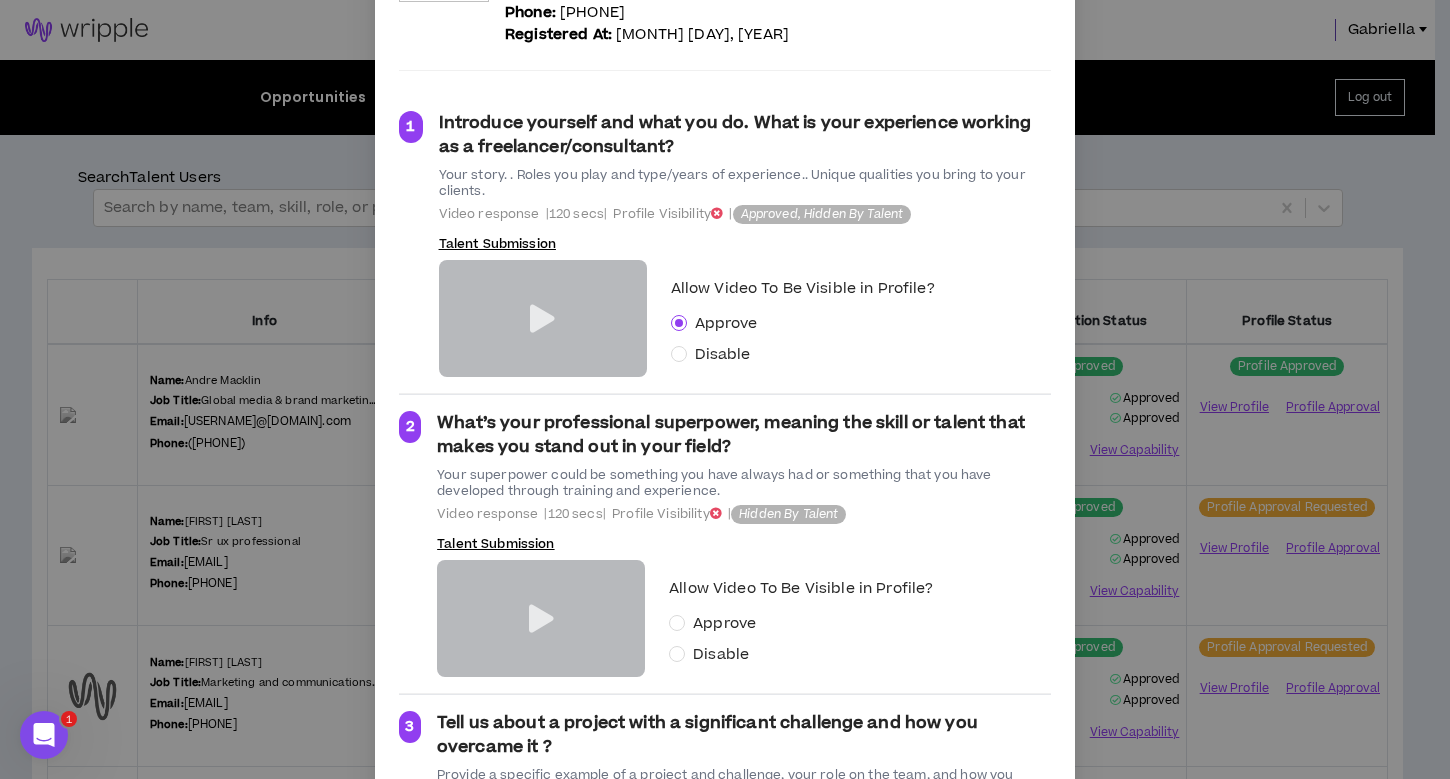 scroll, scrollTop: 334, scrollLeft: 0, axis: vertical 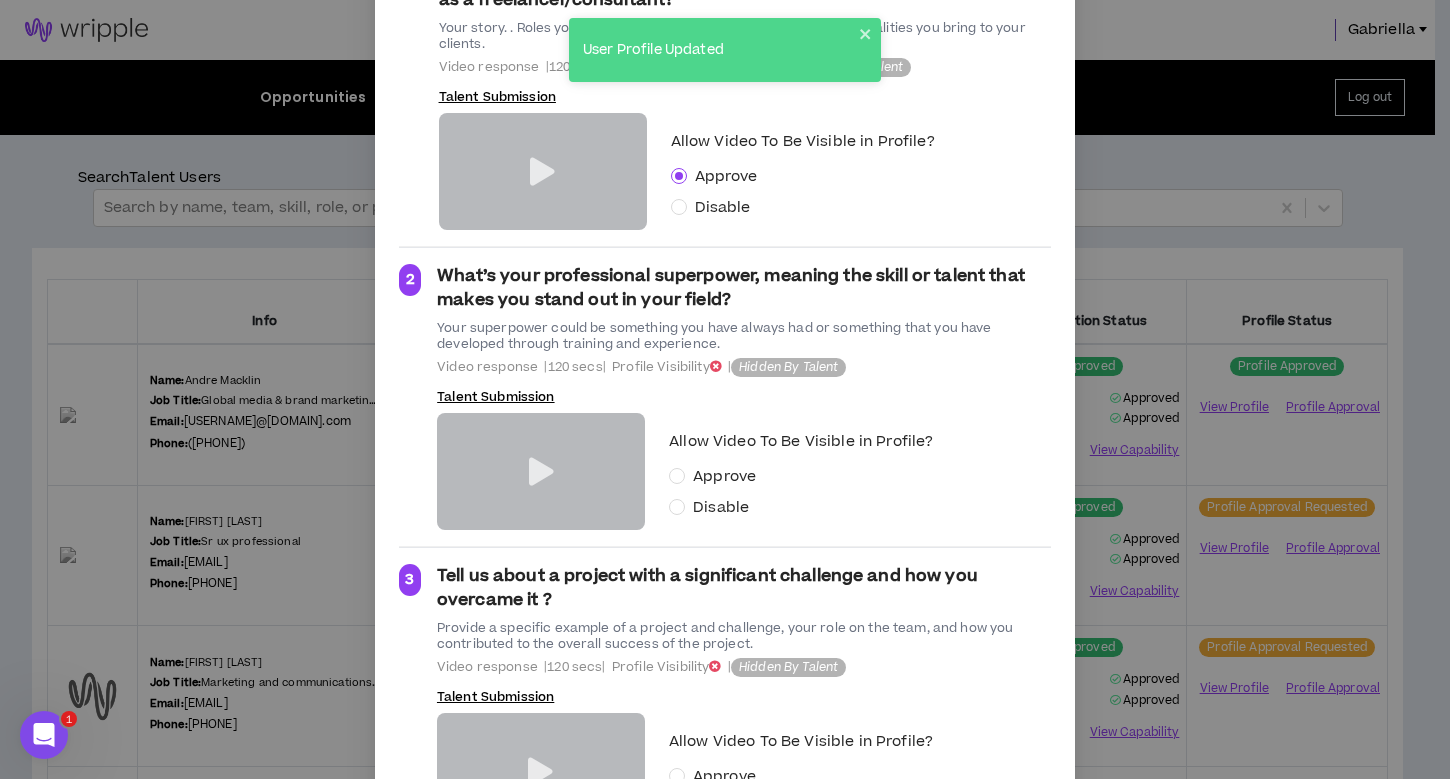 click at bounding box center (541, 472) 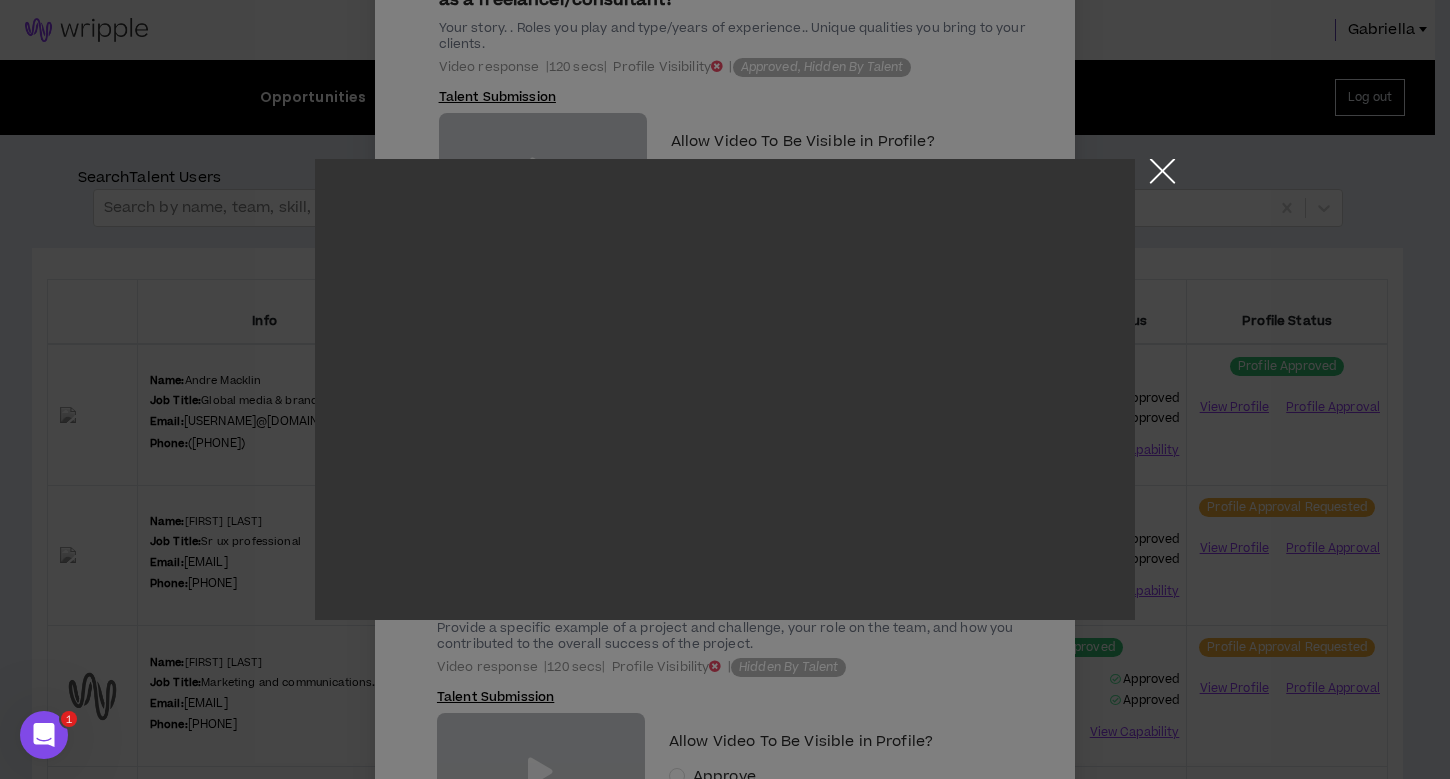 click at bounding box center (1162, 176) 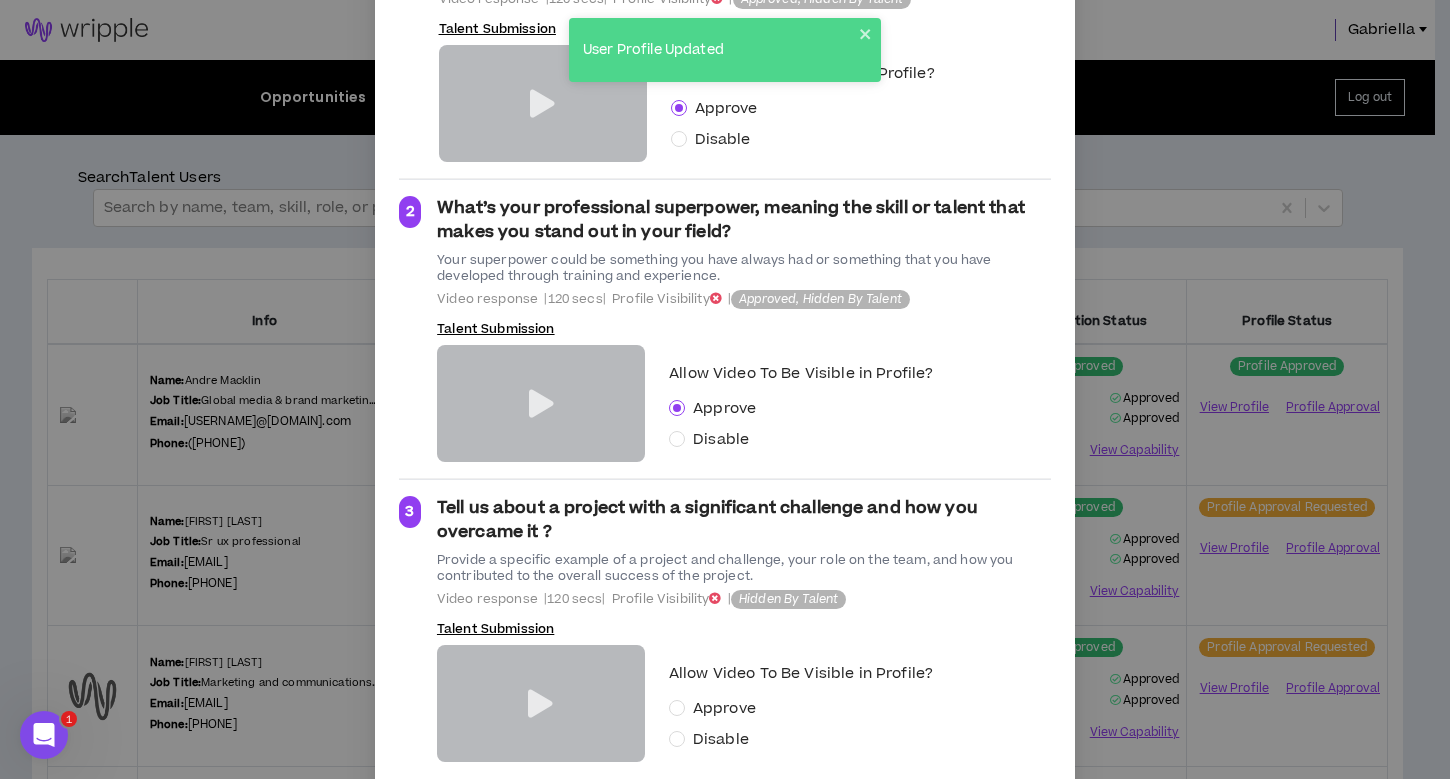 scroll, scrollTop: 447, scrollLeft: 0, axis: vertical 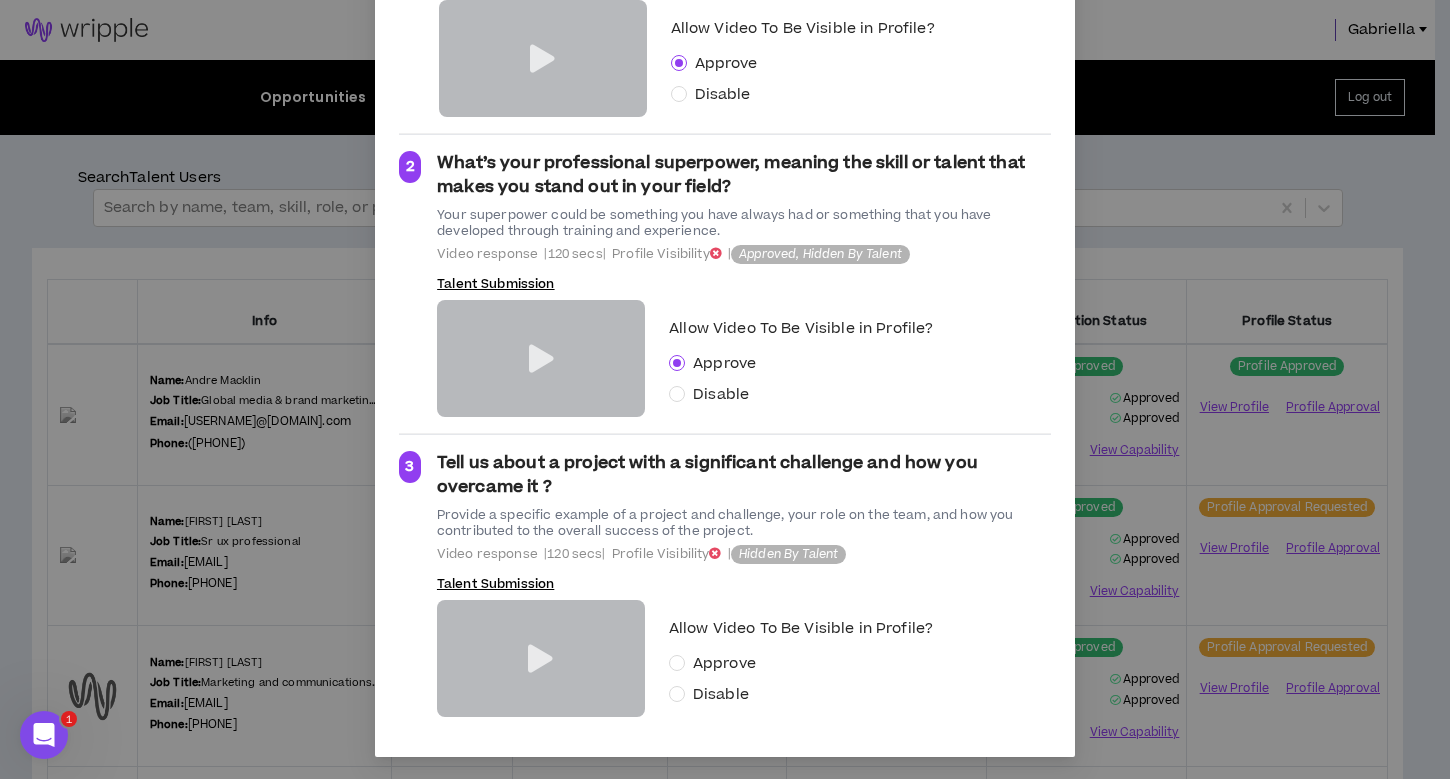 click at bounding box center (540, 659) 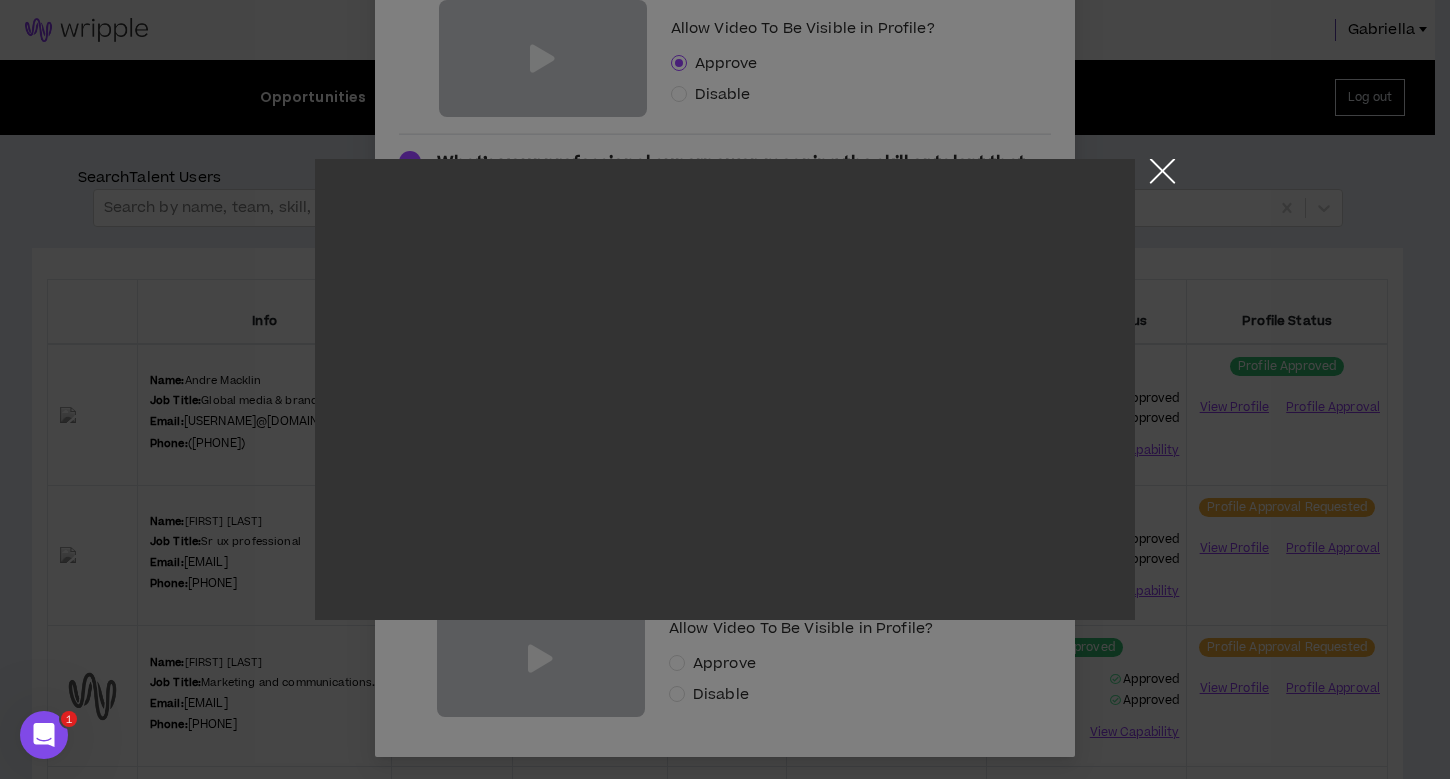 click at bounding box center [1162, 176] 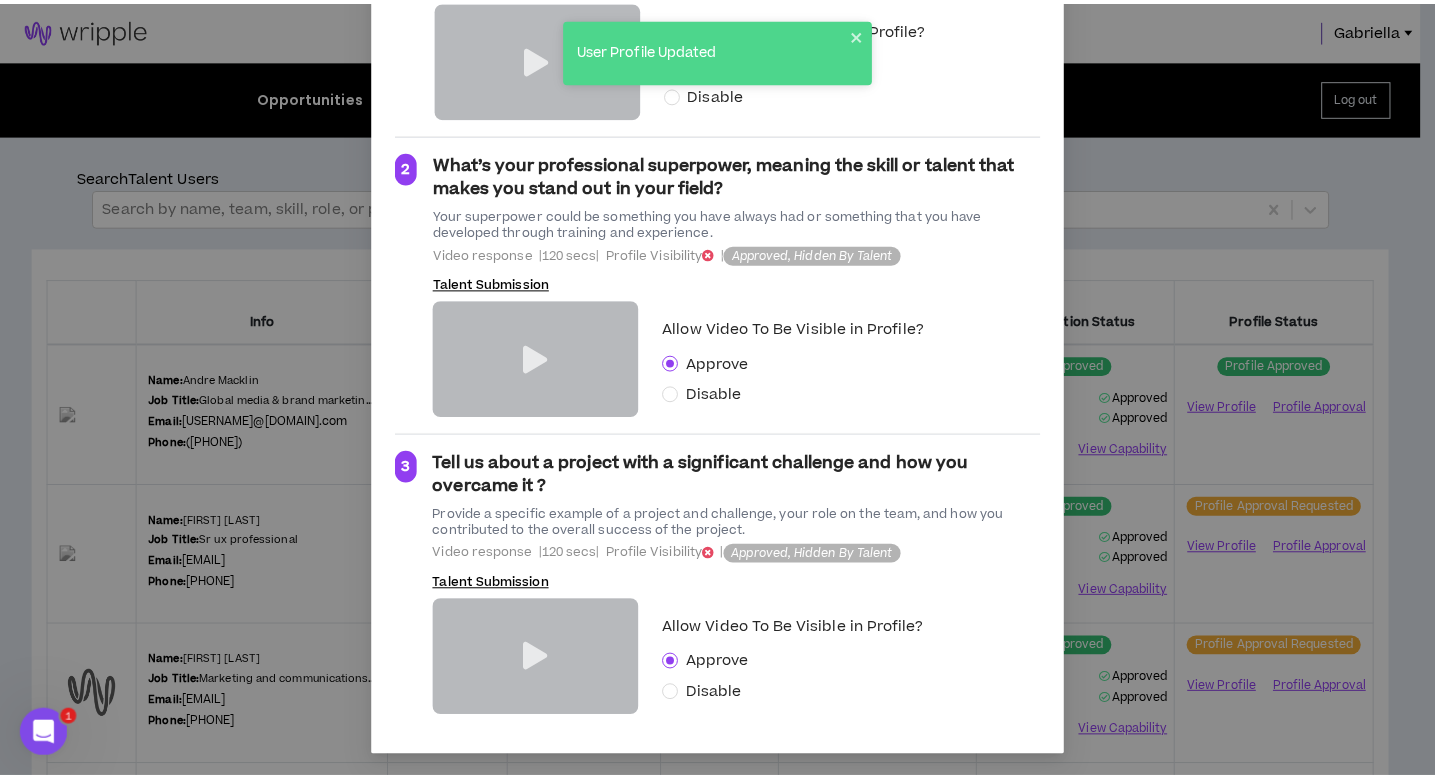scroll, scrollTop: 0, scrollLeft: 0, axis: both 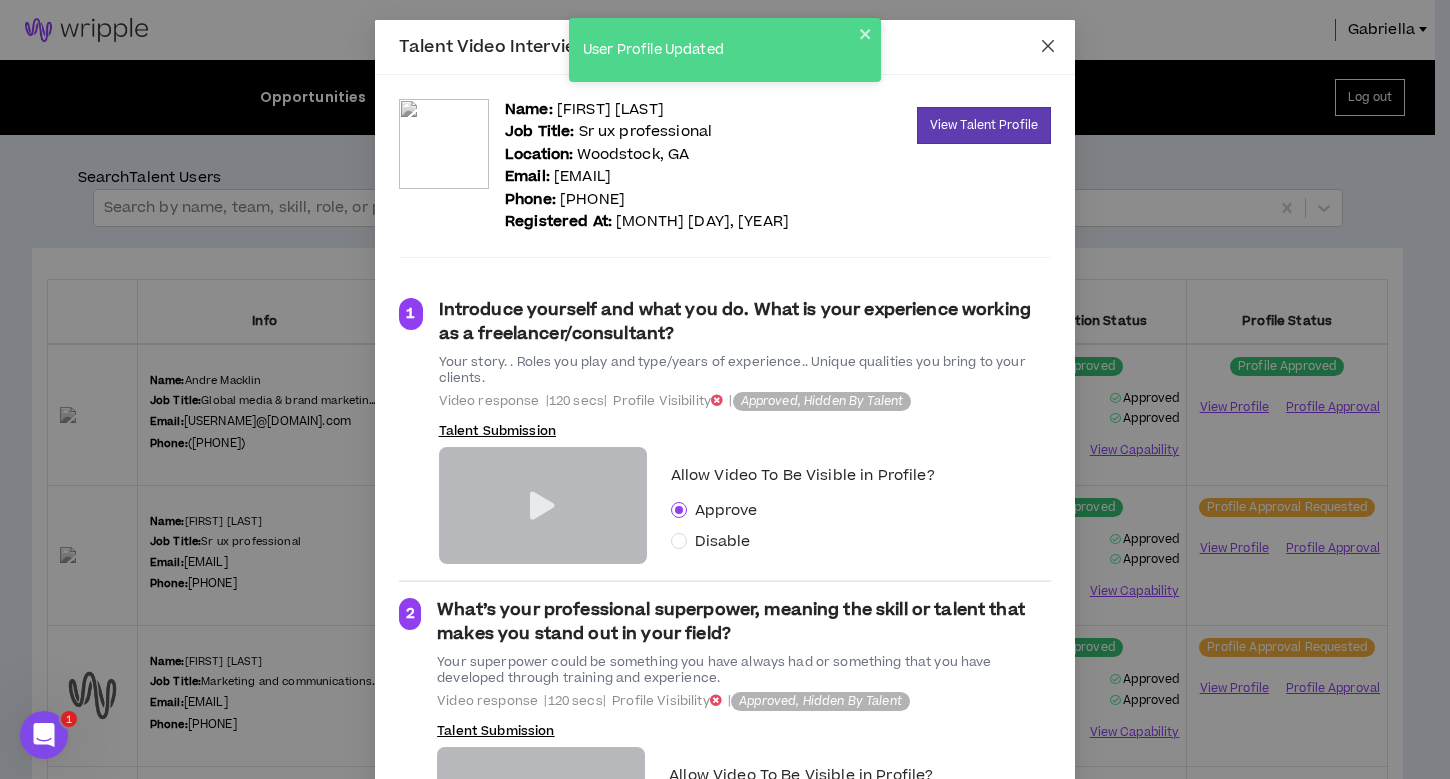 click 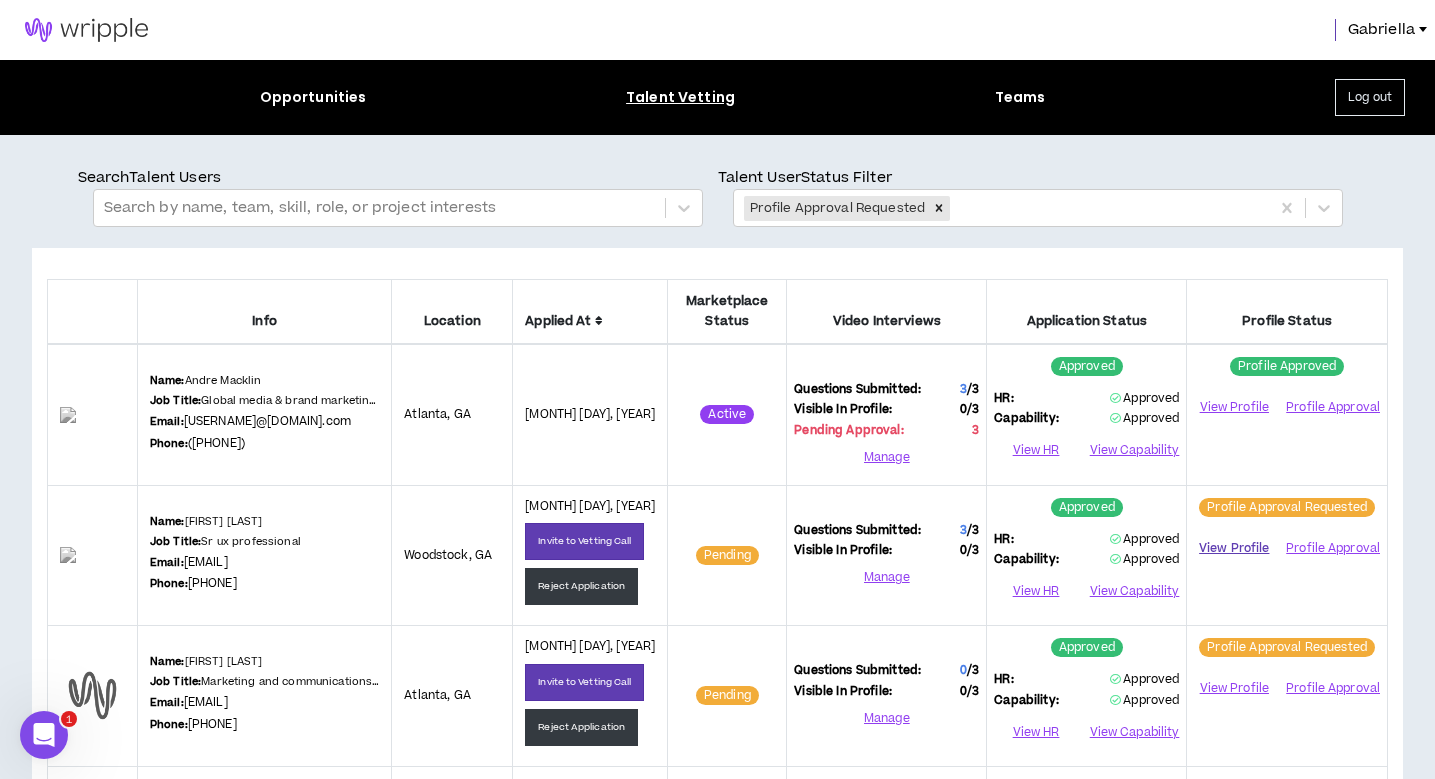 click on "View Profile" at bounding box center (1234, 548) 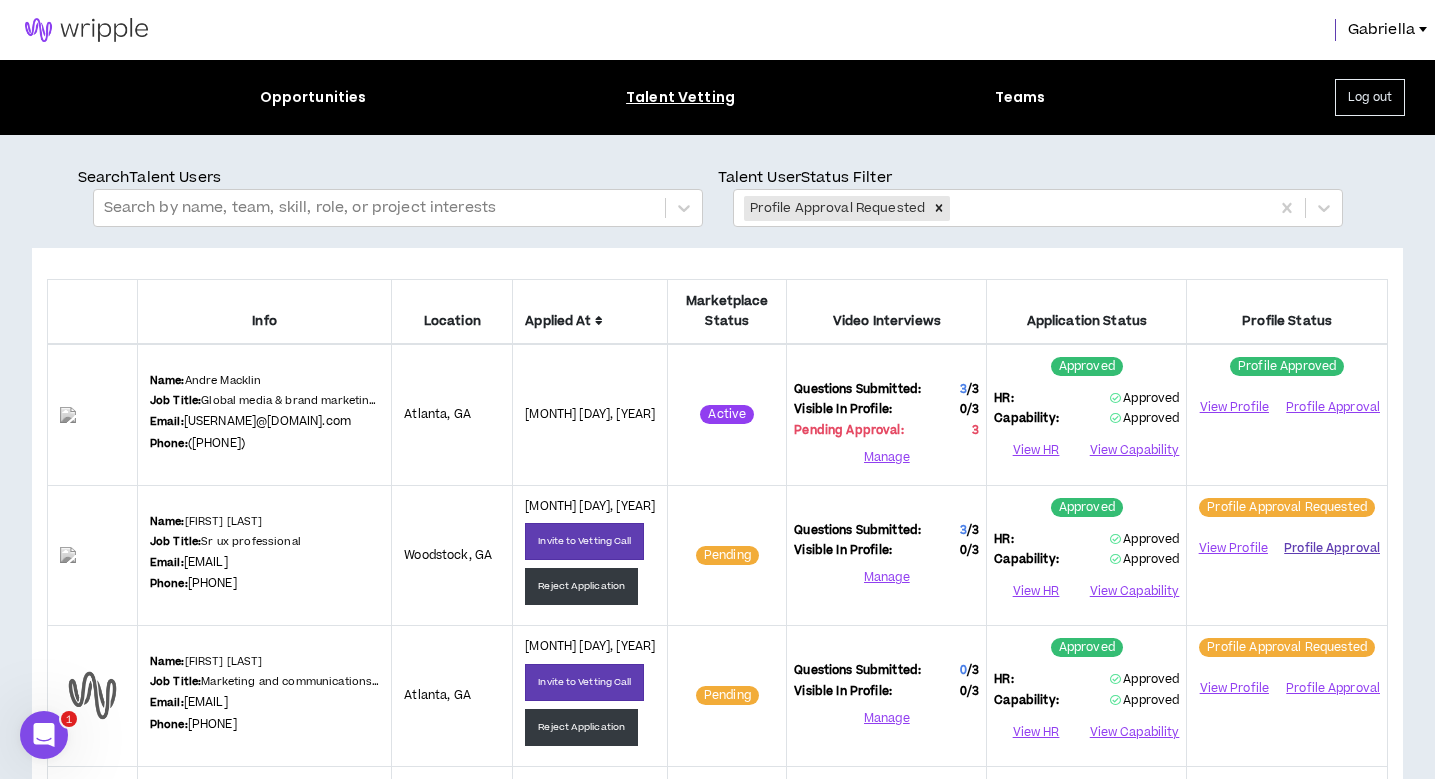 click on "Profile Approval" at bounding box center [1332, 548] 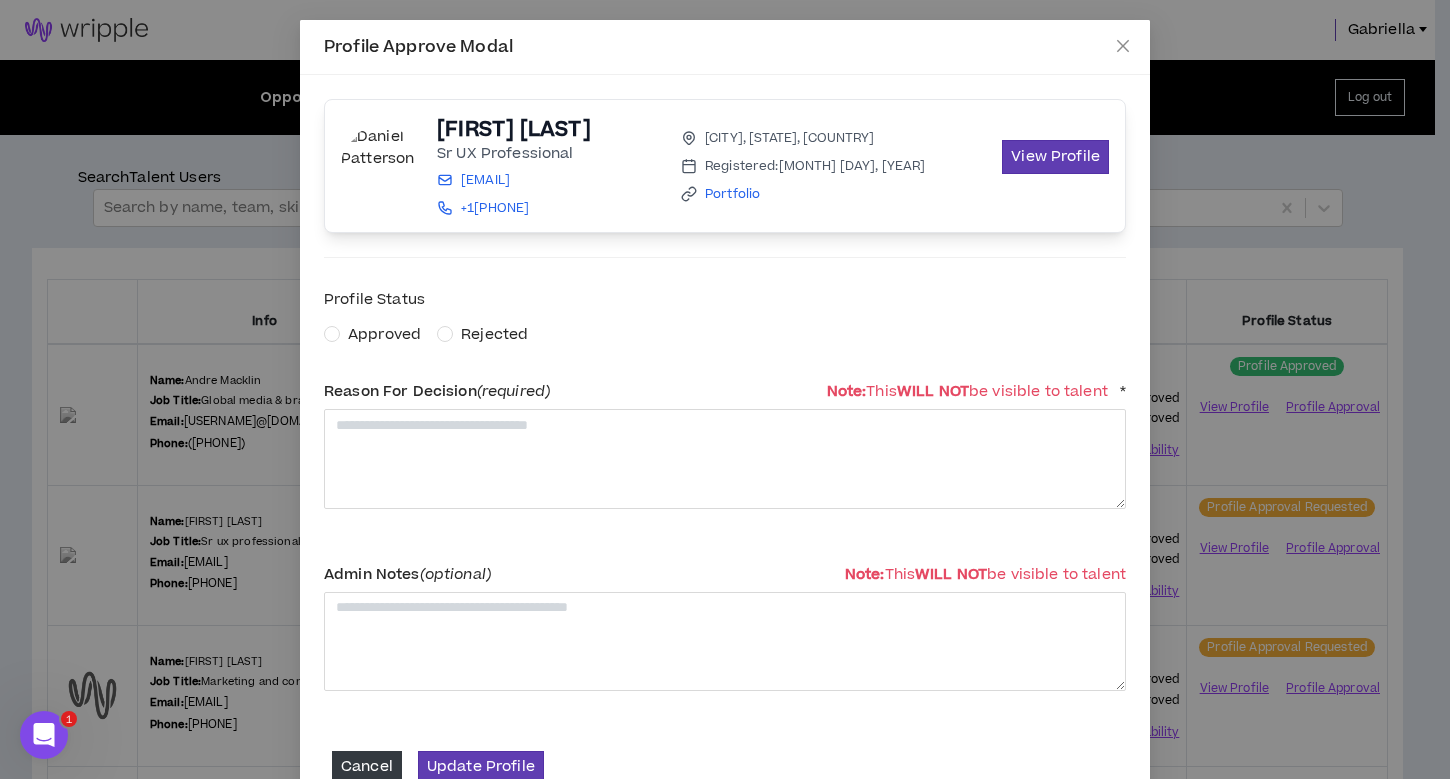 click on "Approved" at bounding box center [384, 334] 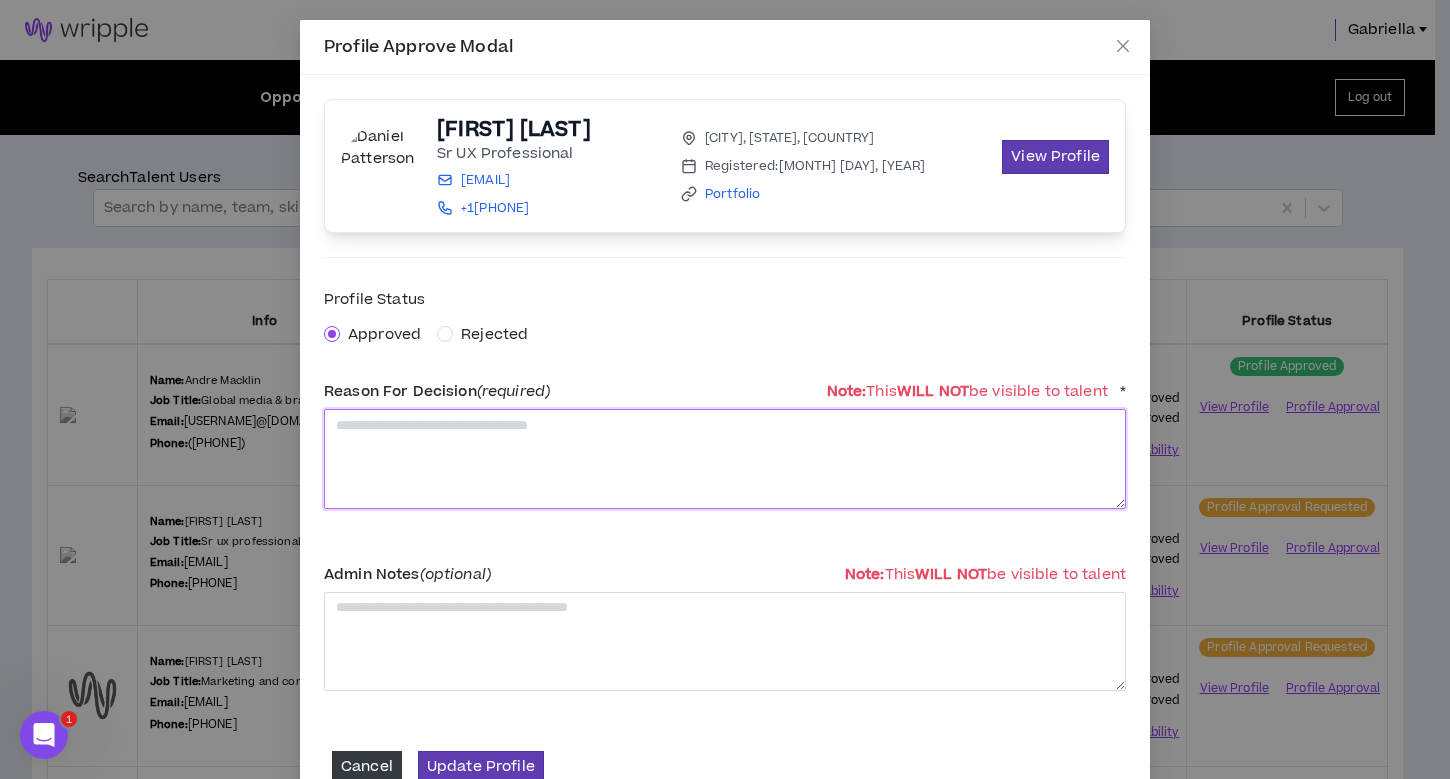 click at bounding box center [725, 458] 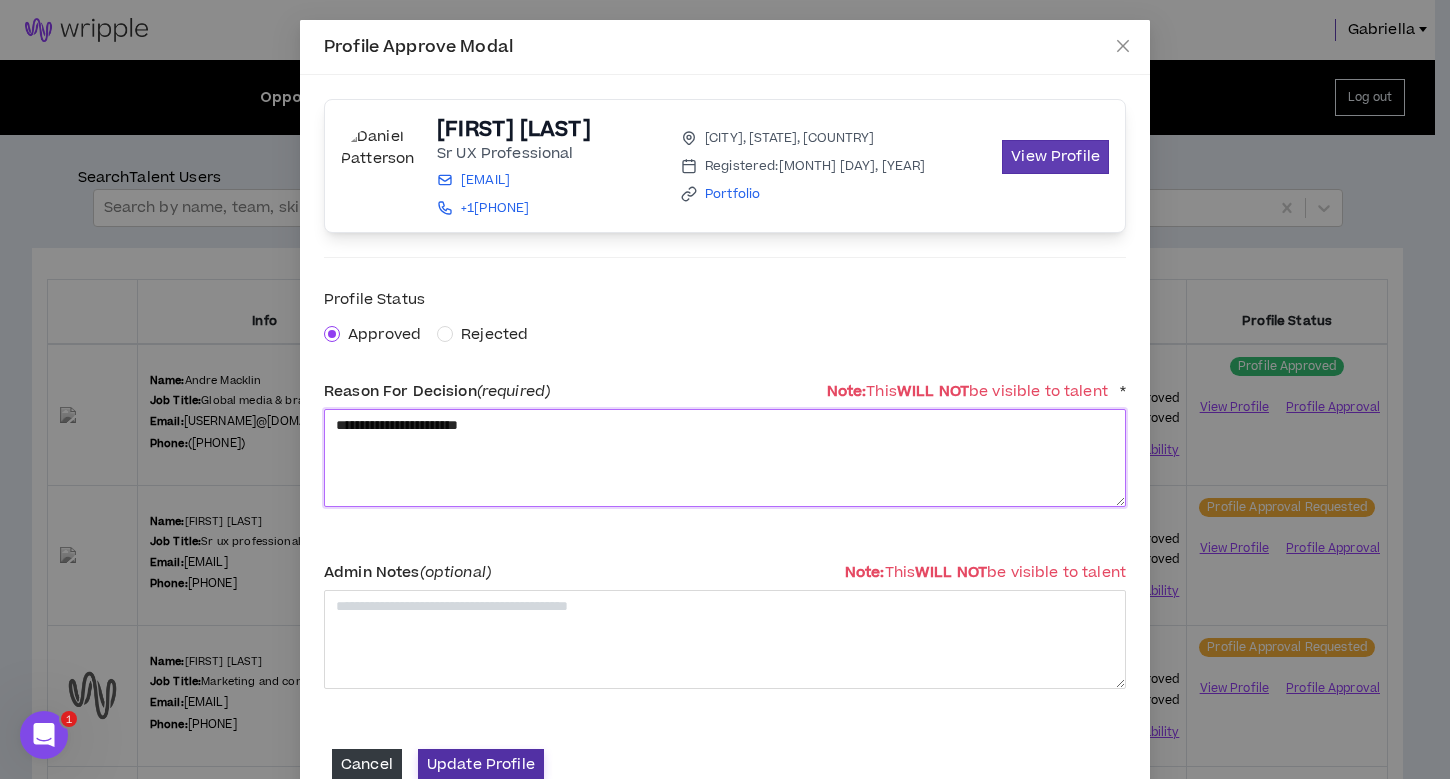type on "**********" 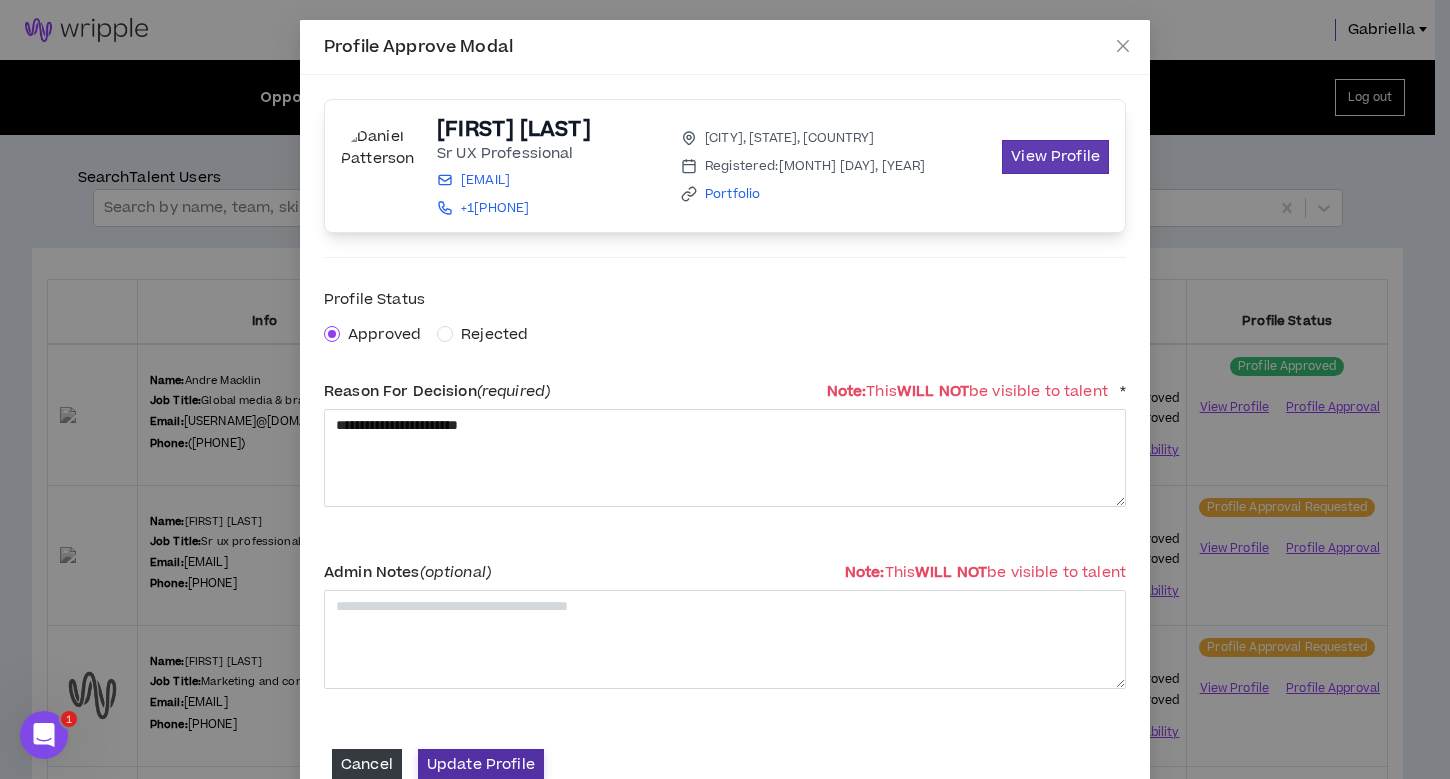 click on "Update Profile" at bounding box center [481, 764] 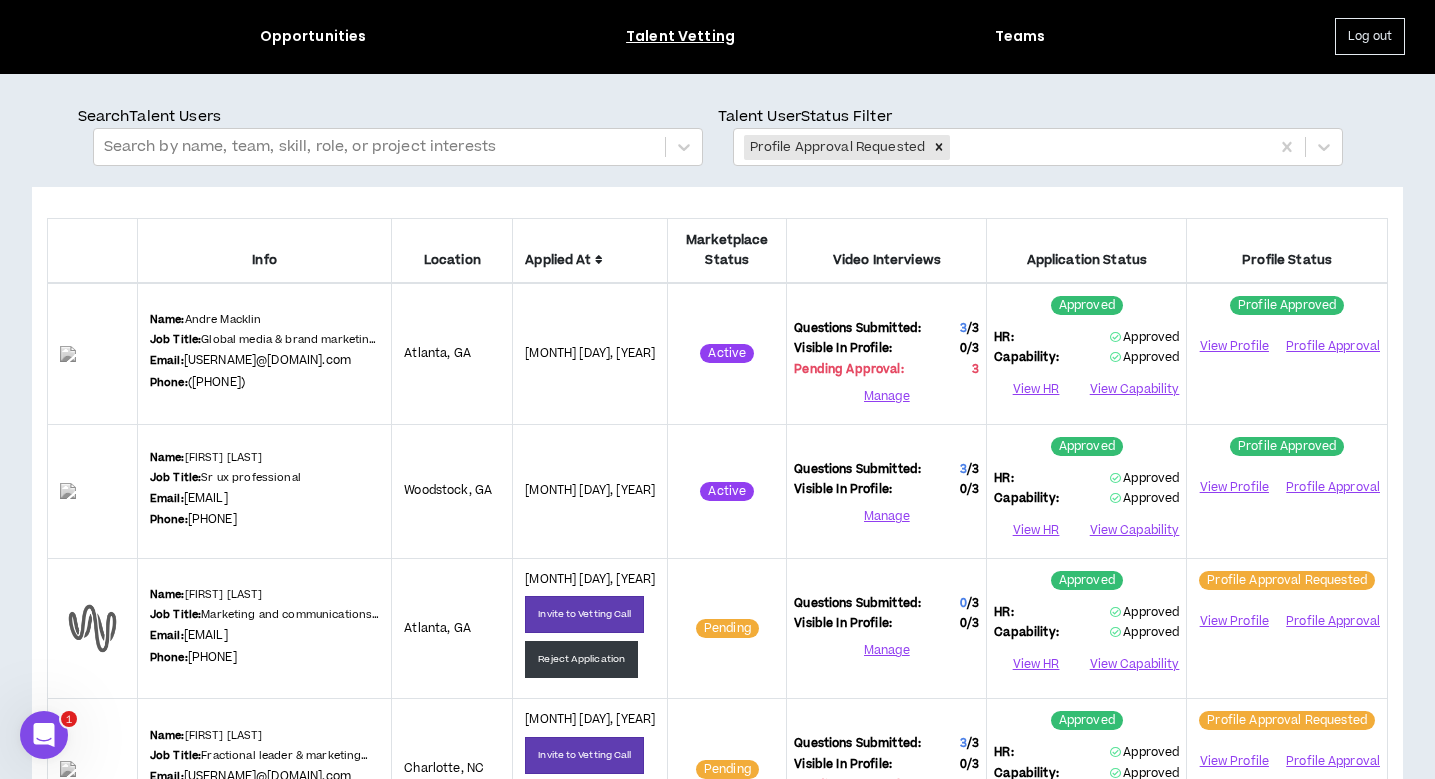 scroll, scrollTop: 127, scrollLeft: 0, axis: vertical 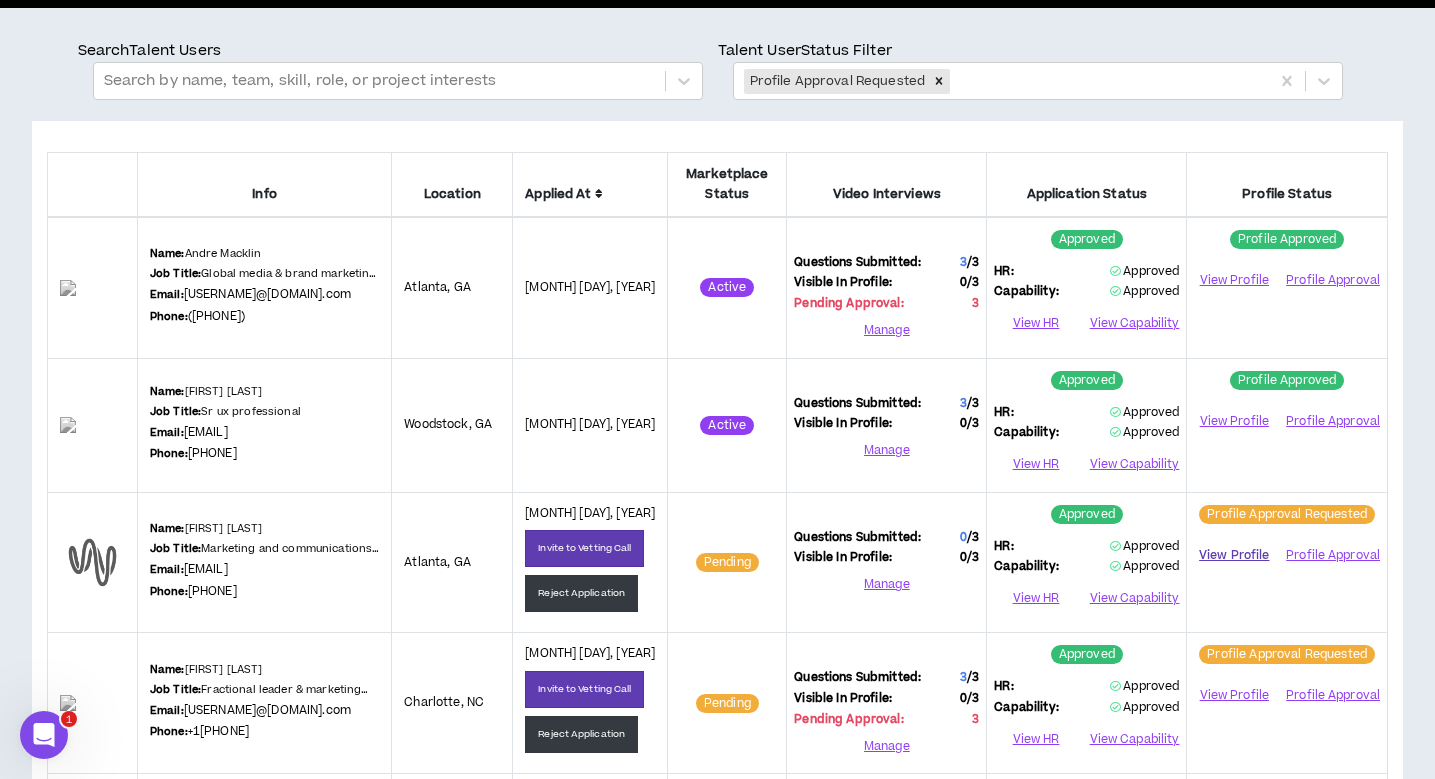 click on "View Profile" at bounding box center (1234, 555) 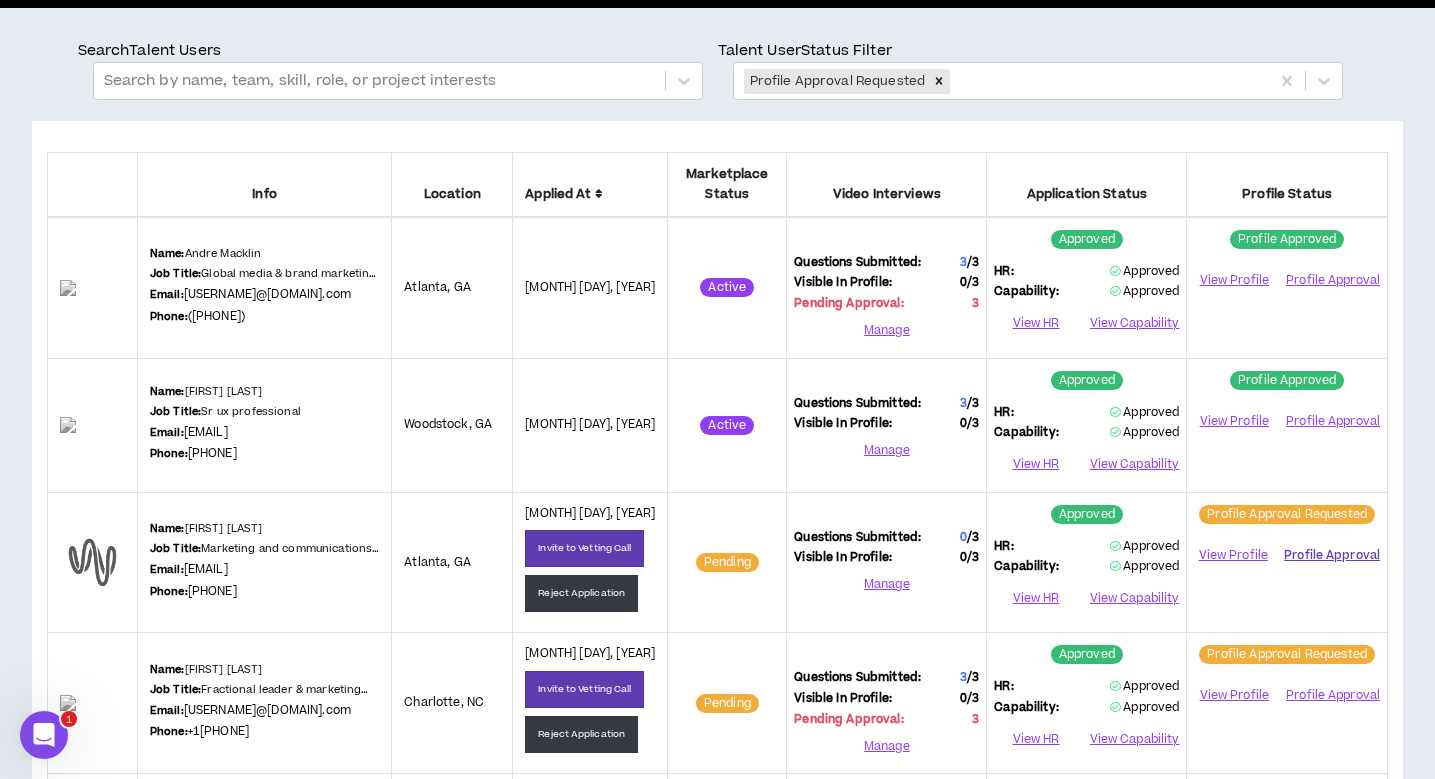 click on "Profile Approval" at bounding box center [1332, 555] 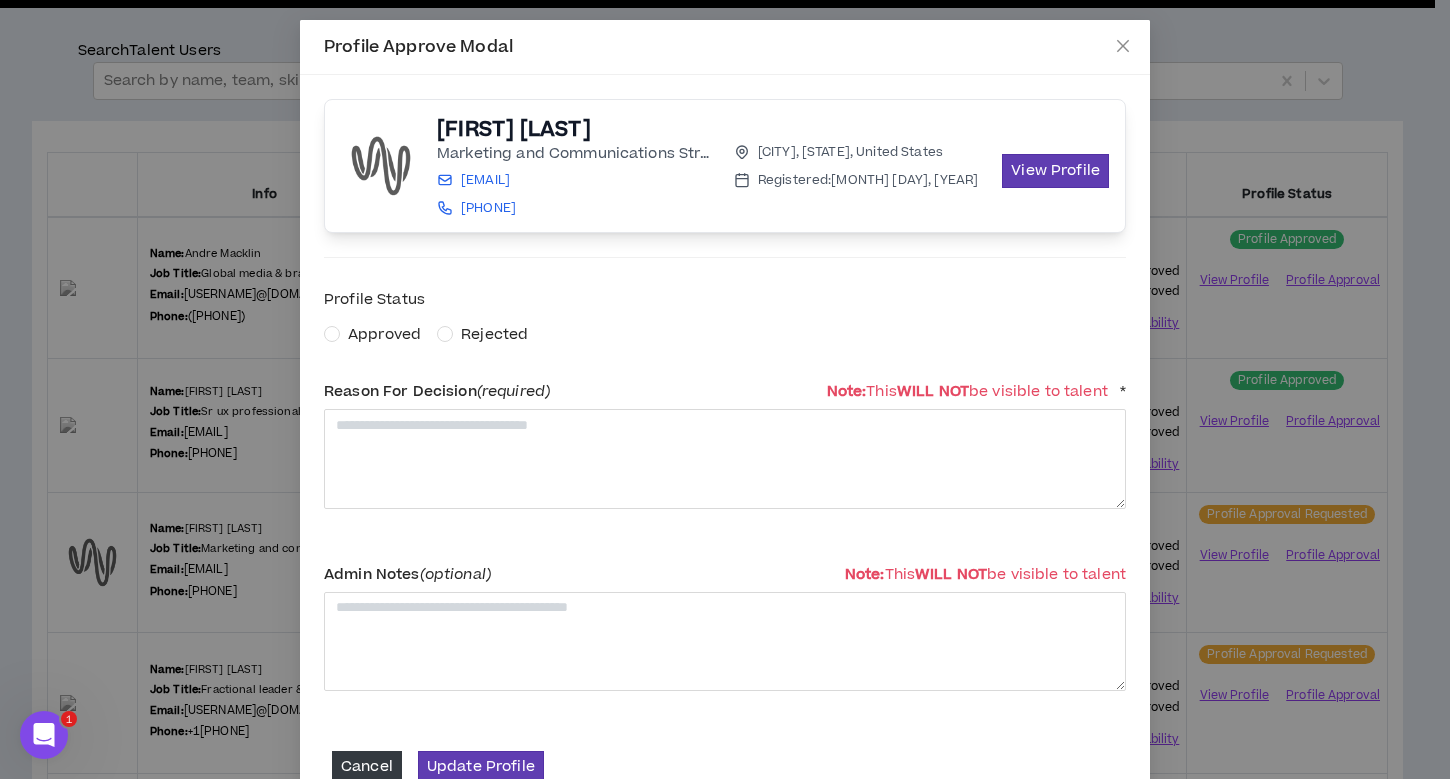 click on "Approved" at bounding box center (384, 334) 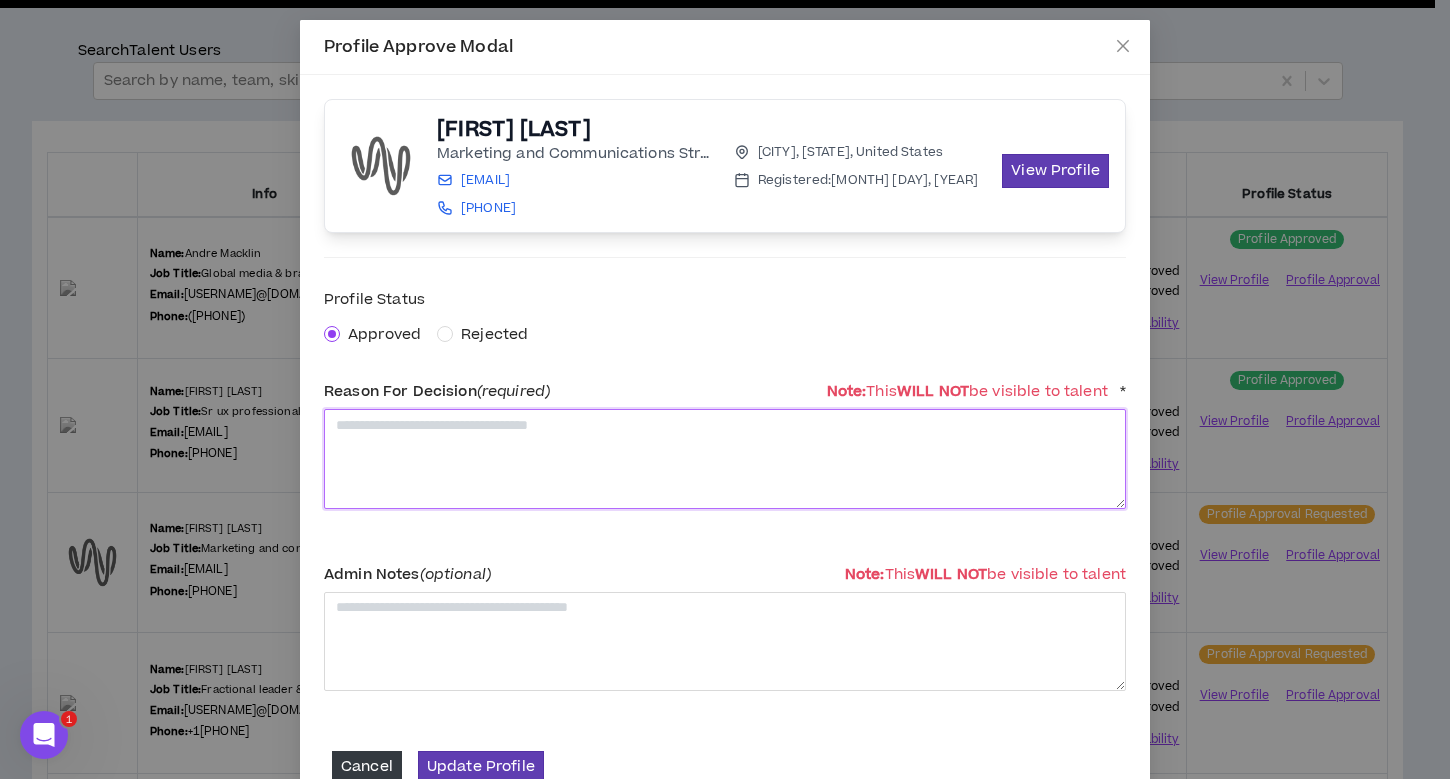 click at bounding box center (725, 458) 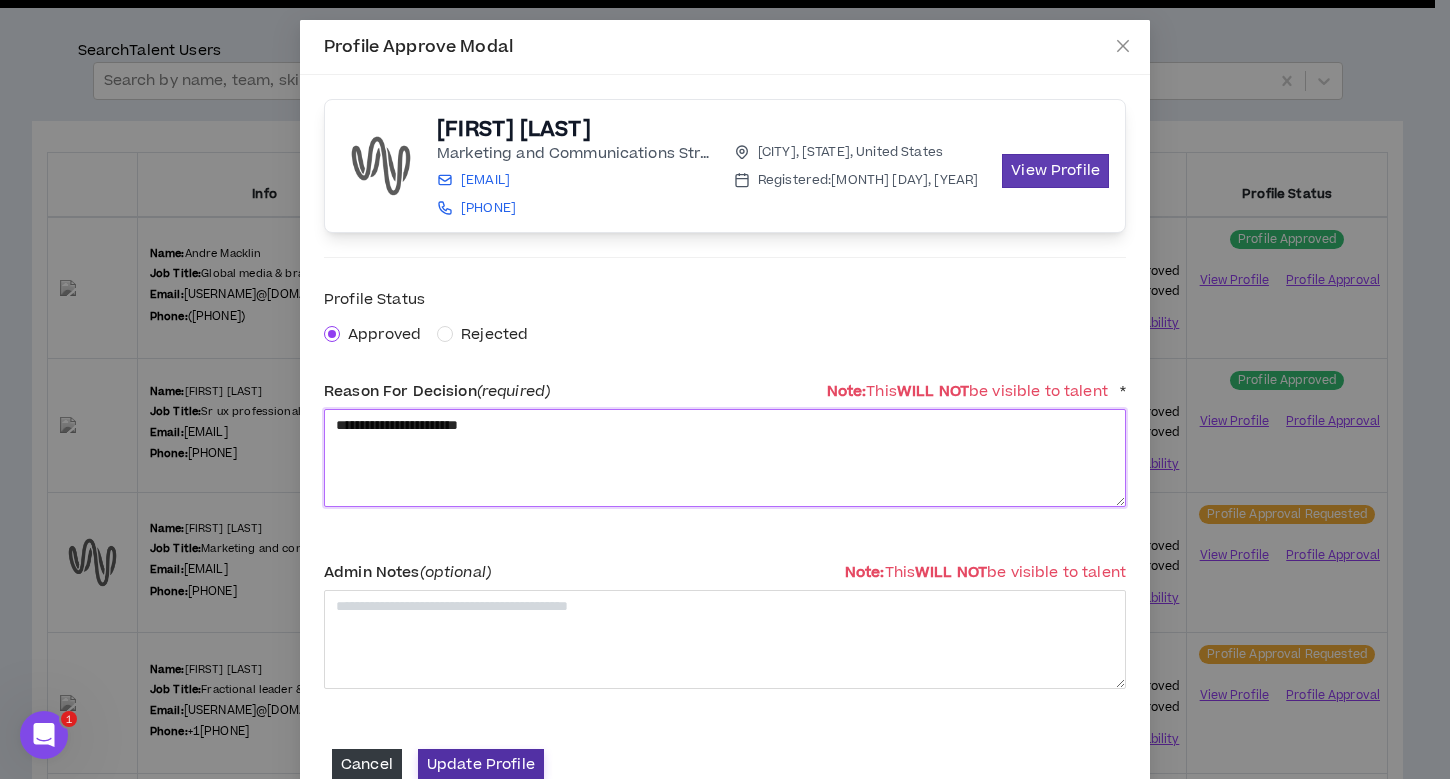 type on "**********" 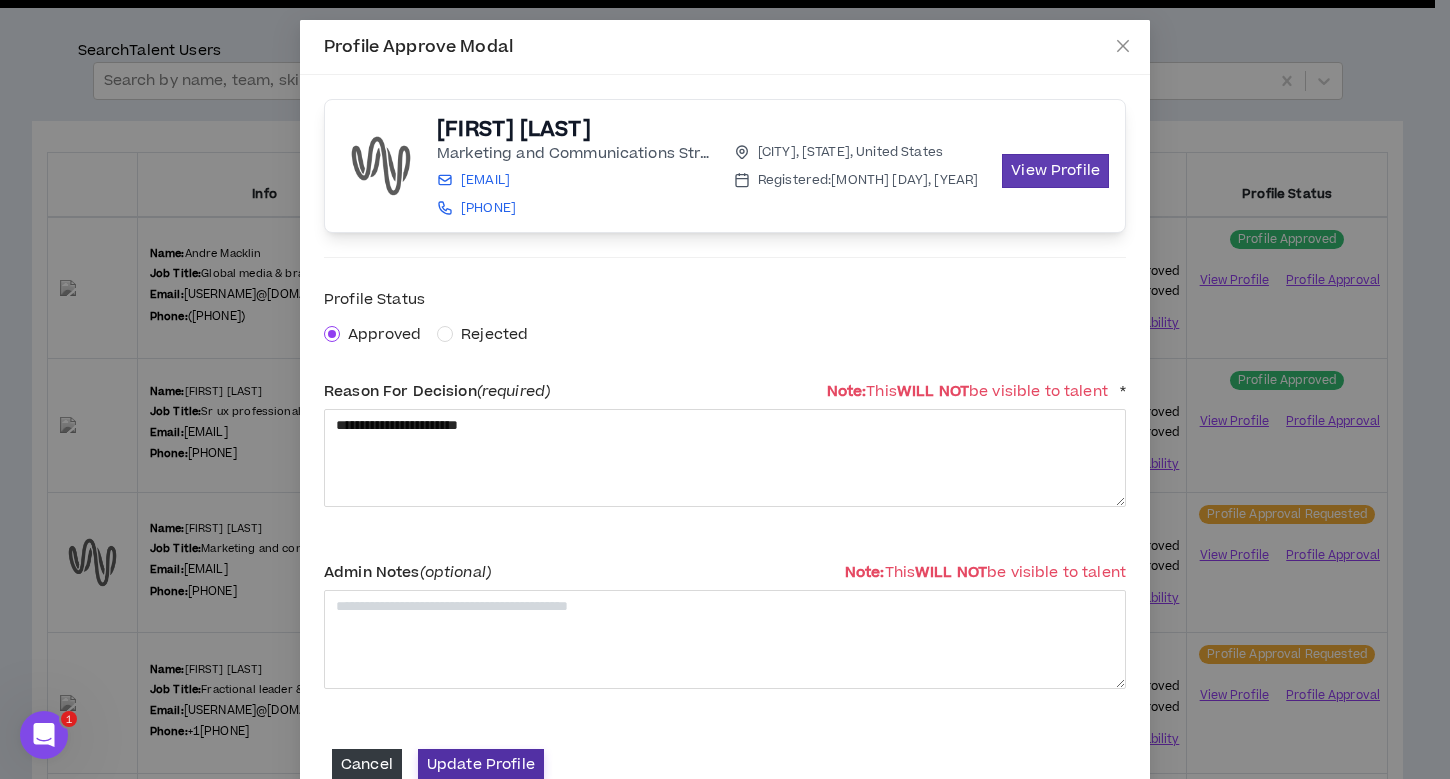 click on "Update Profile" at bounding box center [481, 764] 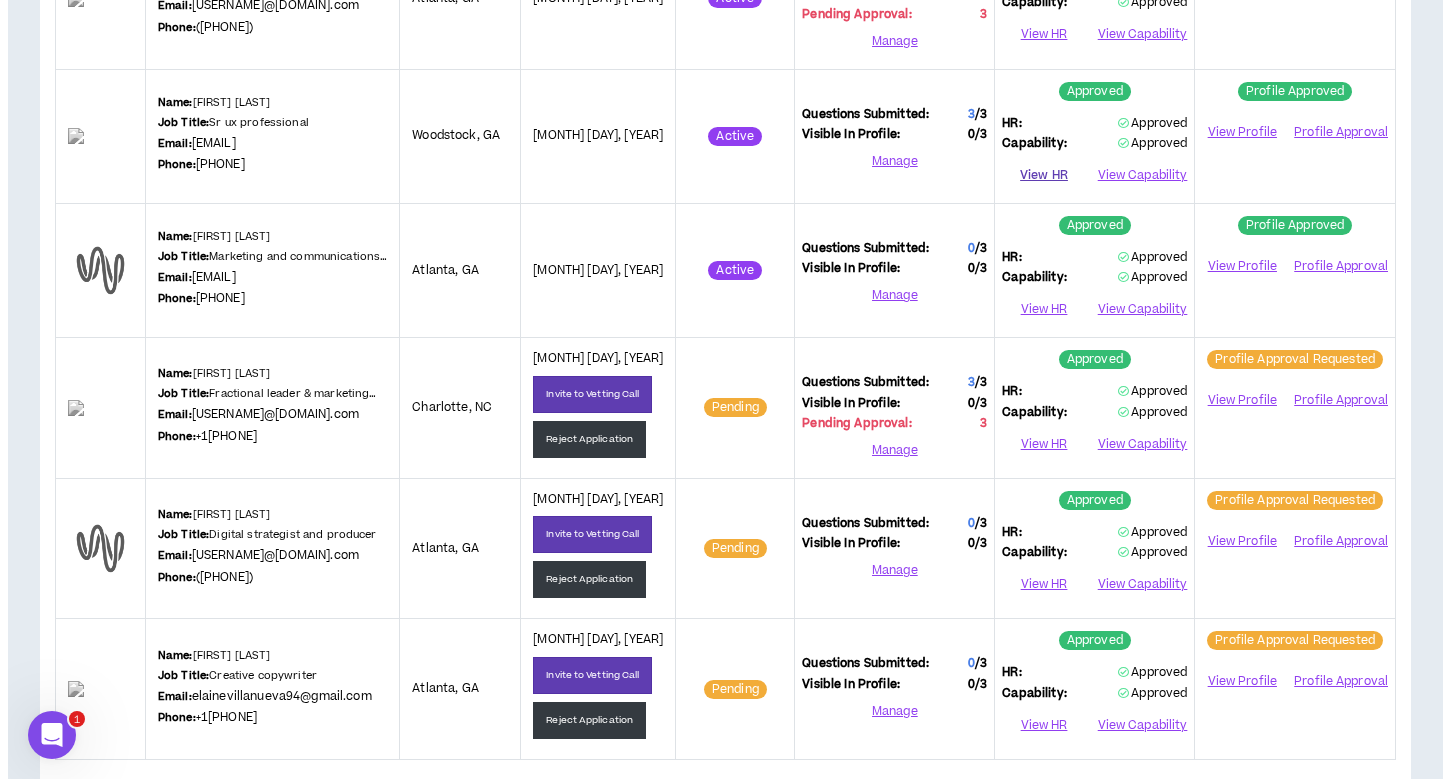 scroll, scrollTop: 453, scrollLeft: 0, axis: vertical 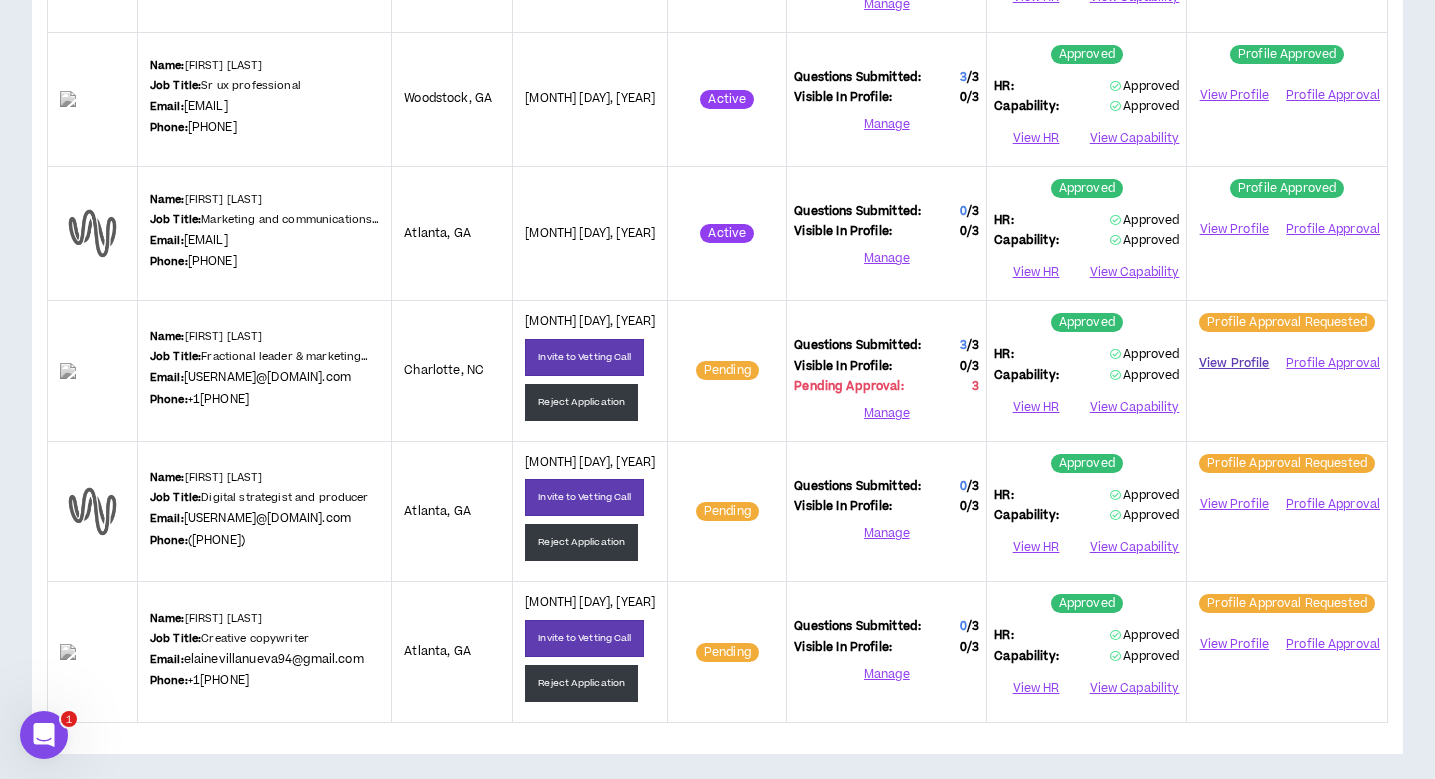click on "View Profile" at bounding box center (1234, 363) 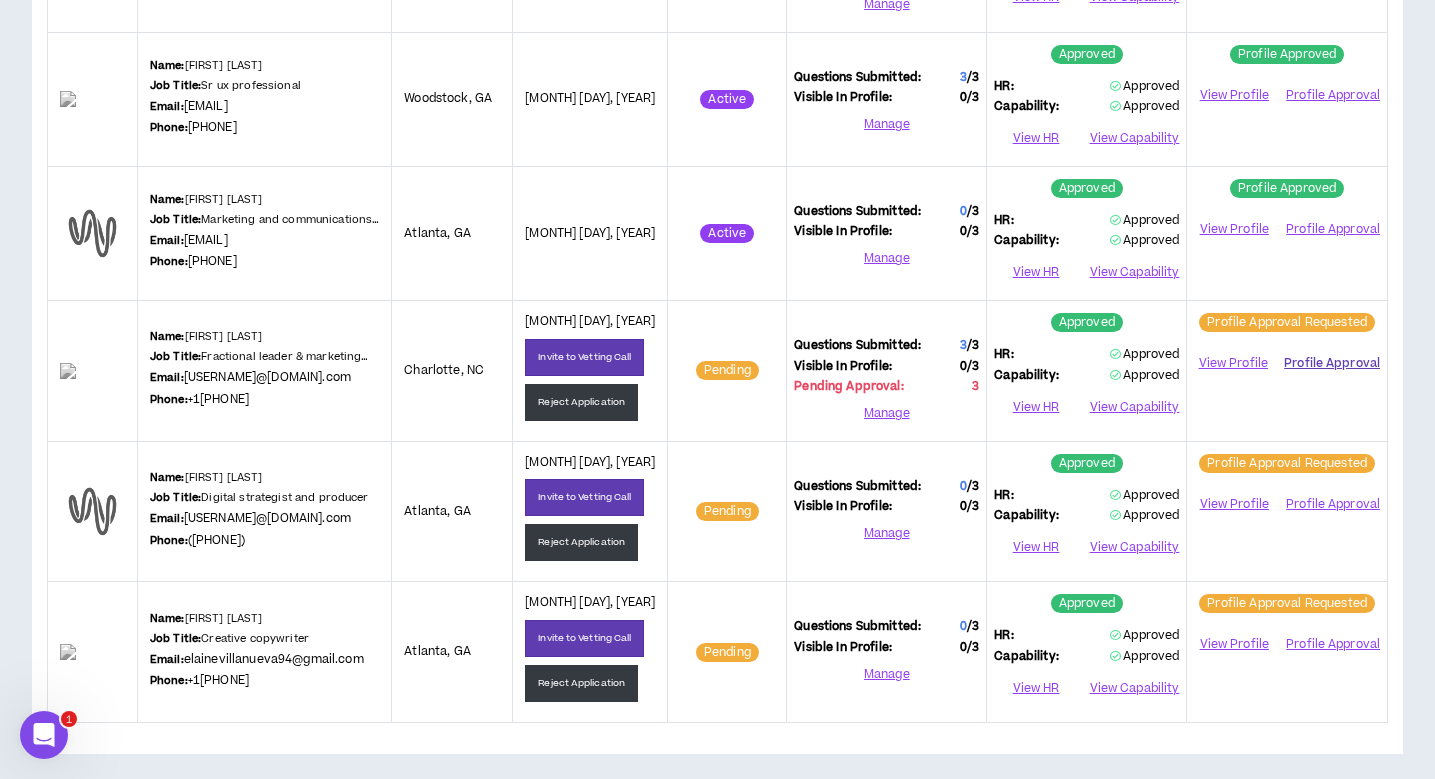 click on "Profile Approval" at bounding box center [1332, 363] 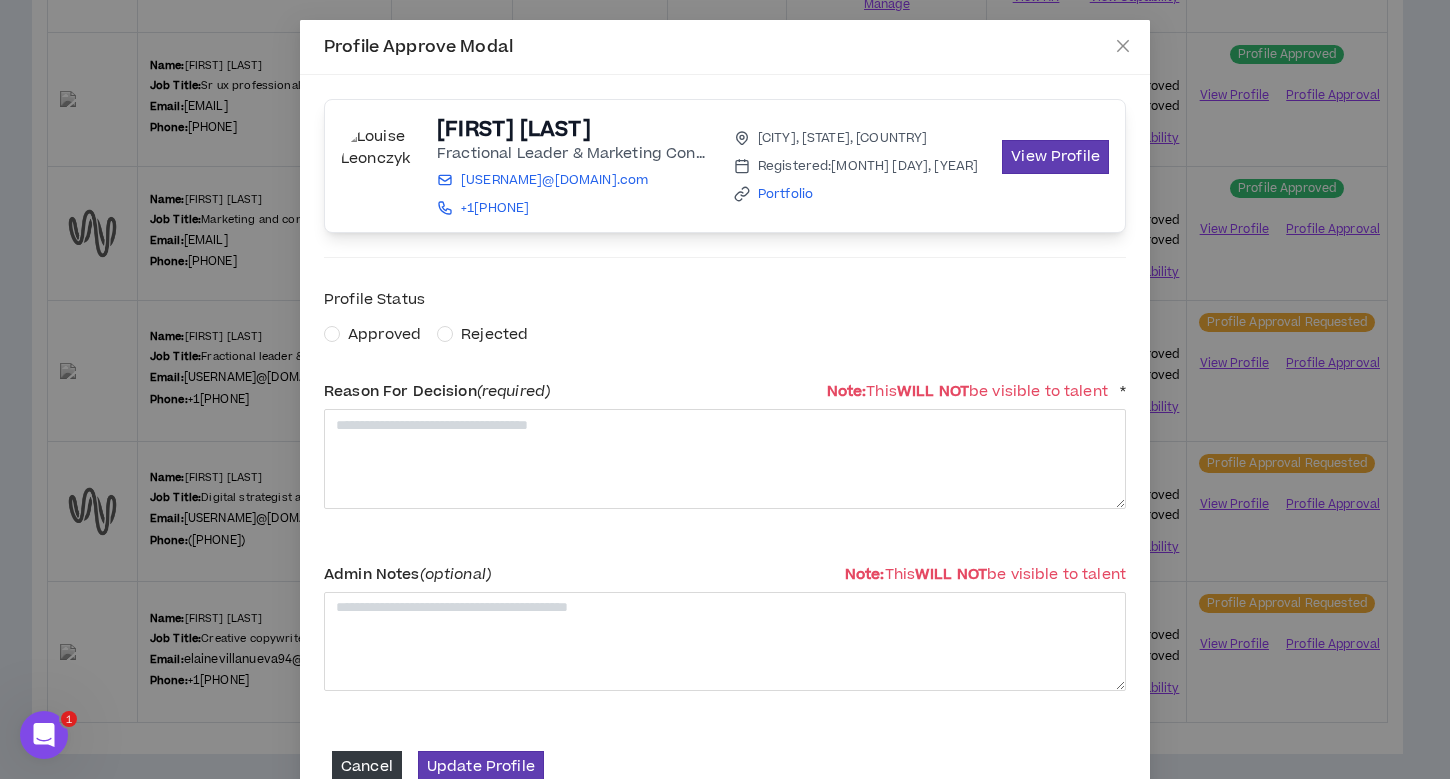 click on "Approved" at bounding box center [384, 334] 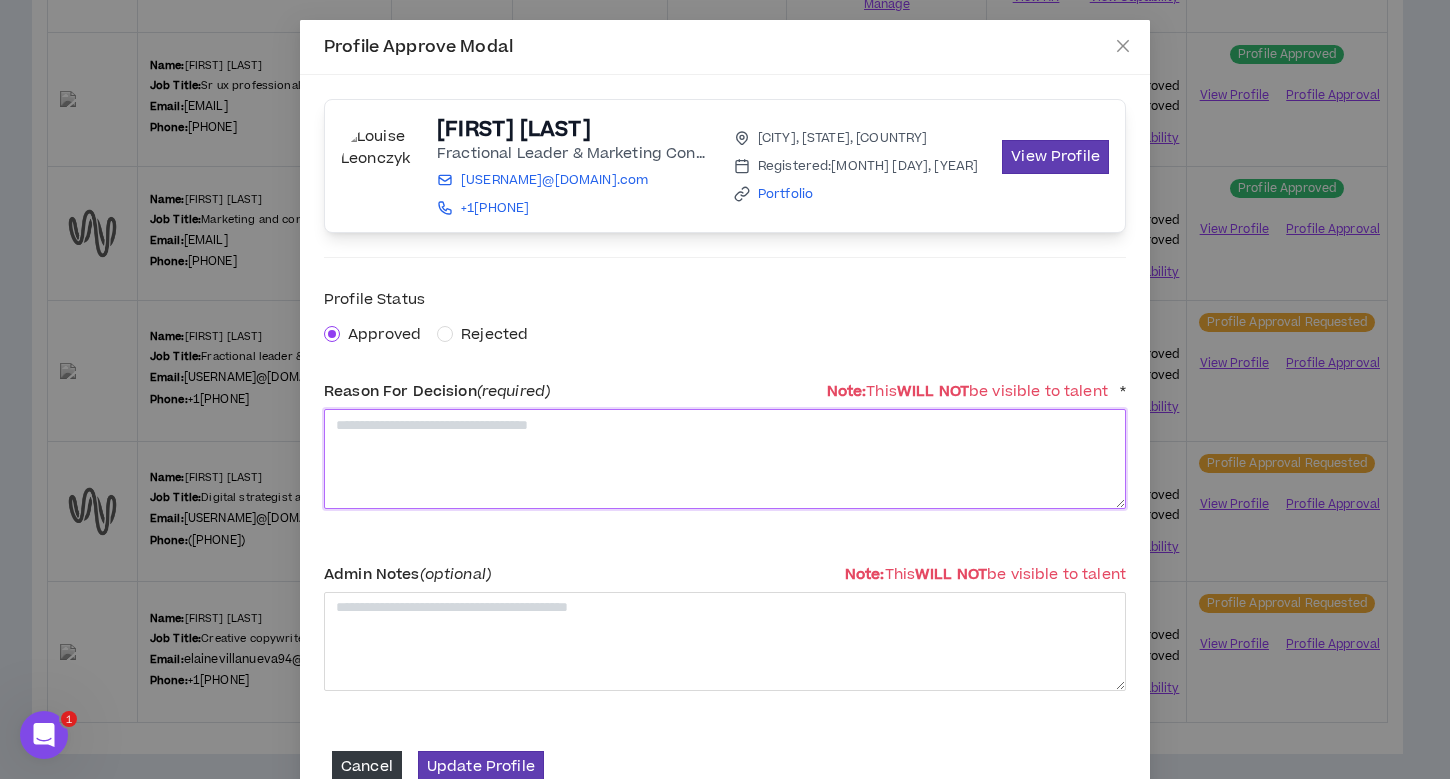 click at bounding box center [725, 458] 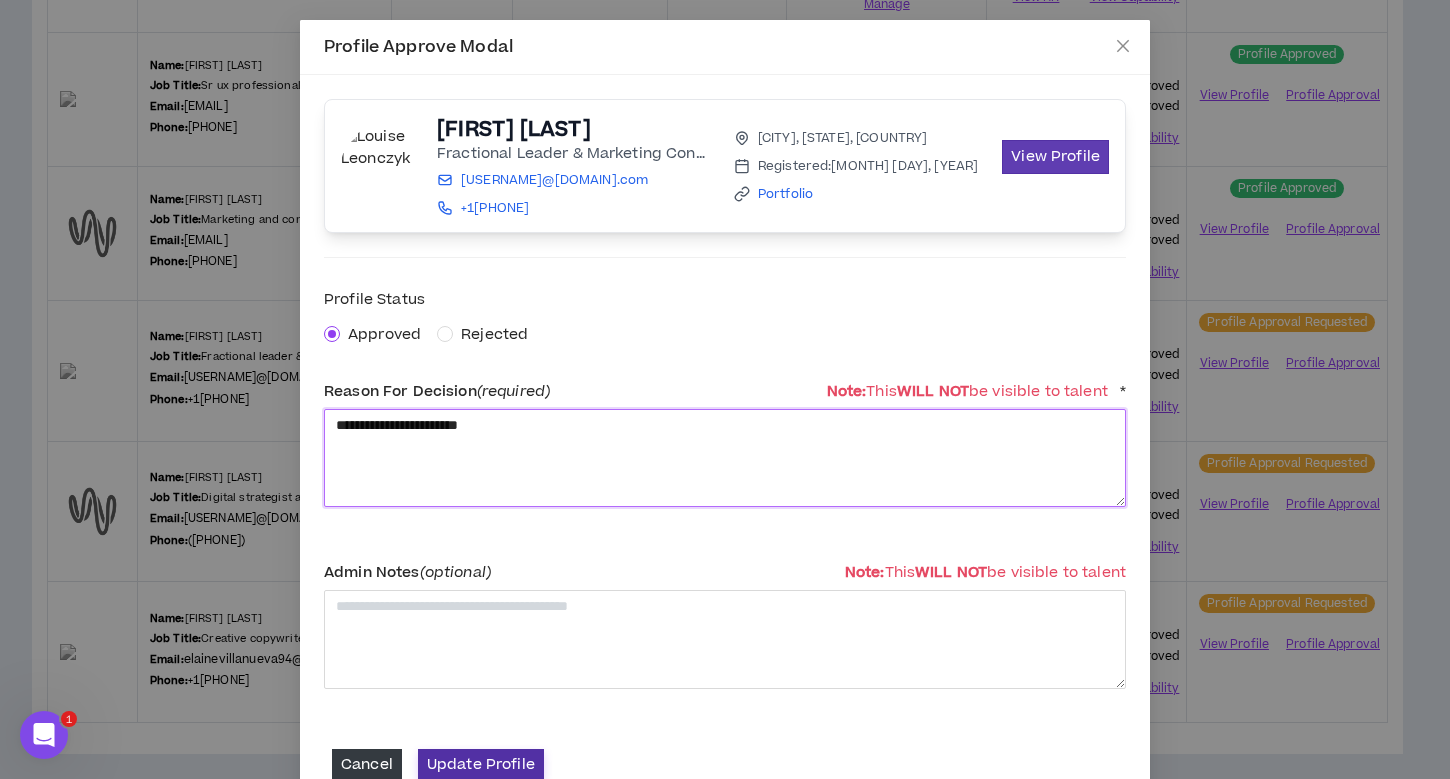 type on "**********" 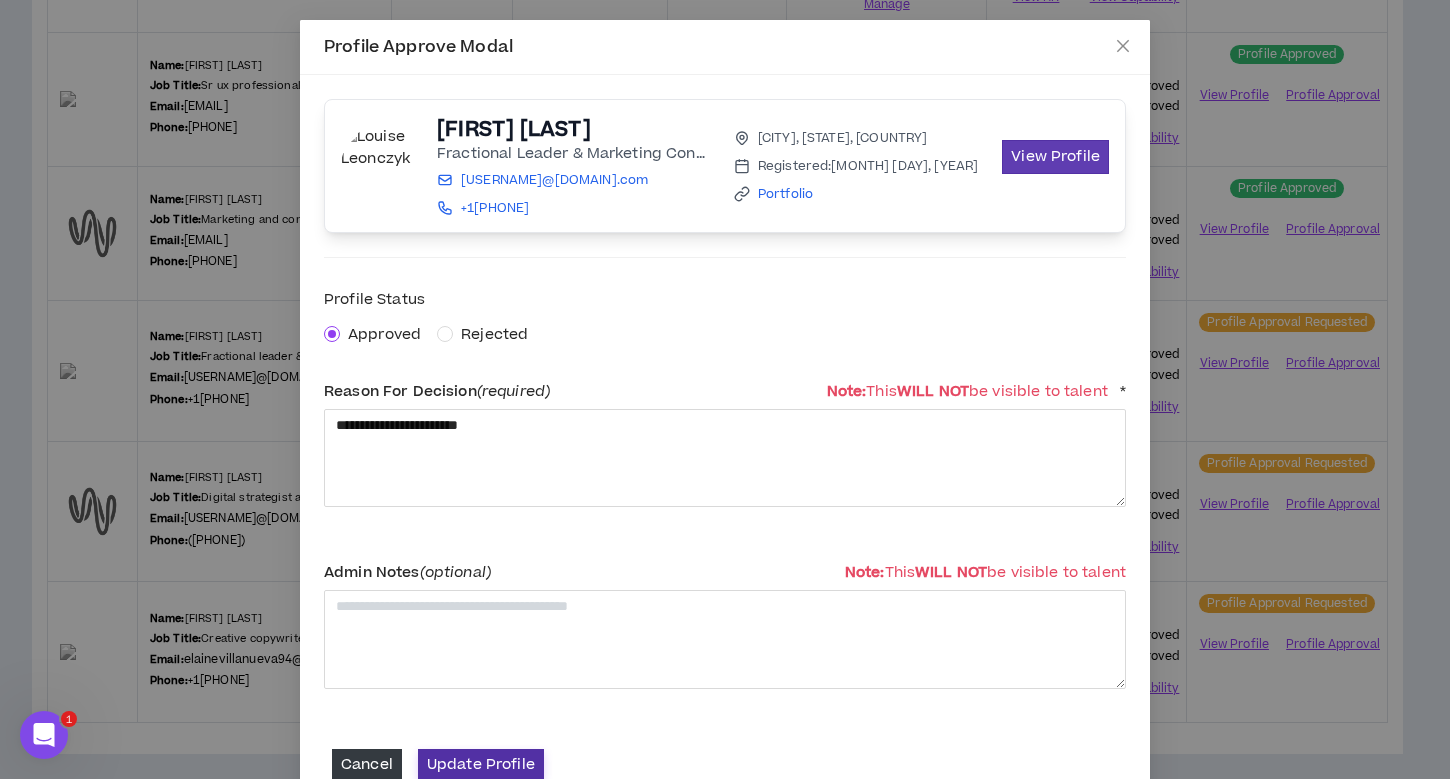 click on "Update Profile" at bounding box center [481, 764] 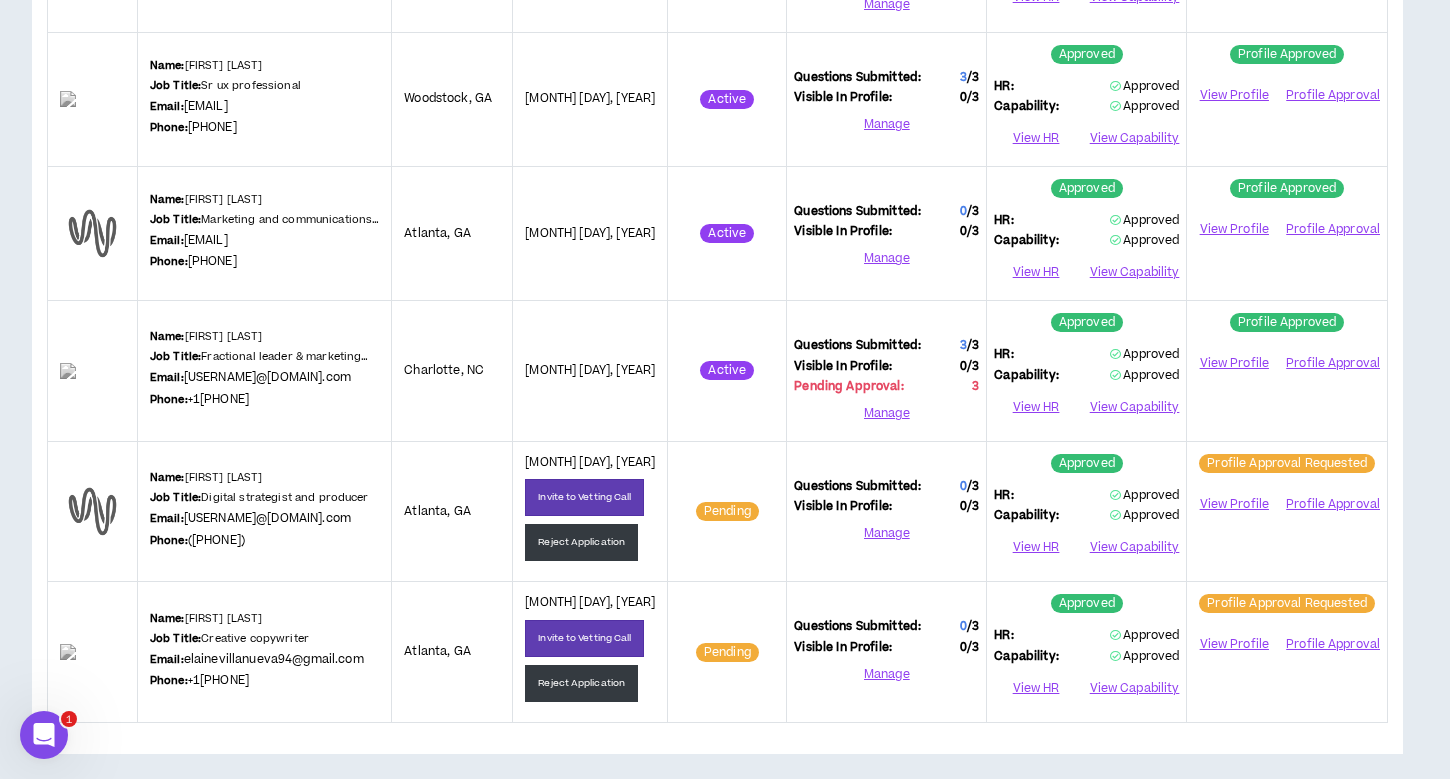scroll, scrollTop: 452, scrollLeft: 0, axis: vertical 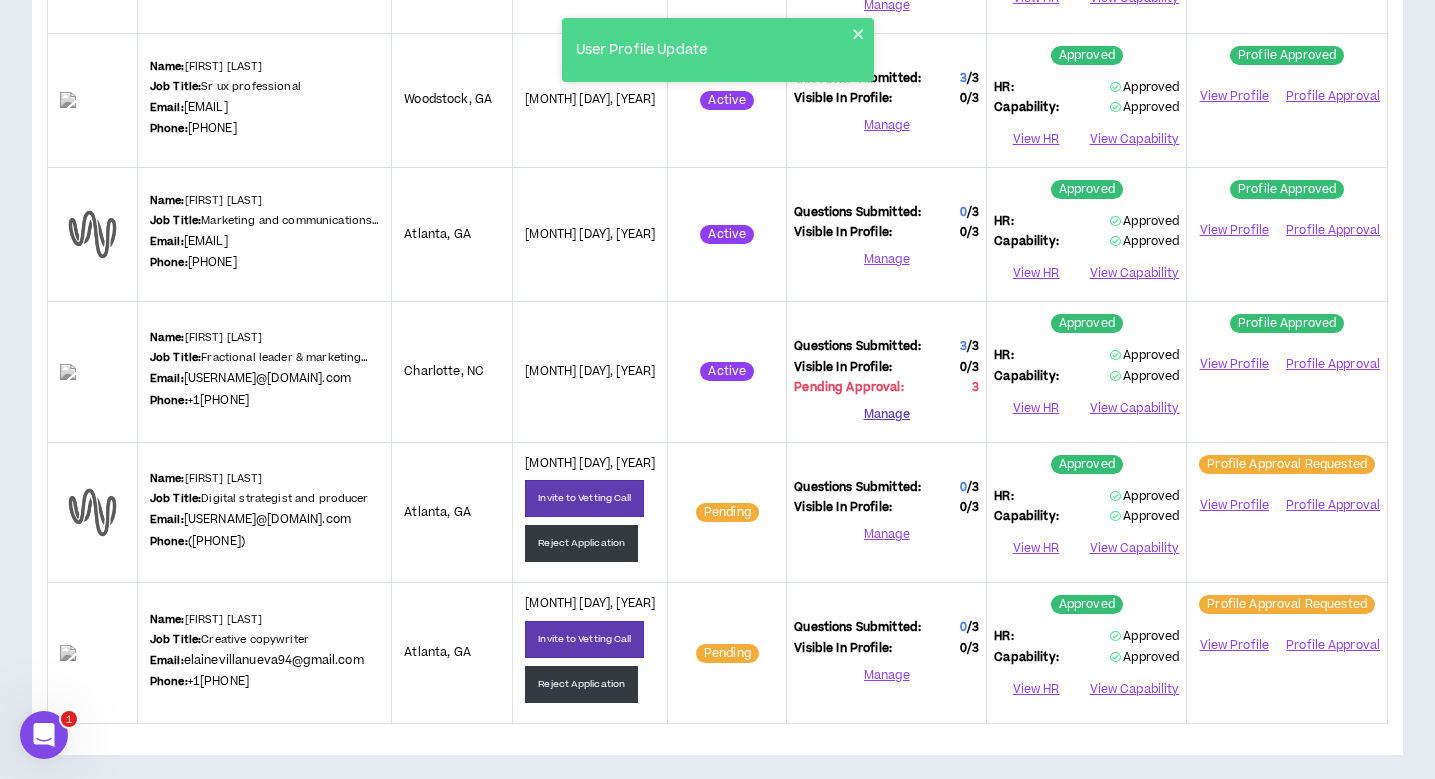 click on "Manage" at bounding box center (886, 415) 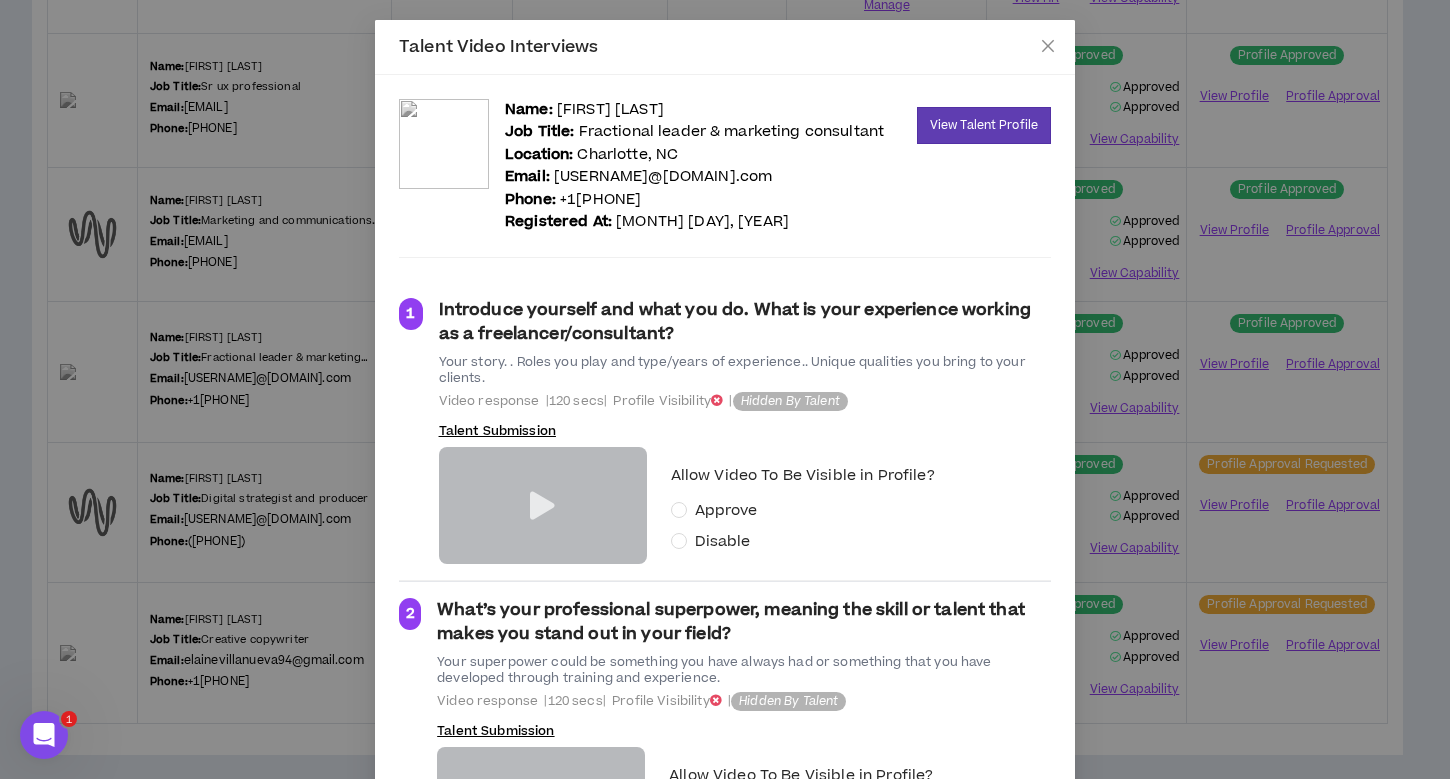 click at bounding box center [542, 506] 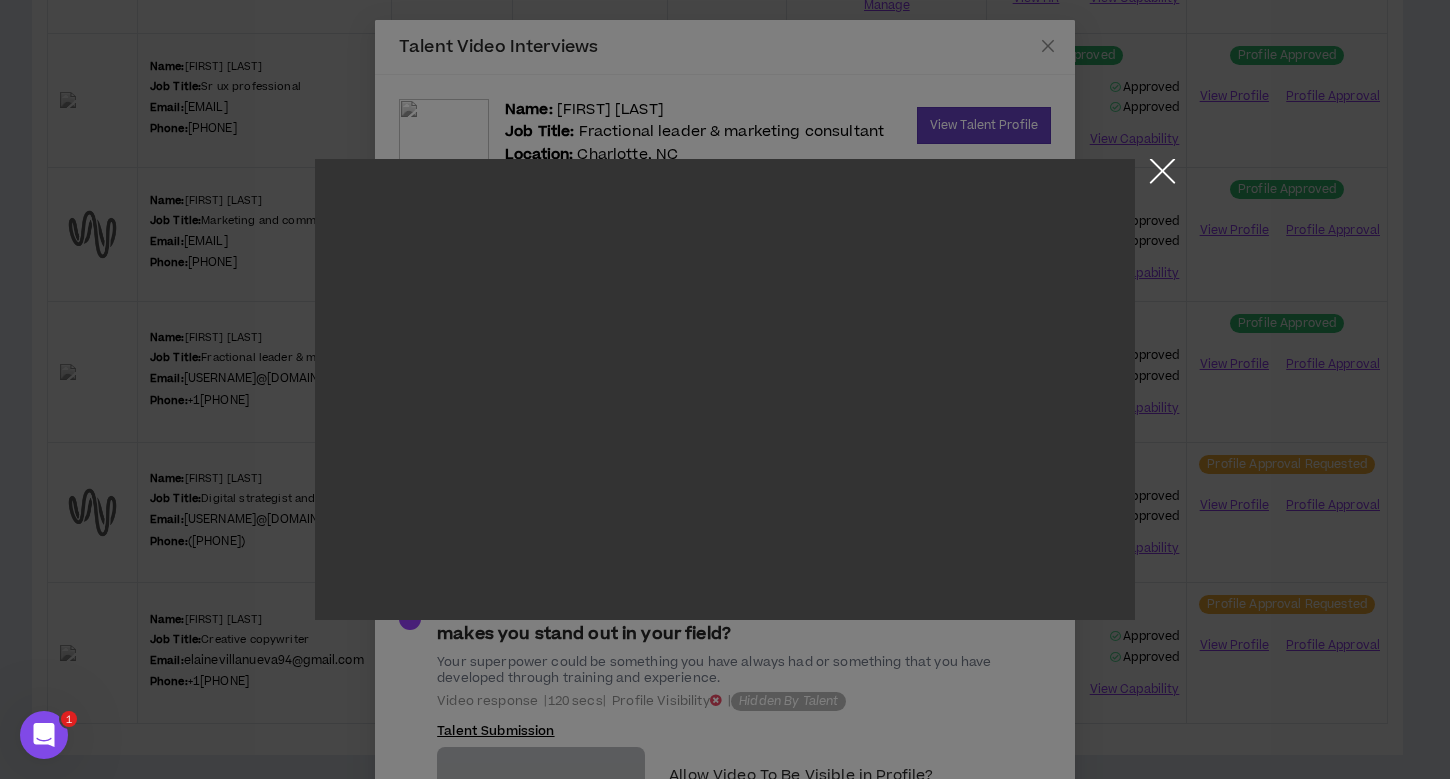 click at bounding box center [1162, 176] 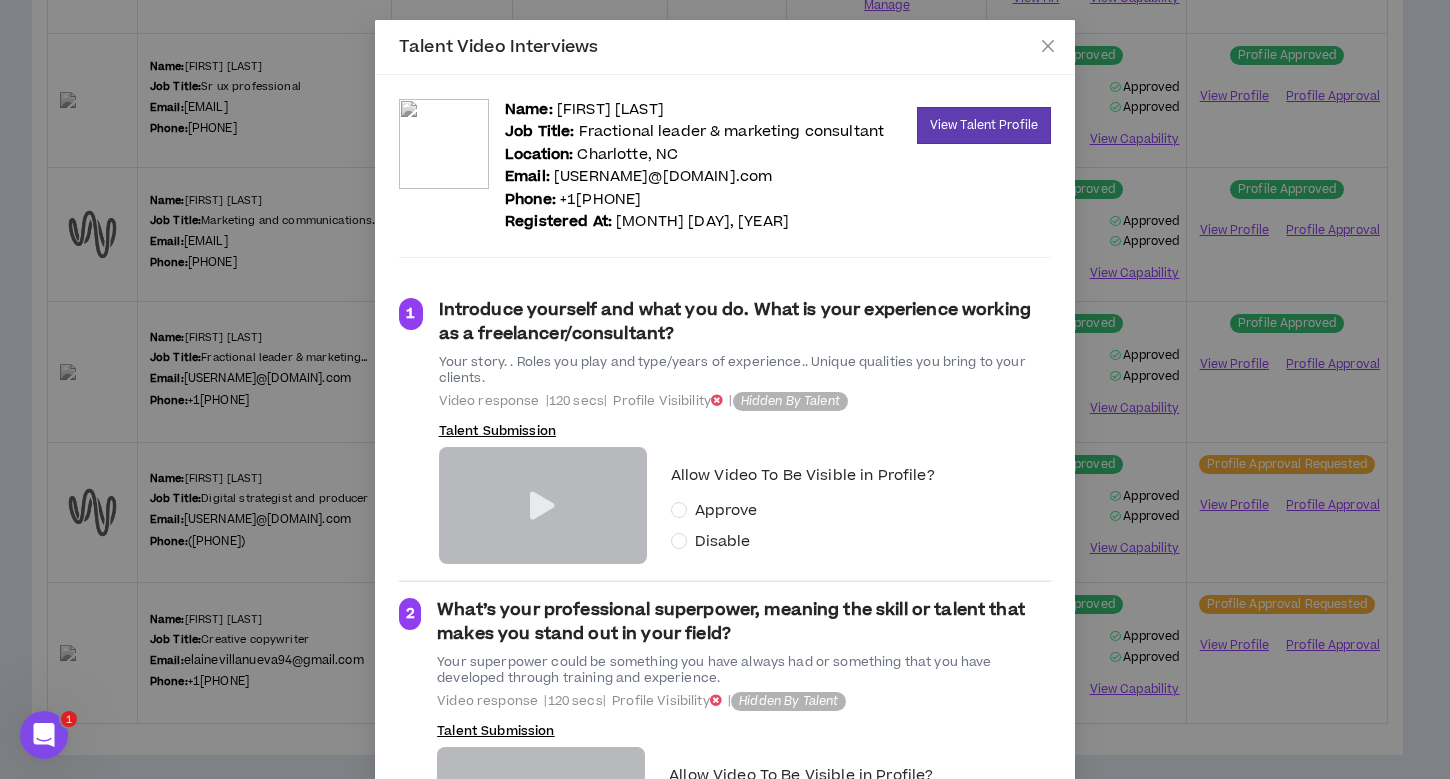 click on "Approve" at bounding box center (726, 511) 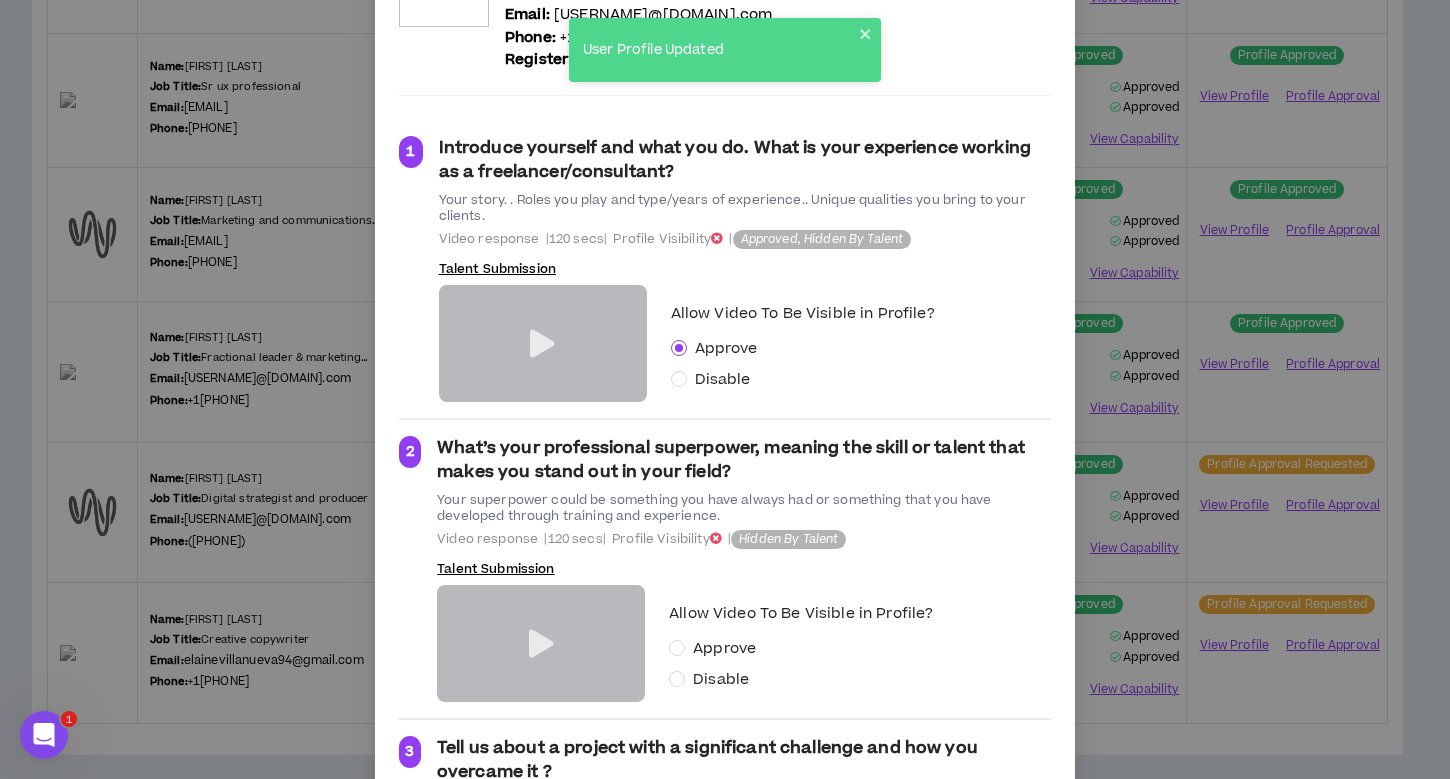 scroll, scrollTop: 308, scrollLeft: 0, axis: vertical 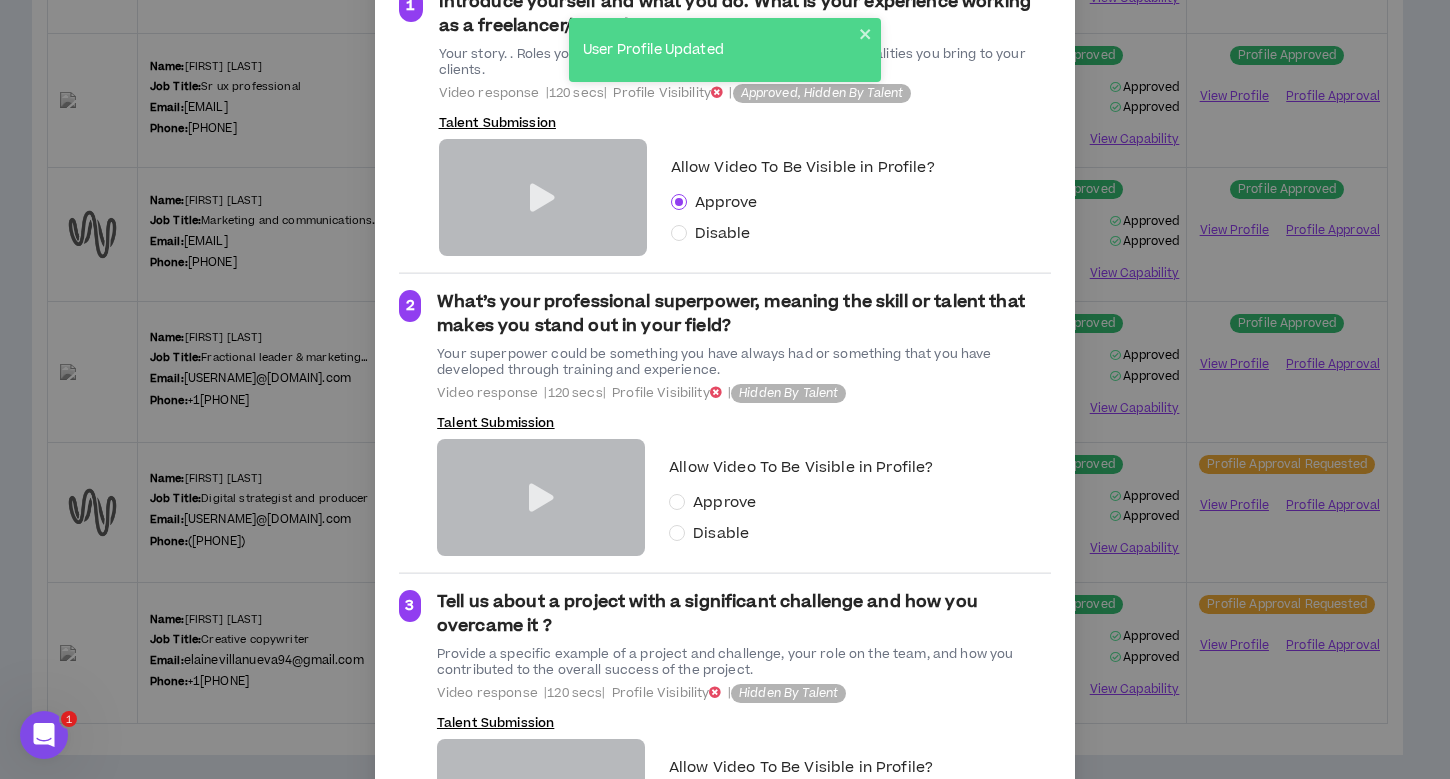 click at bounding box center (541, 498) 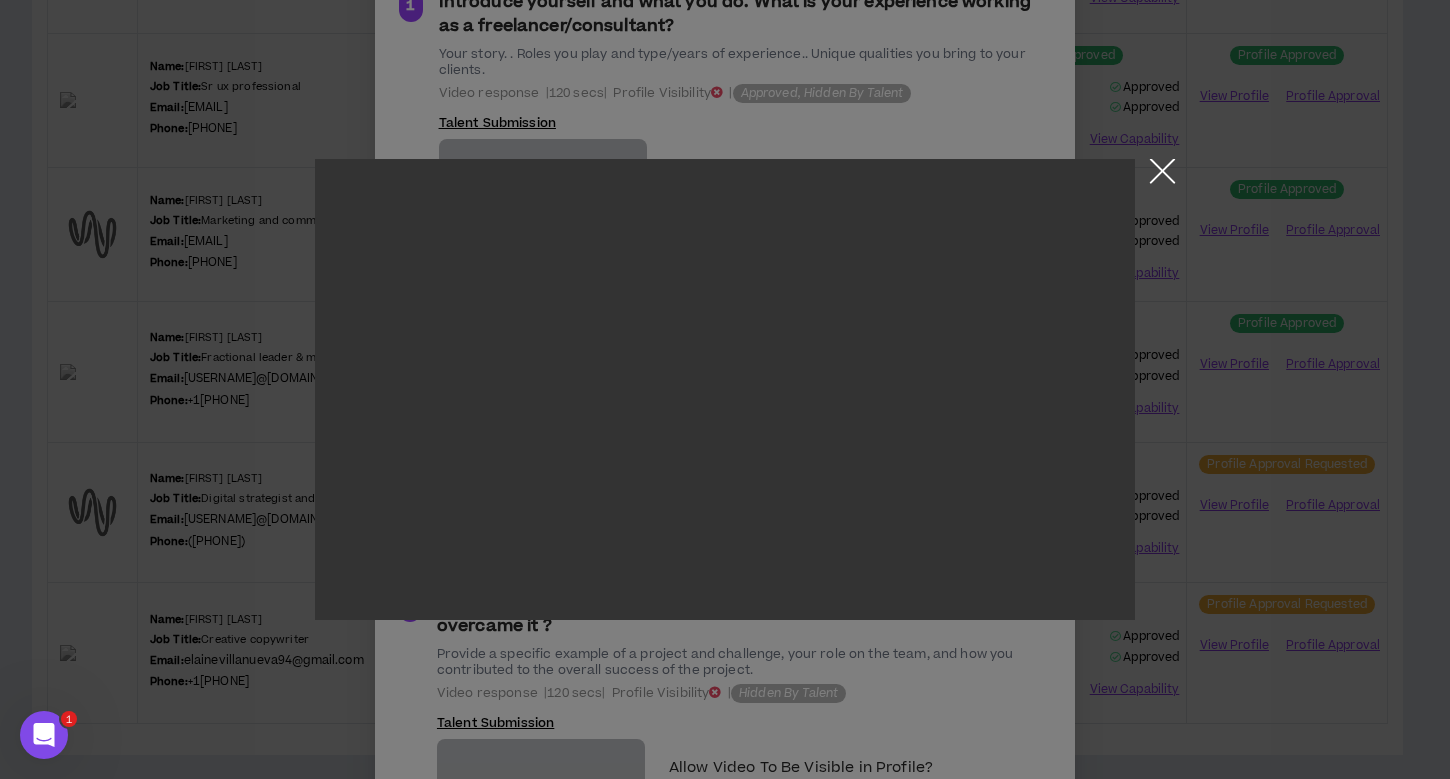 click at bounding box center [1162, 176] 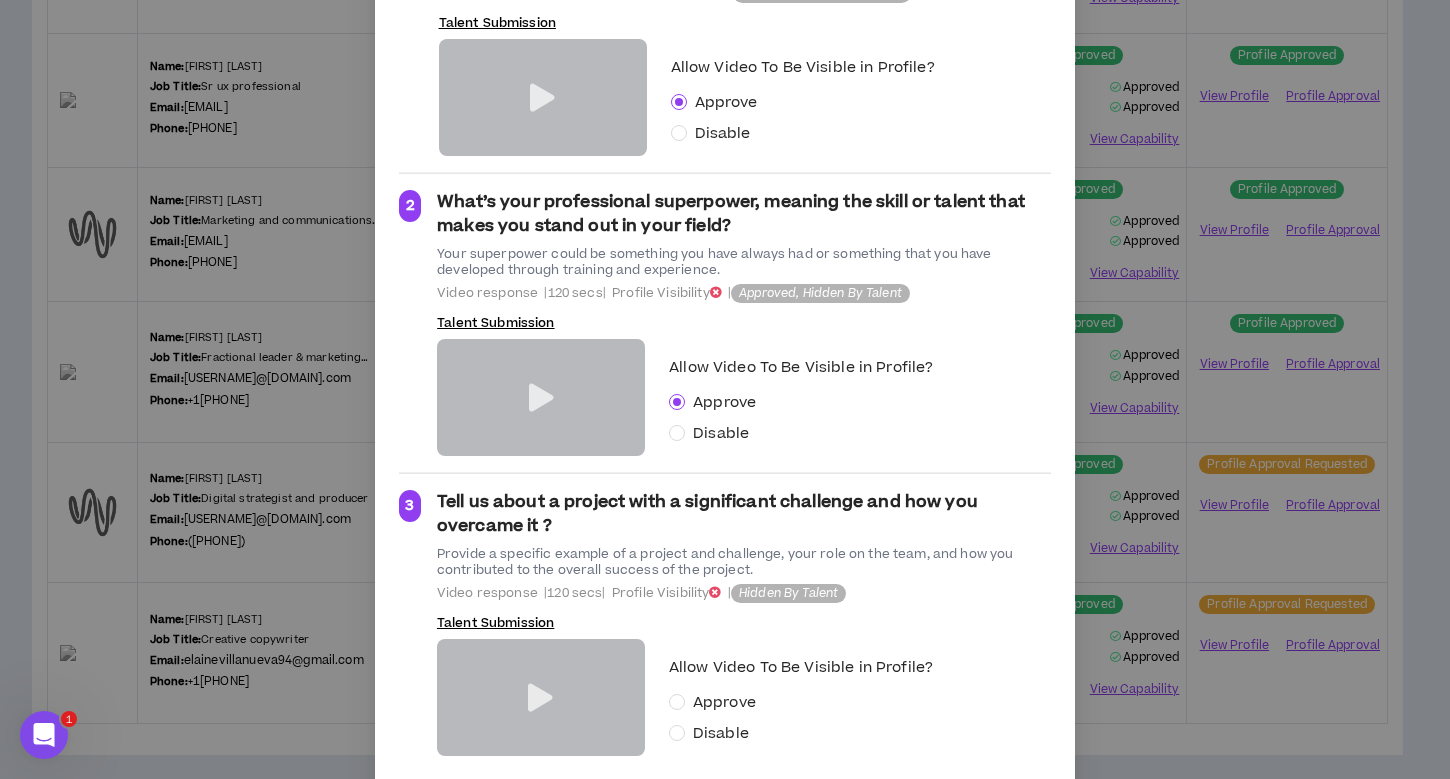 scroll, scrollTop: 447, scrollLeft: 0, axis: vertical 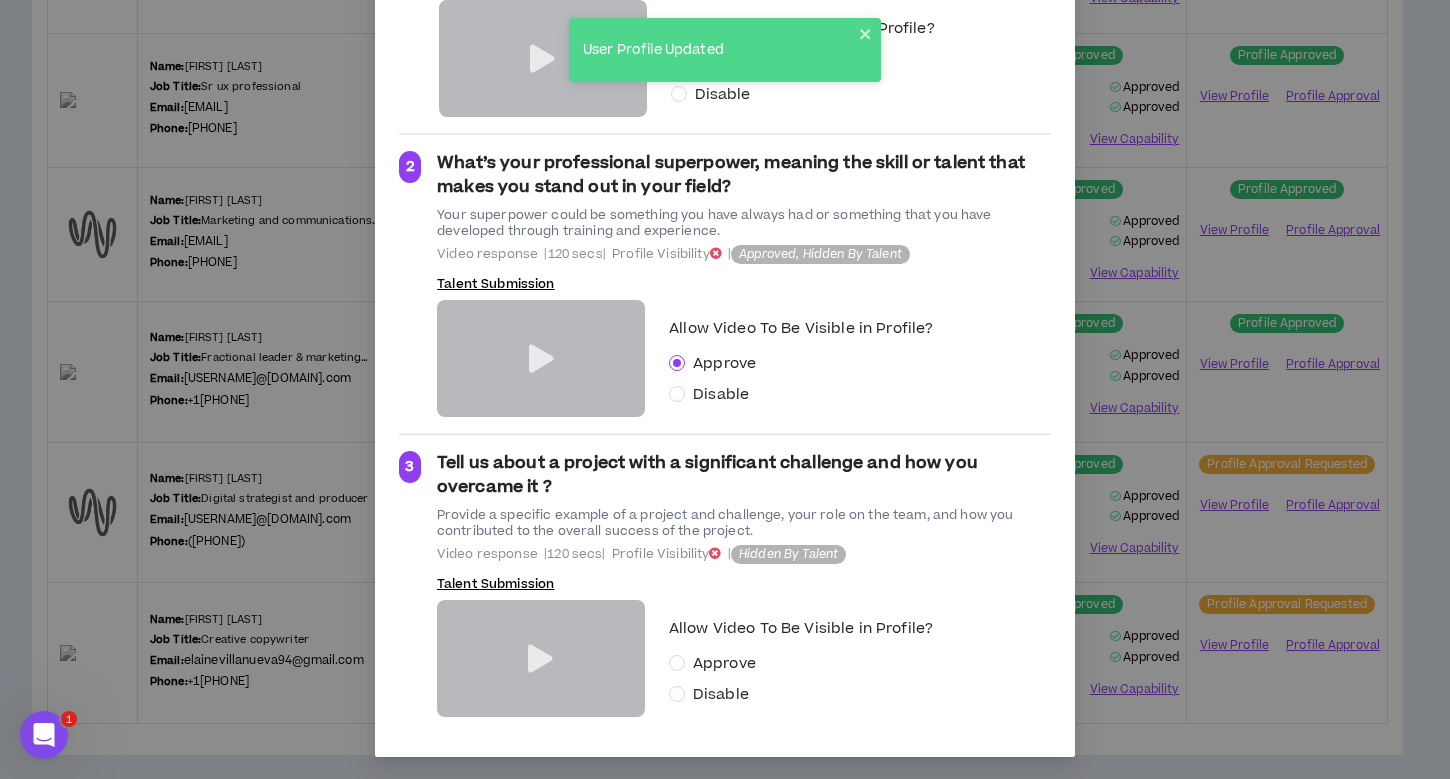 click at bounding box center [540, 659] 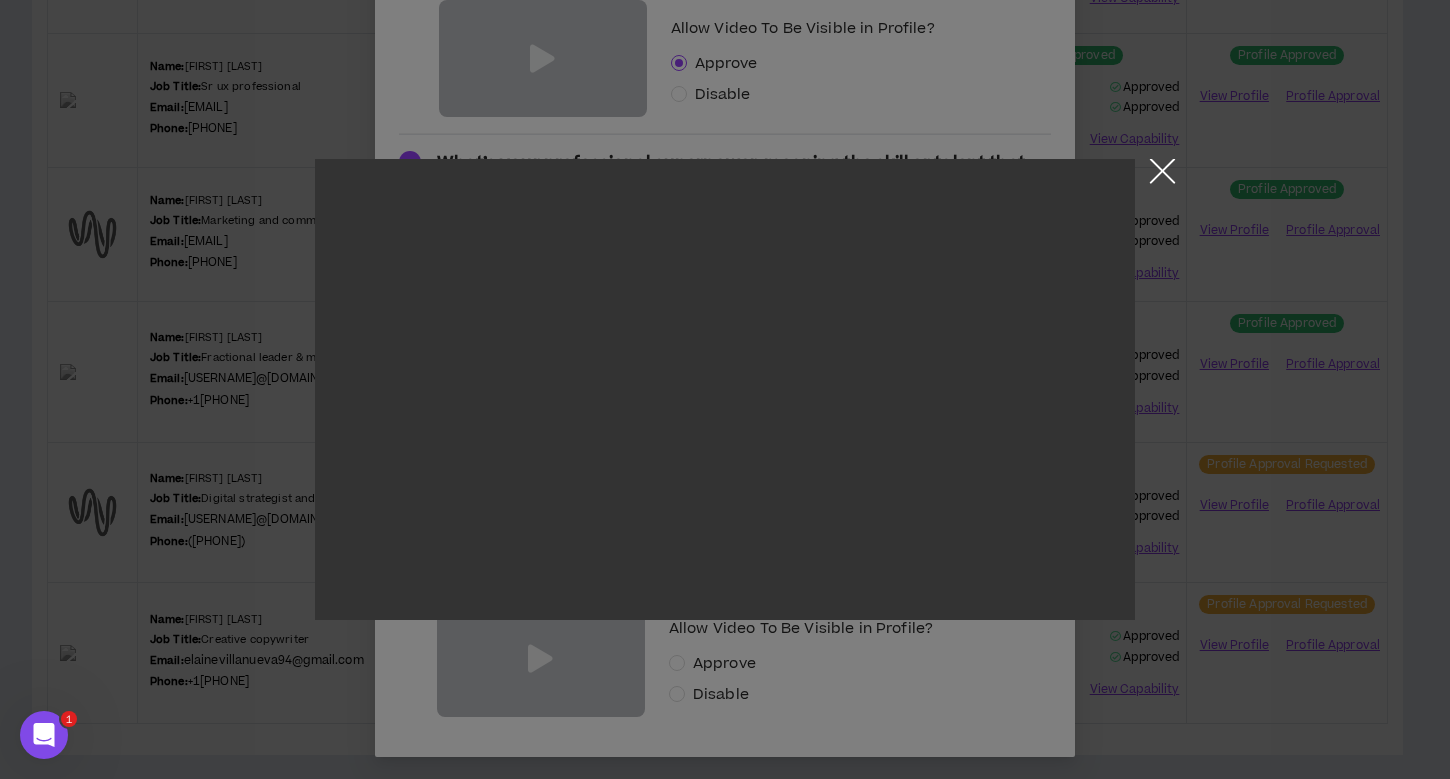 click at bounding box center (1162, 176) 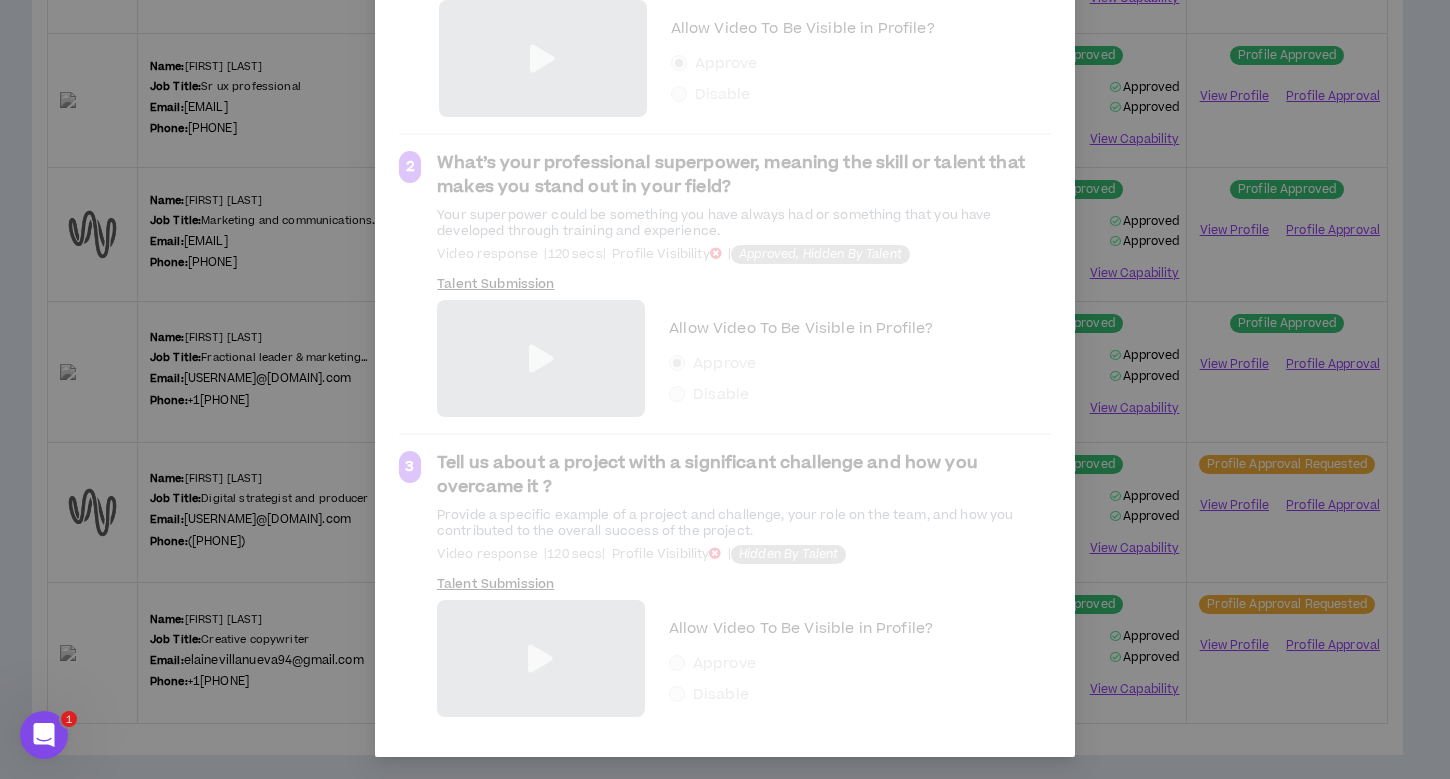 scroll, scrollTop: 446, scrollLeft: 0, axis: vertical 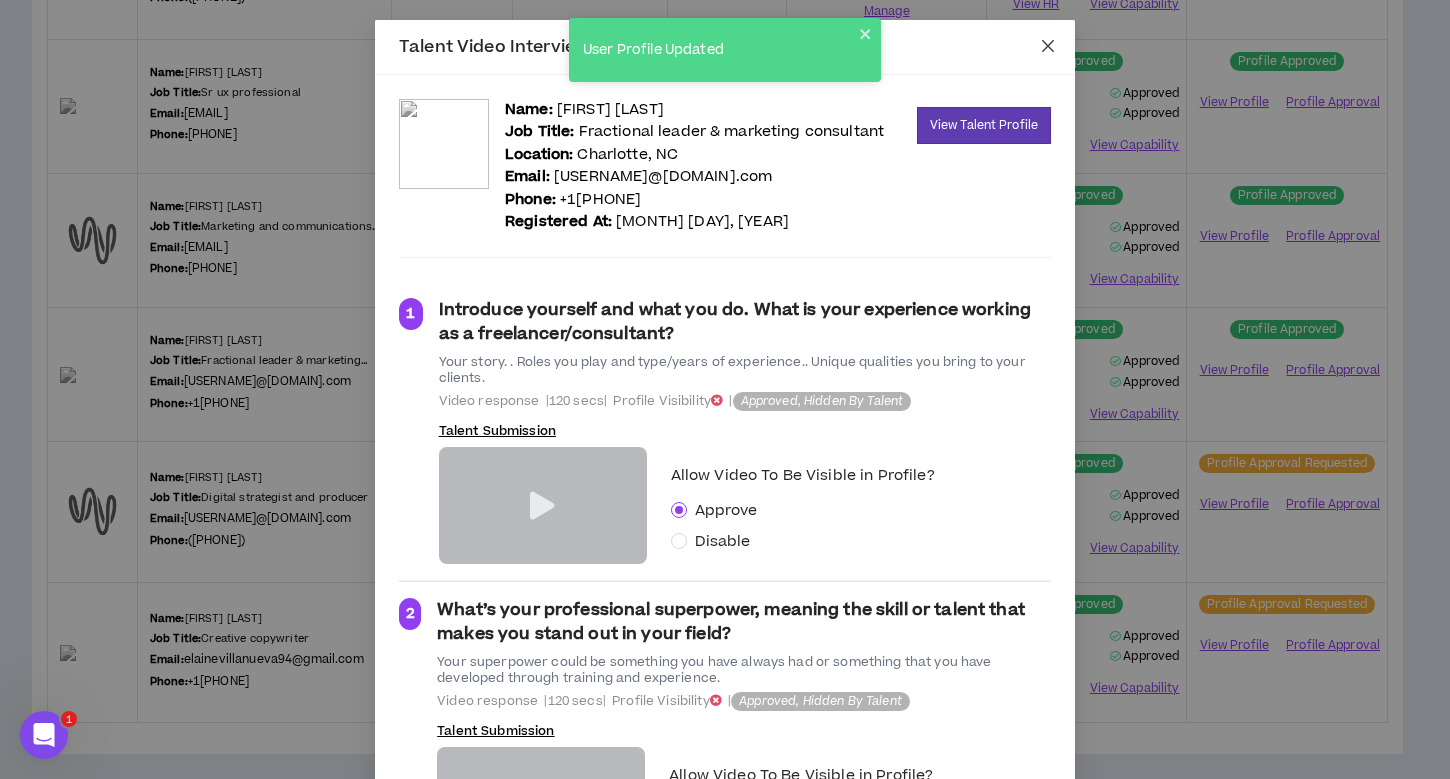 click 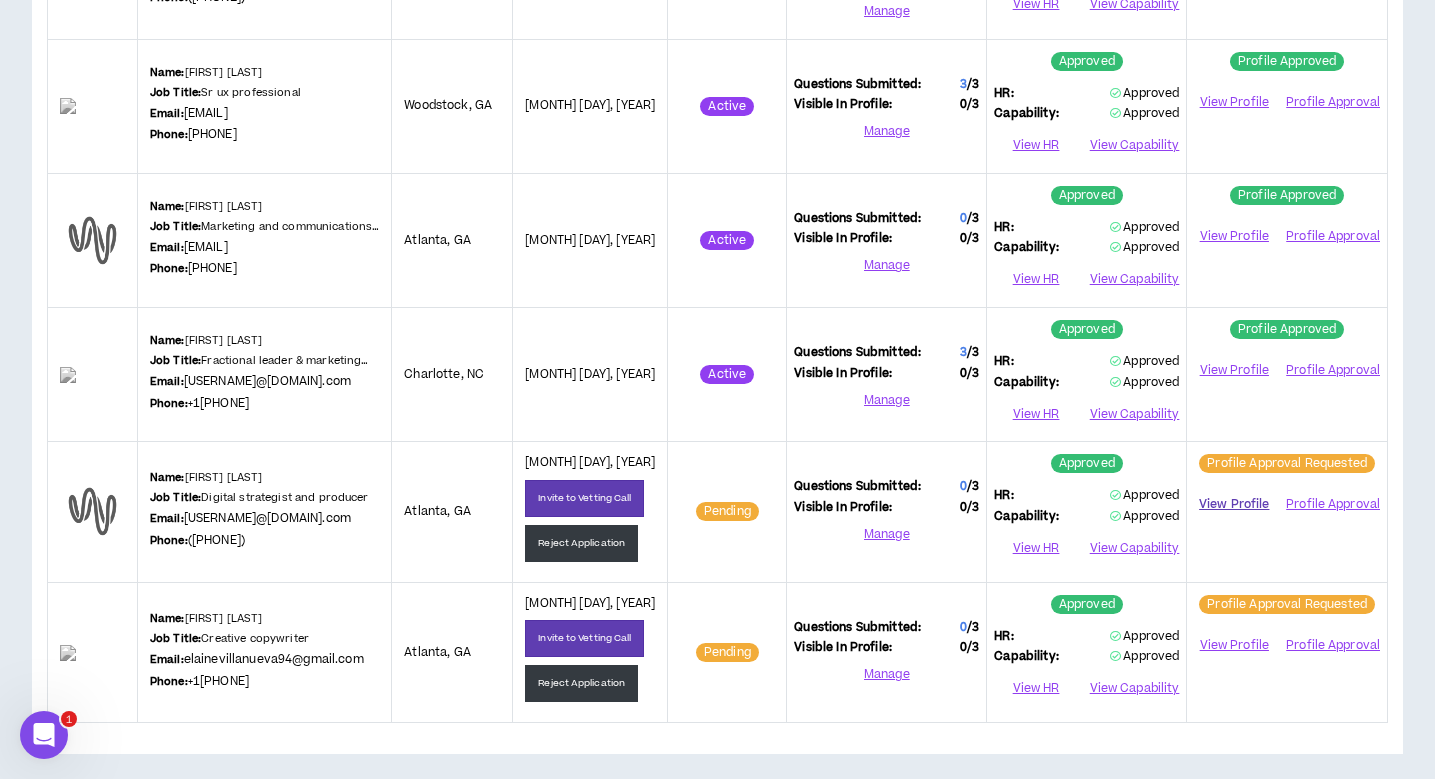 click on "View Profile" at bounding box center [1234, 504] 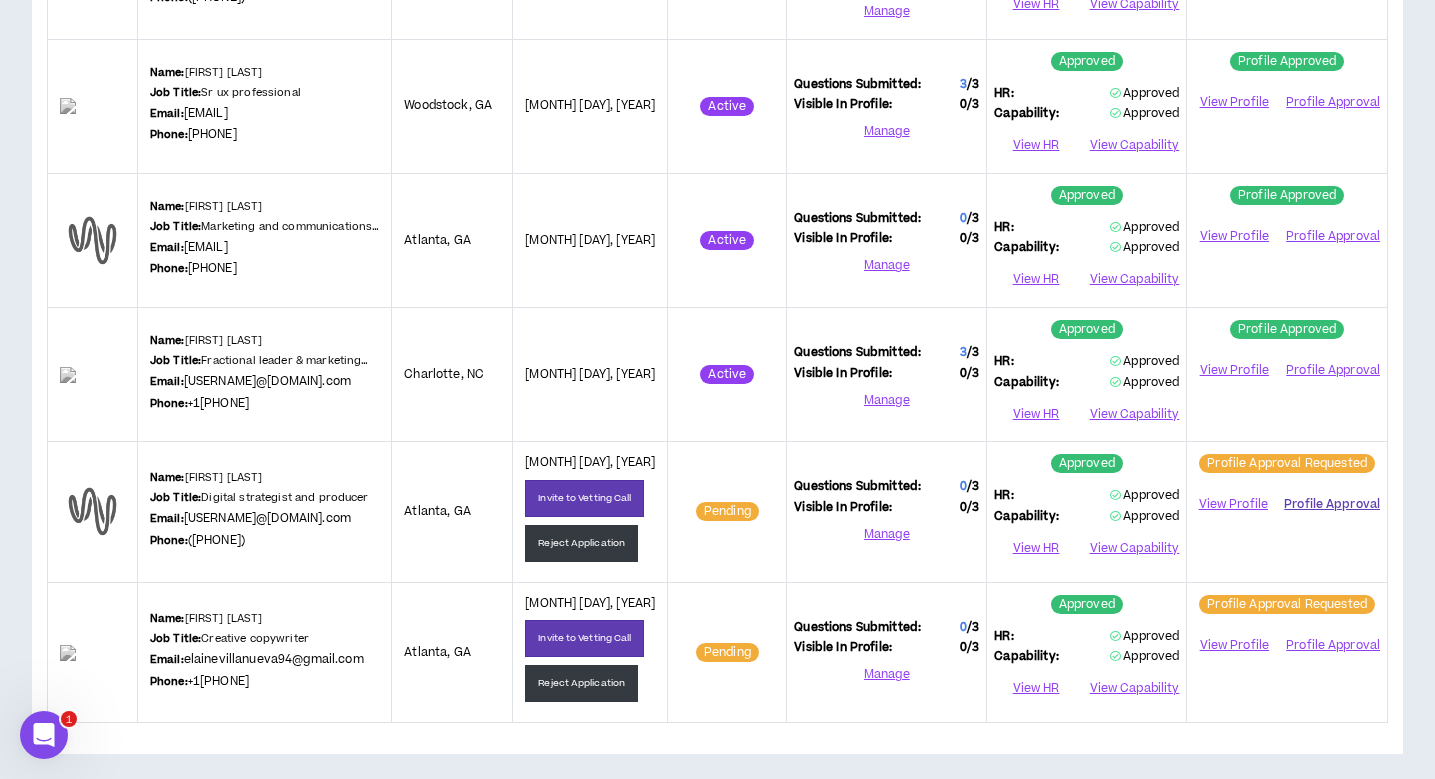 click on "Profile Approval" at bounding box center [1332, 505] 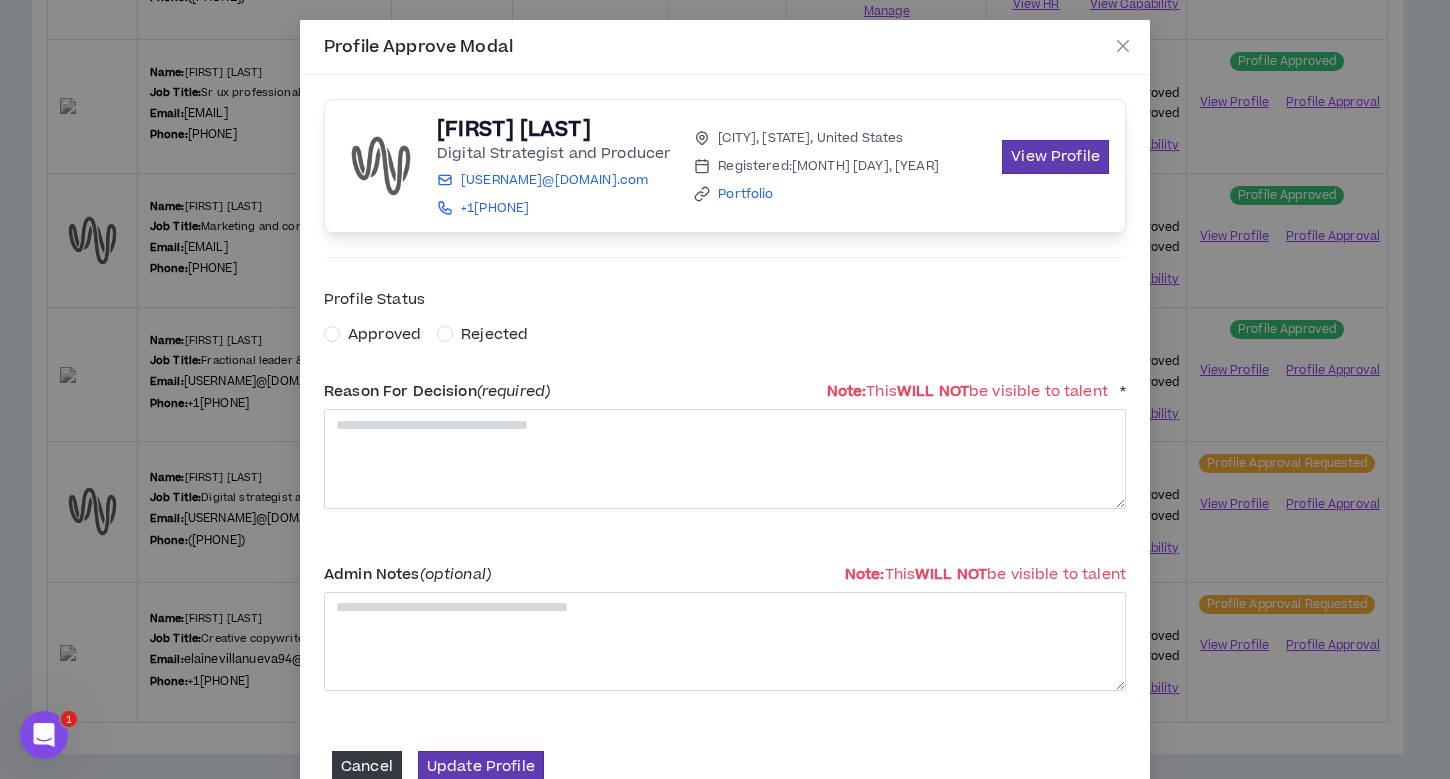 click on "Approved" at bounding box center (384, 334) 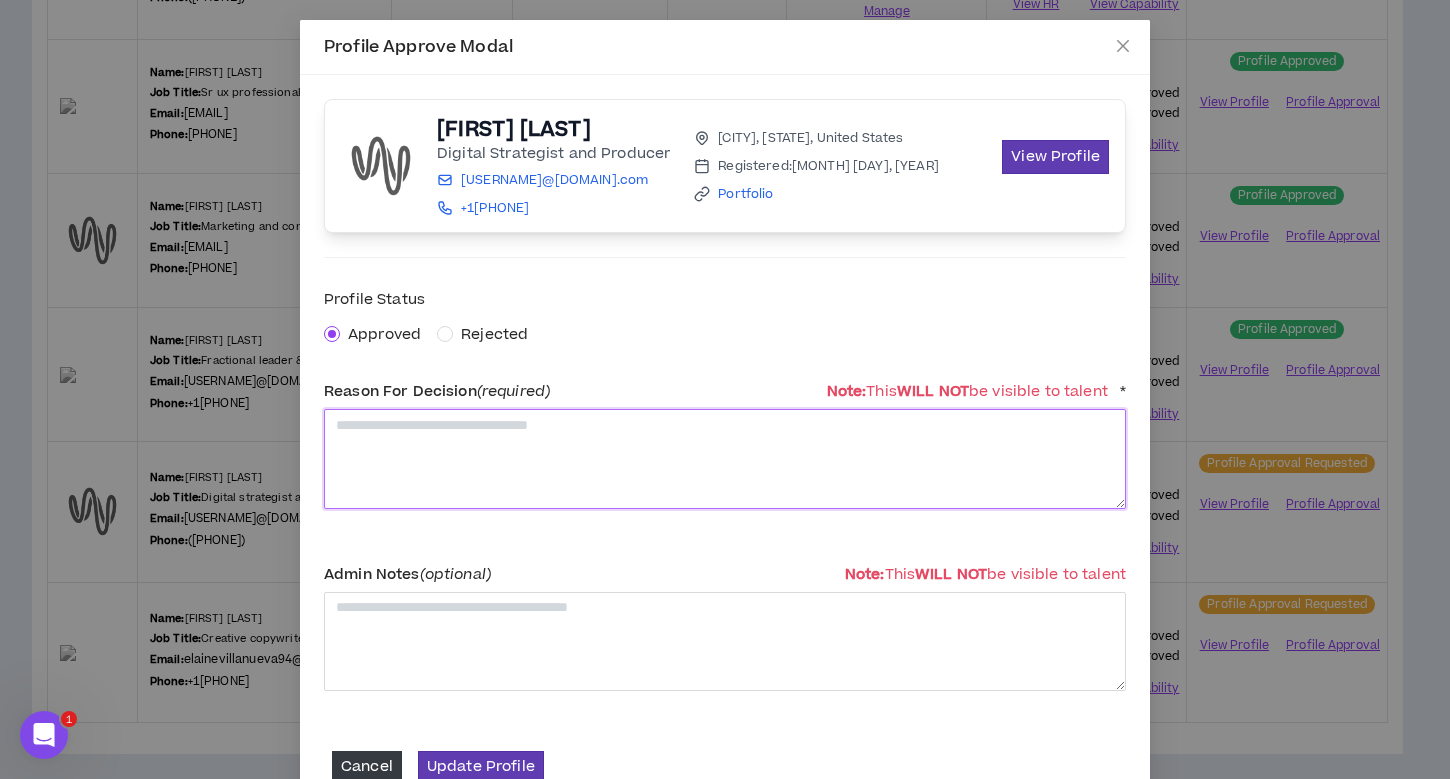click at bounding box center (725, 458) 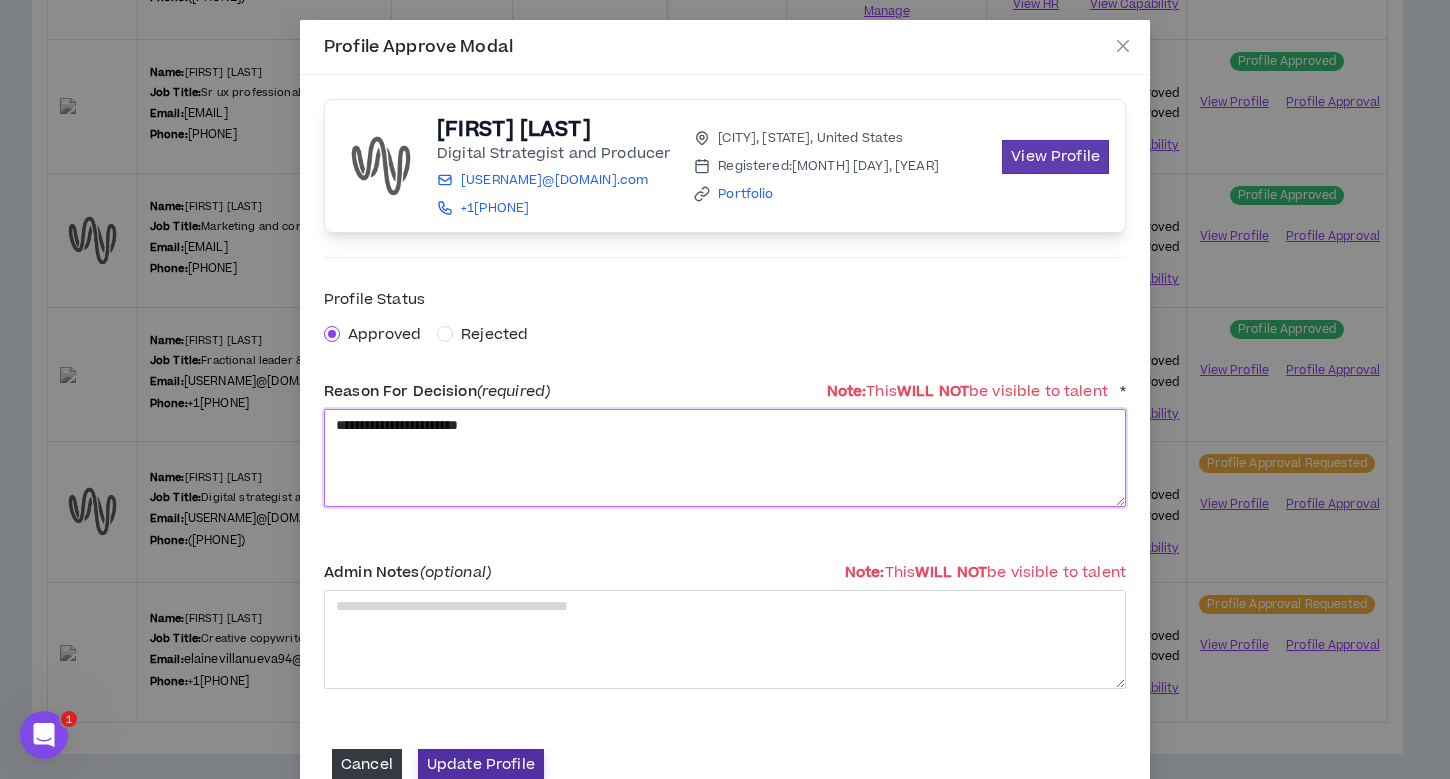 type on "**********" 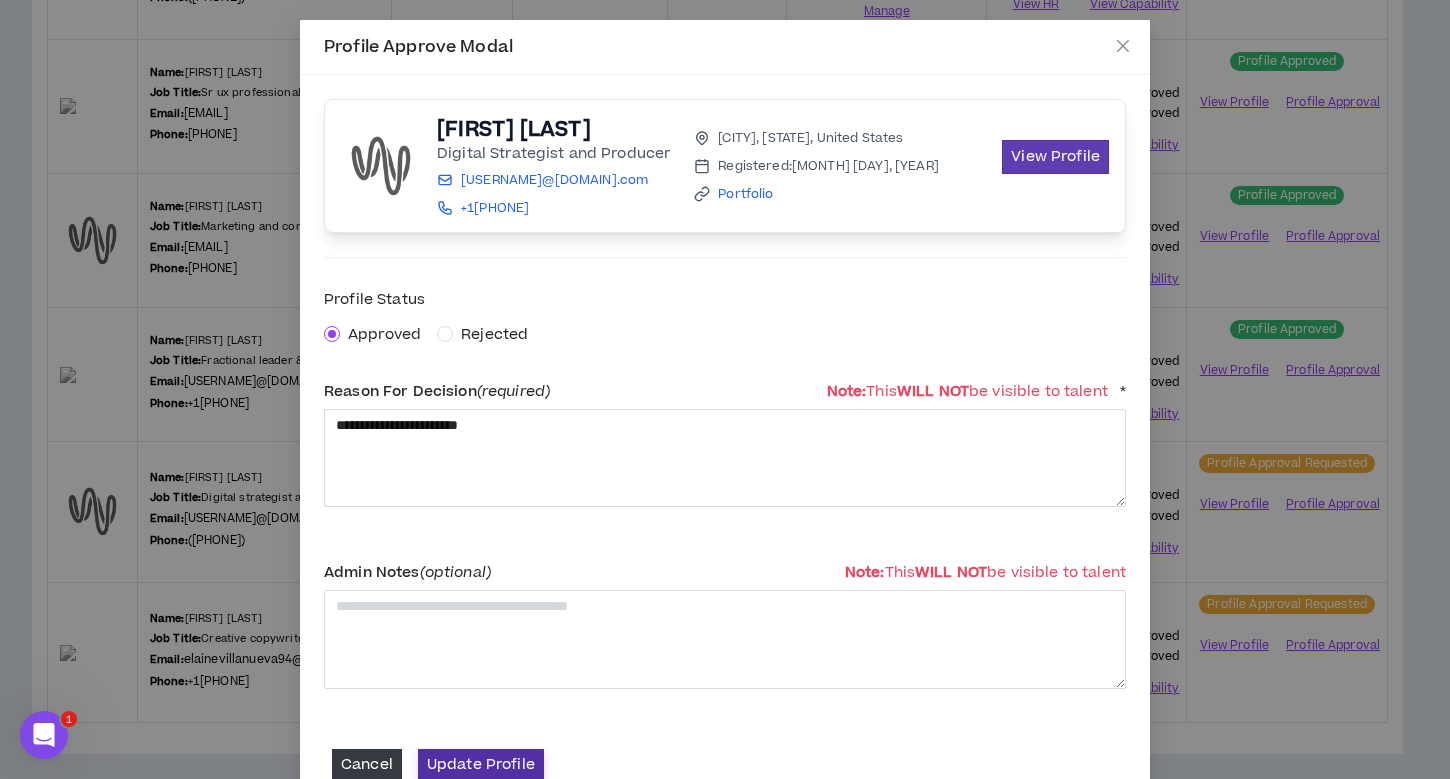click on "Update Profile" at bounding box center [481, 764] 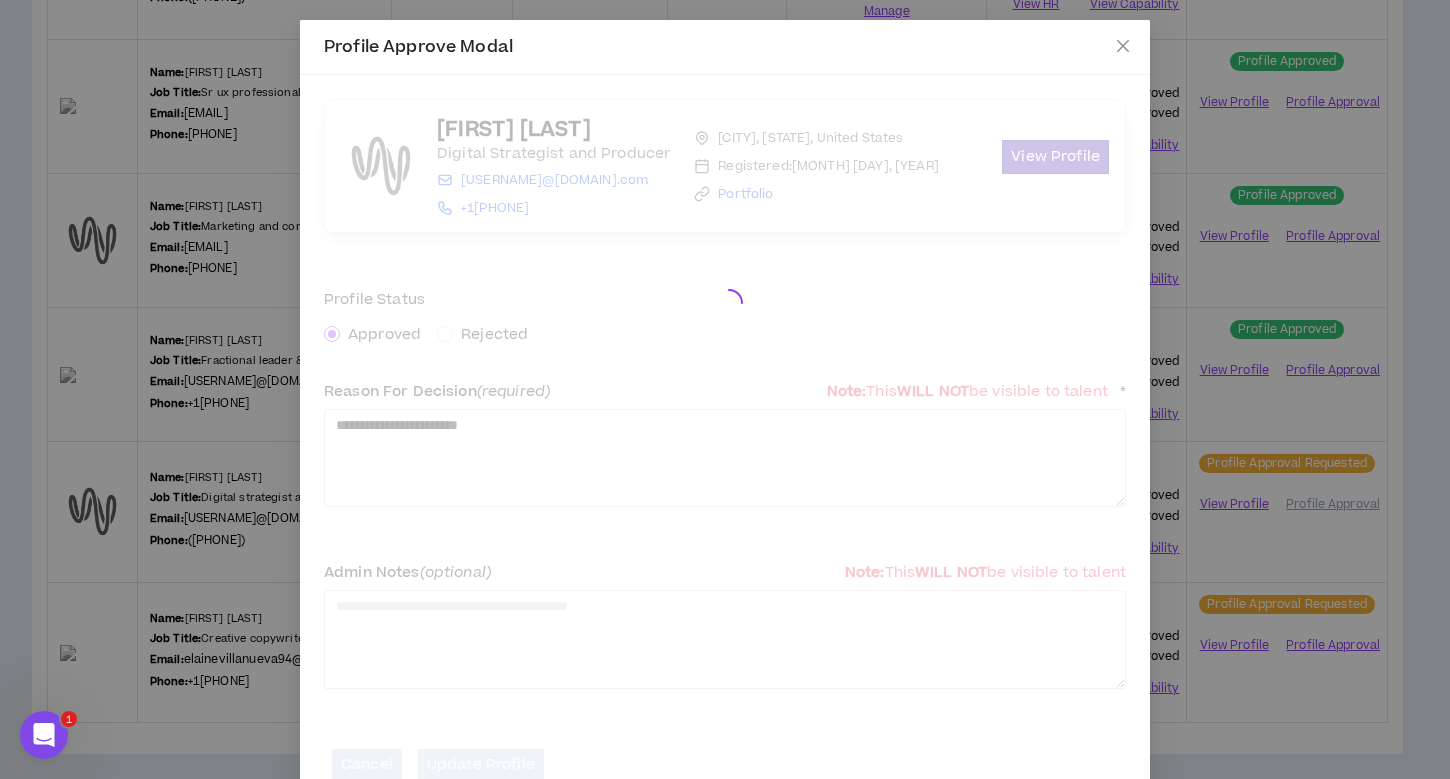scroll, scrollTop: 439, scrollLeft: 0, axis: vertical 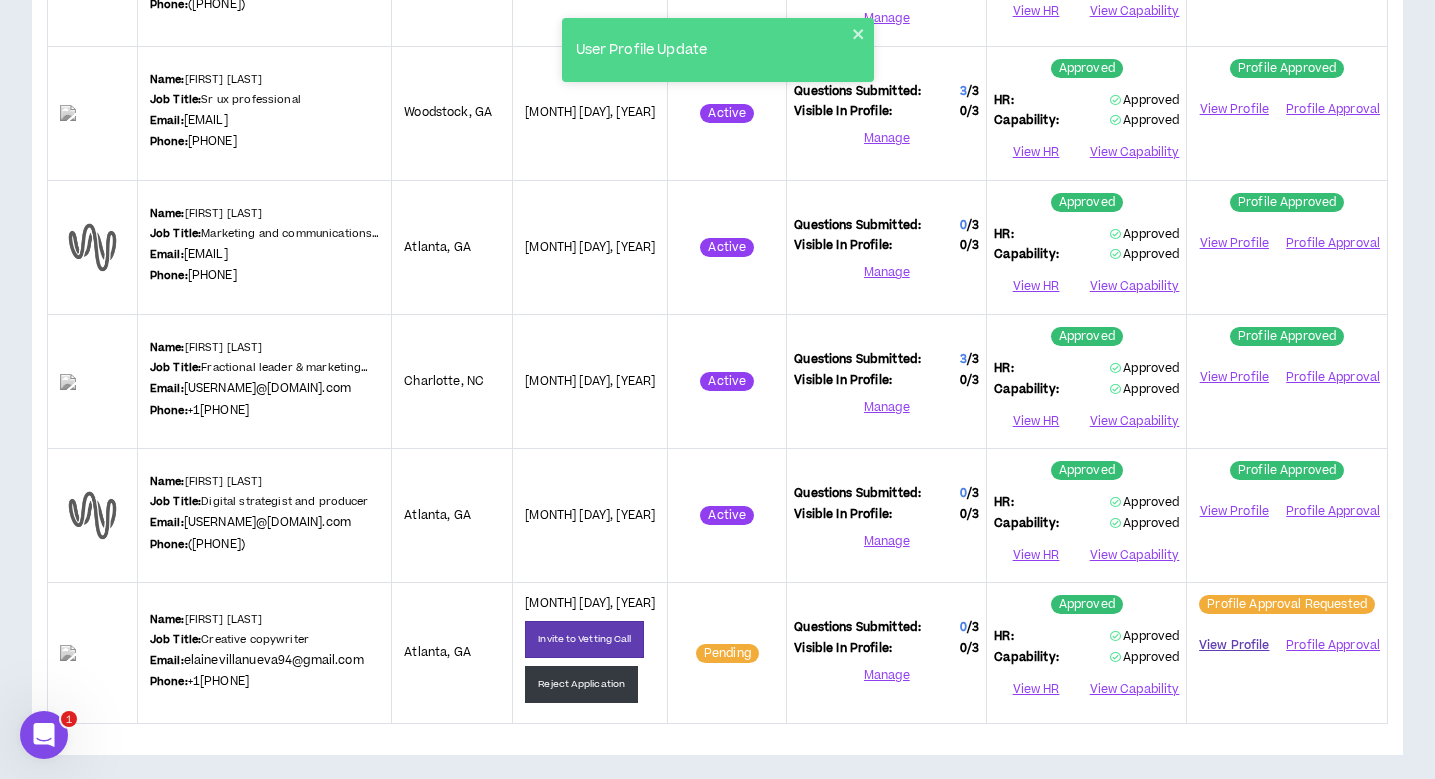 click on "View Profile" at bounding box center (1234, 645) 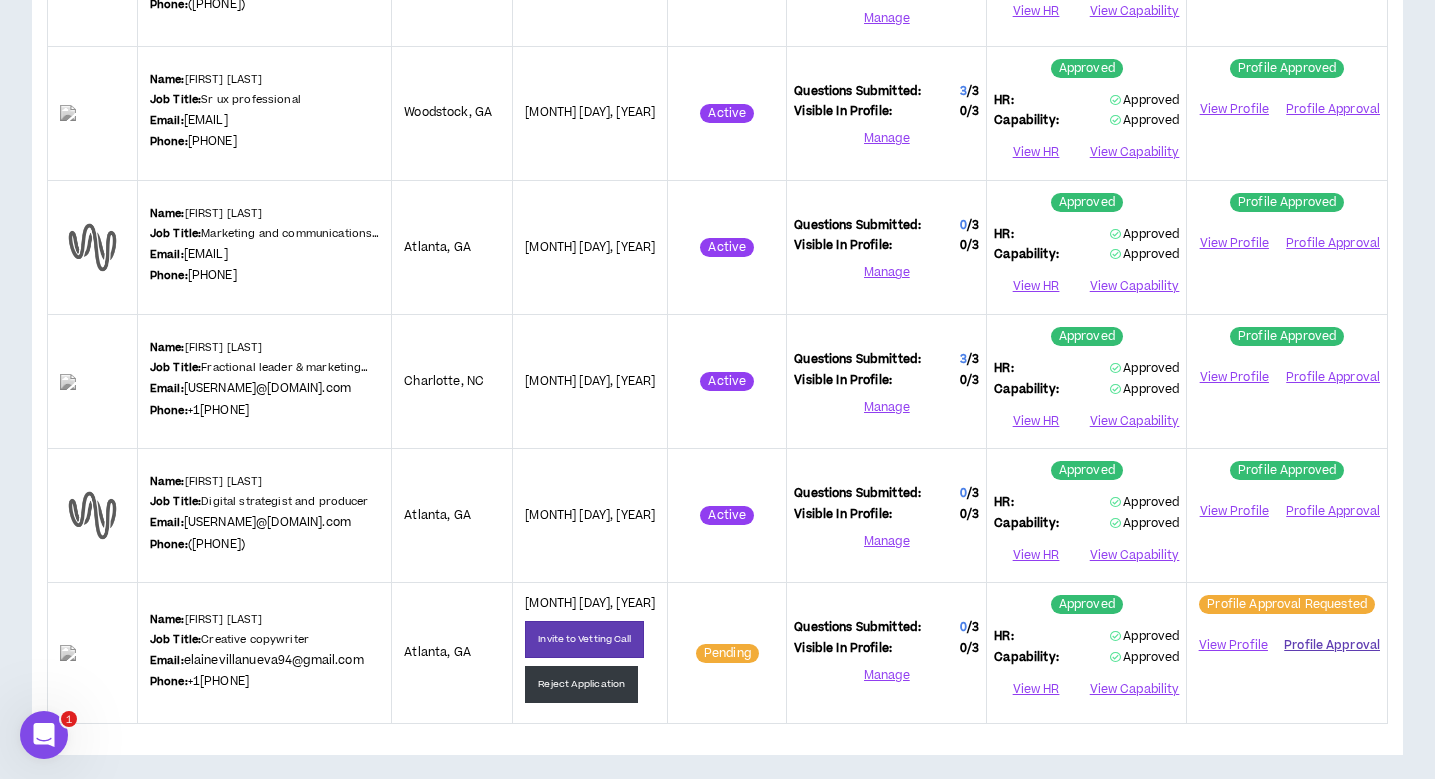 click on "Profile Approval" at bounding box center (1332, 646) 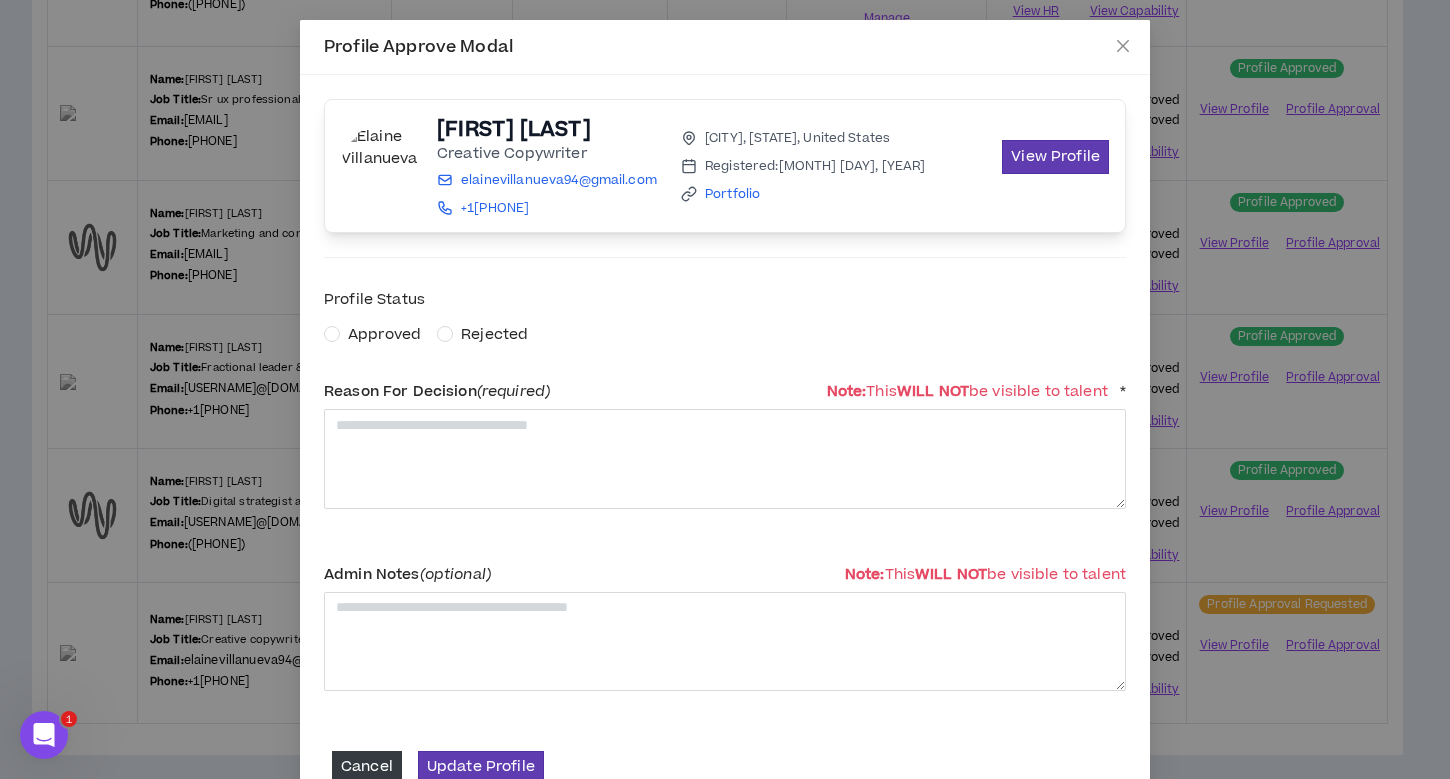 click on "Approved" at bounding box center [384, 334] 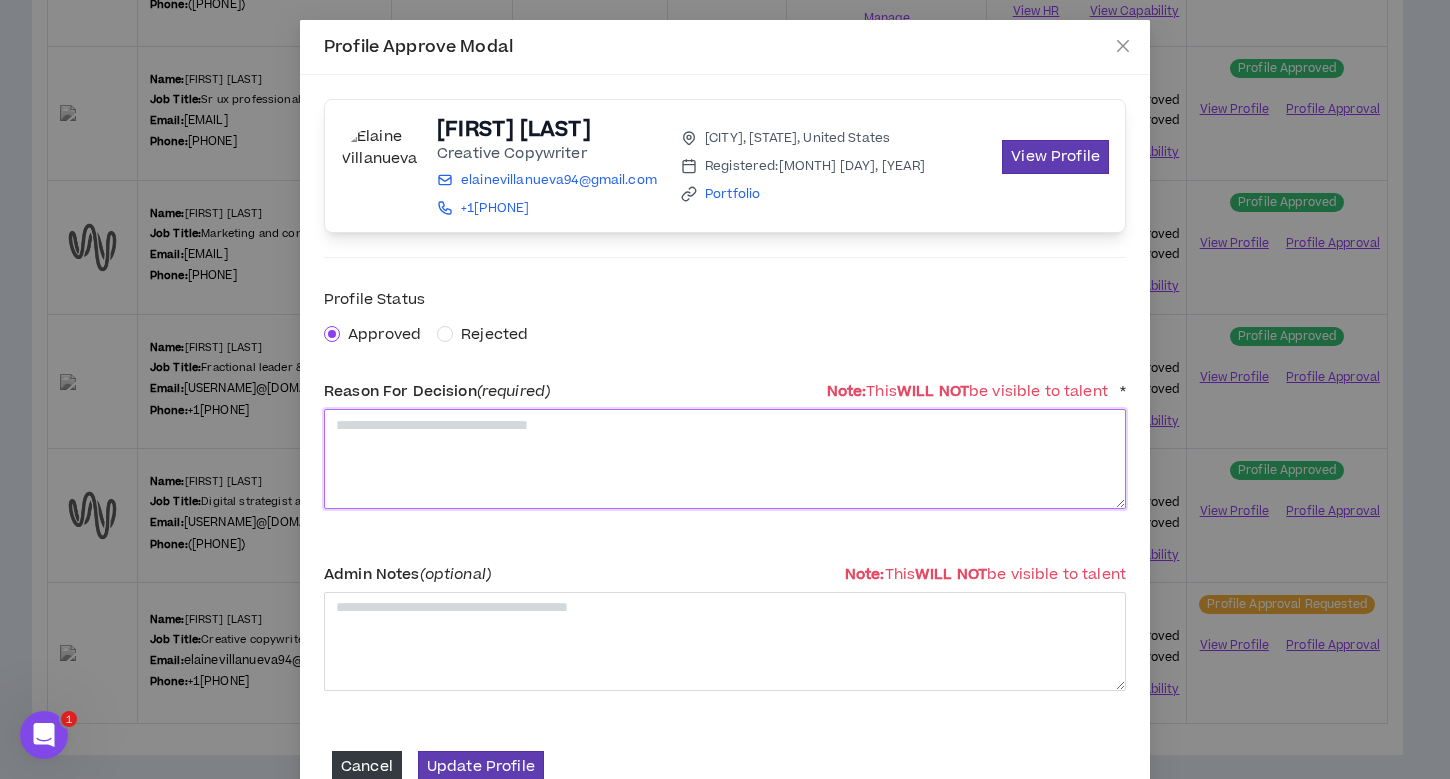click at bounding box center (725, 458) 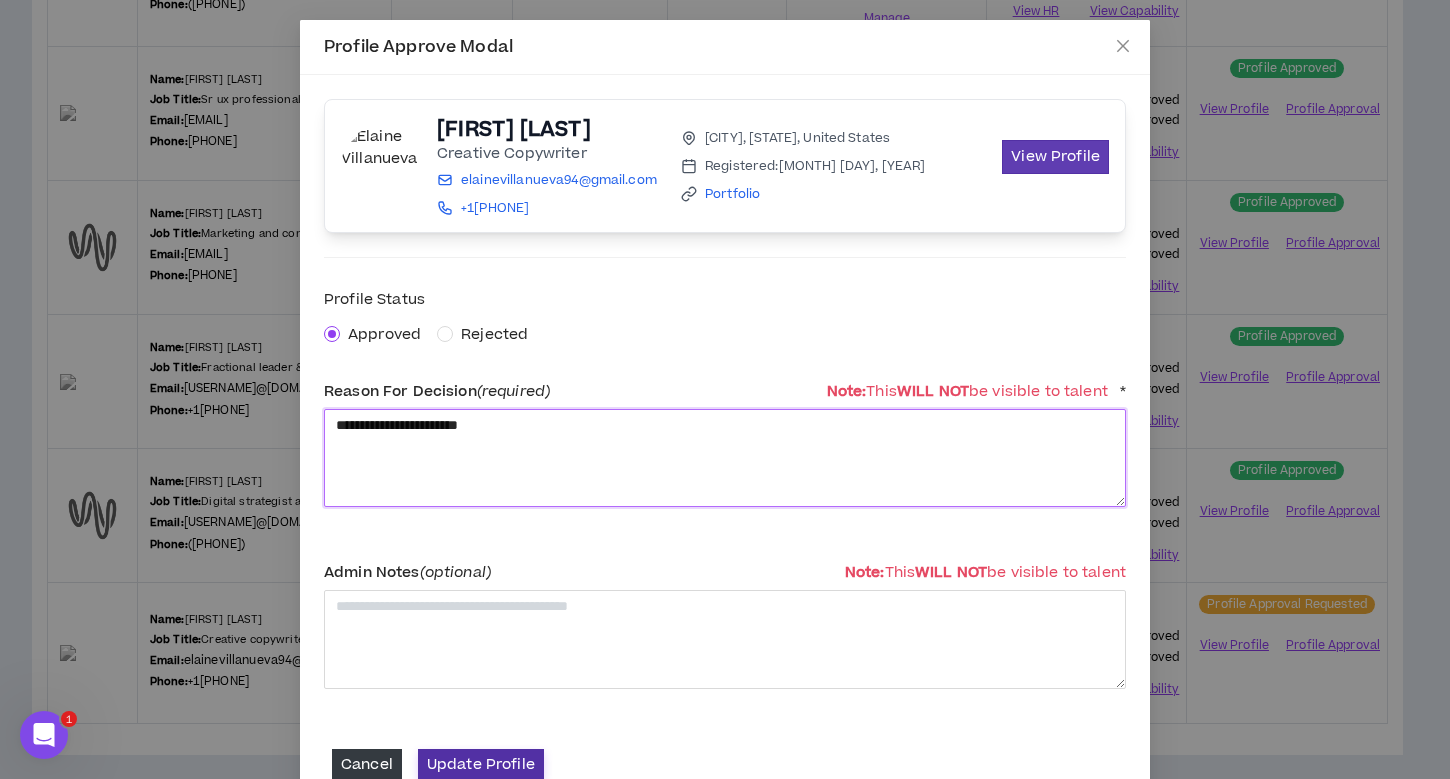 type on "**********" 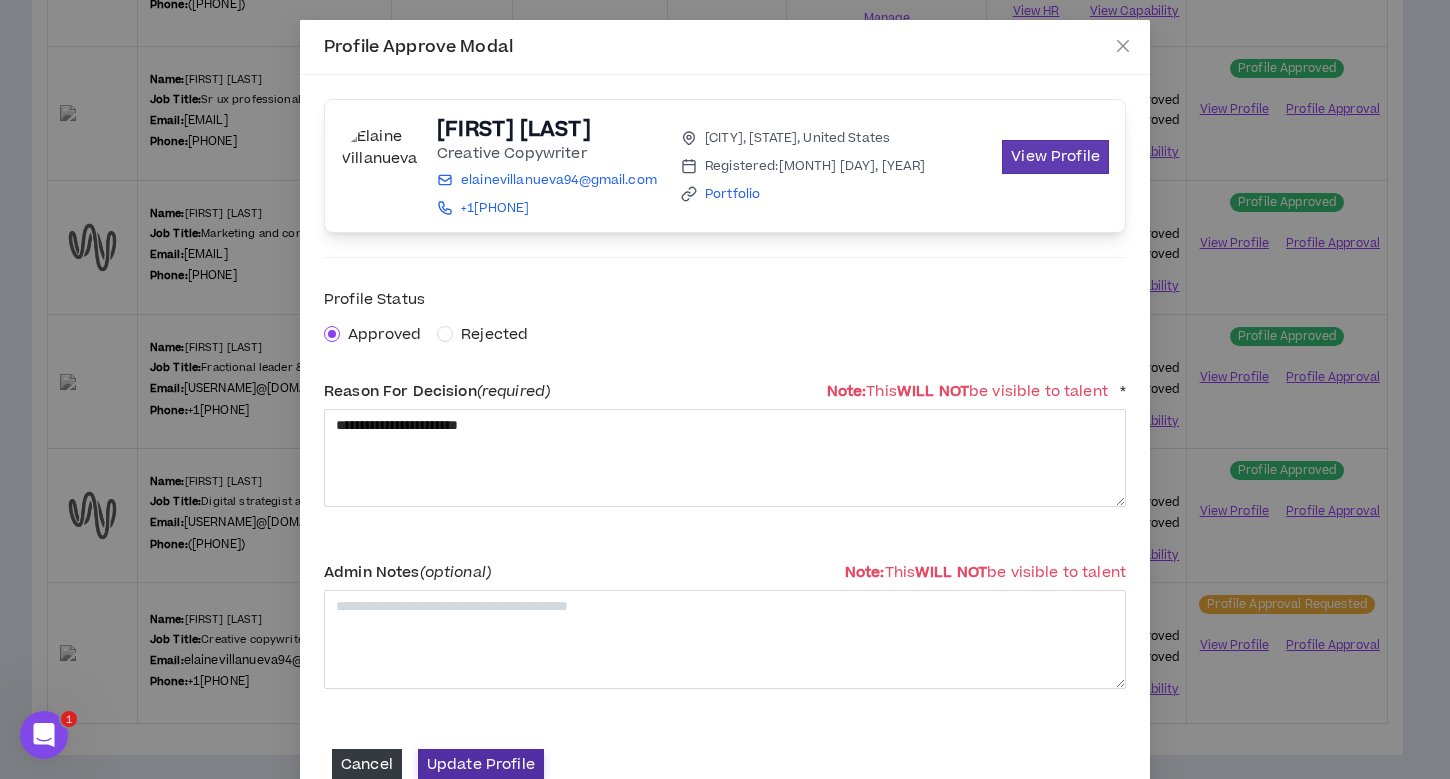 click on "Update Profile" at bounding box center [481, 764] 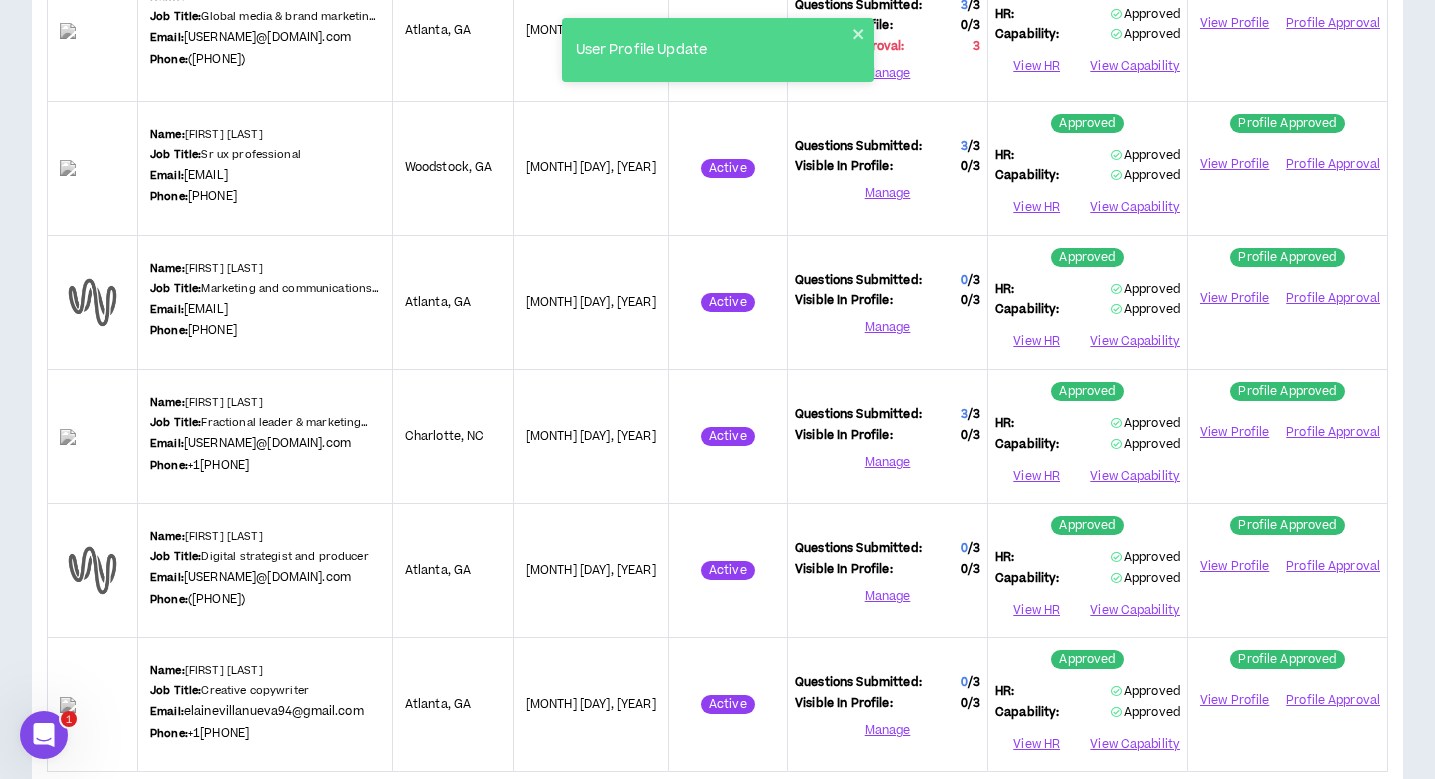 scroll, scrollTop: 0, scrollLeft: 0, axis: both 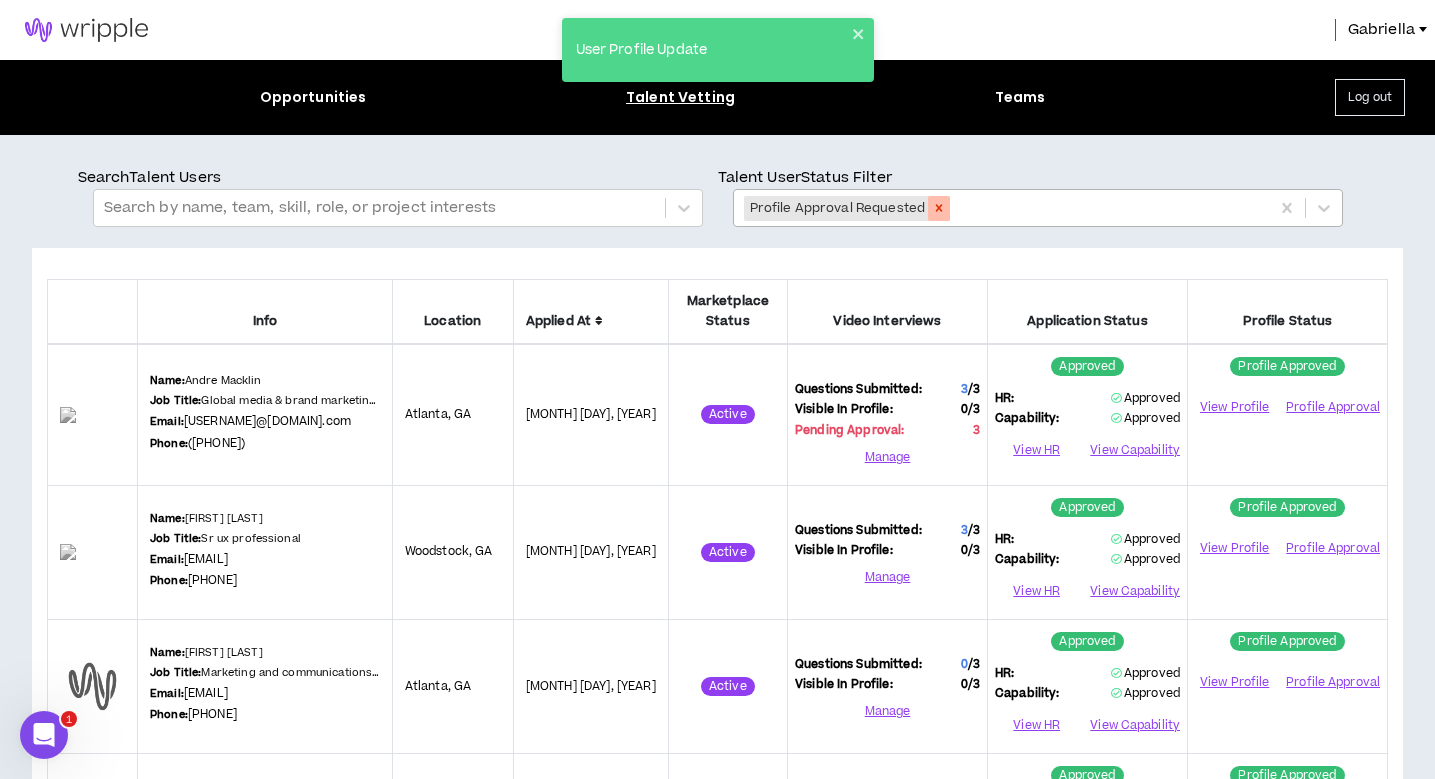 click 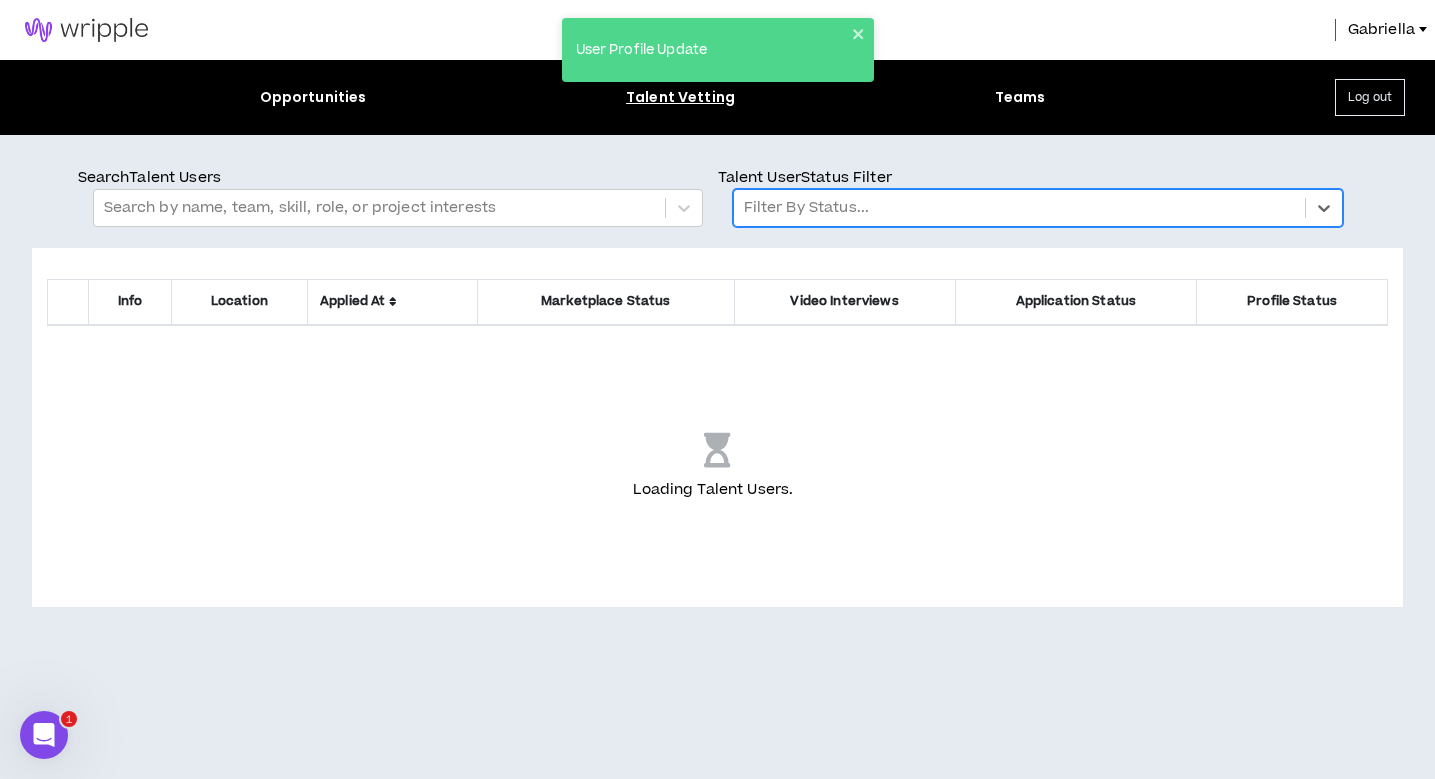 click at bounding box center (1019, 208) 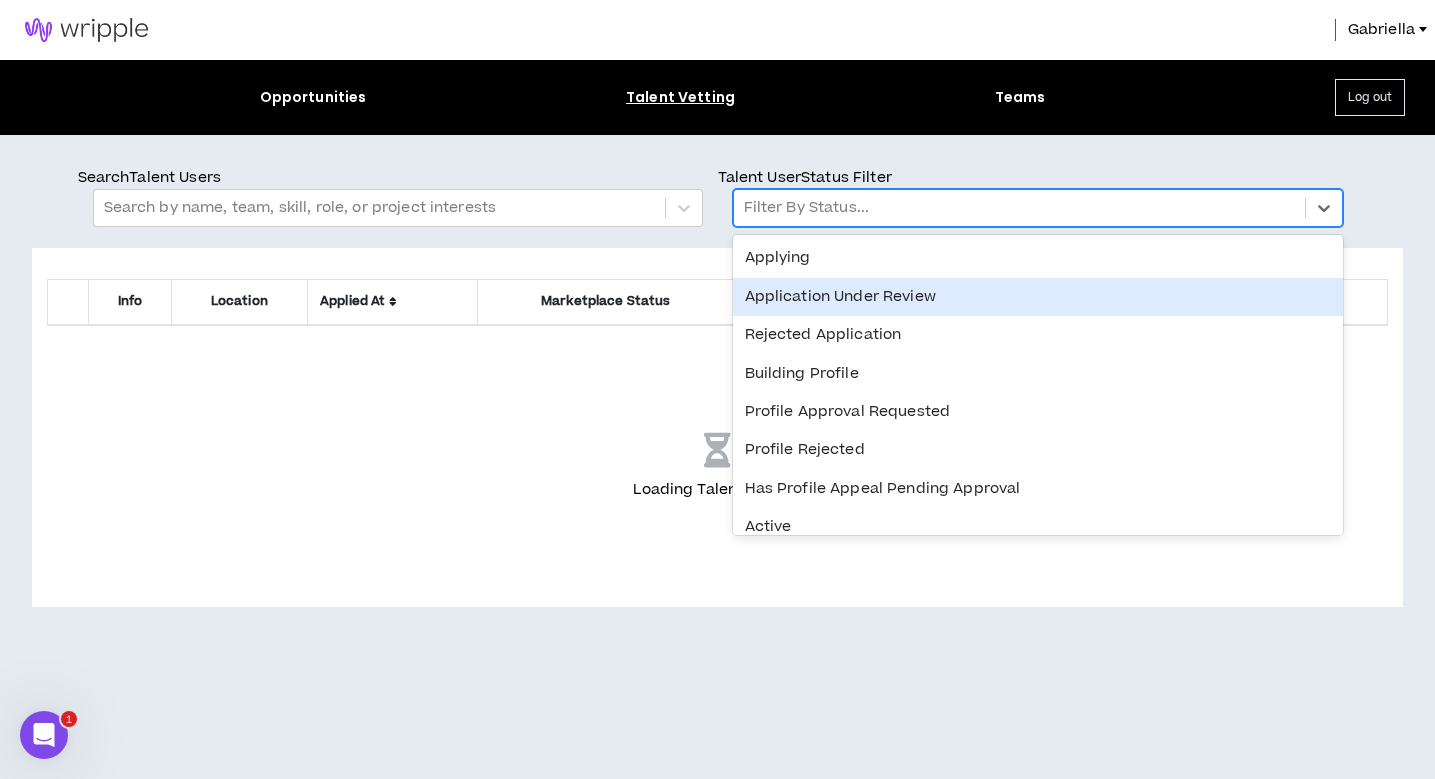 click on "Application Under Review" at bounding box center (1038, 297) 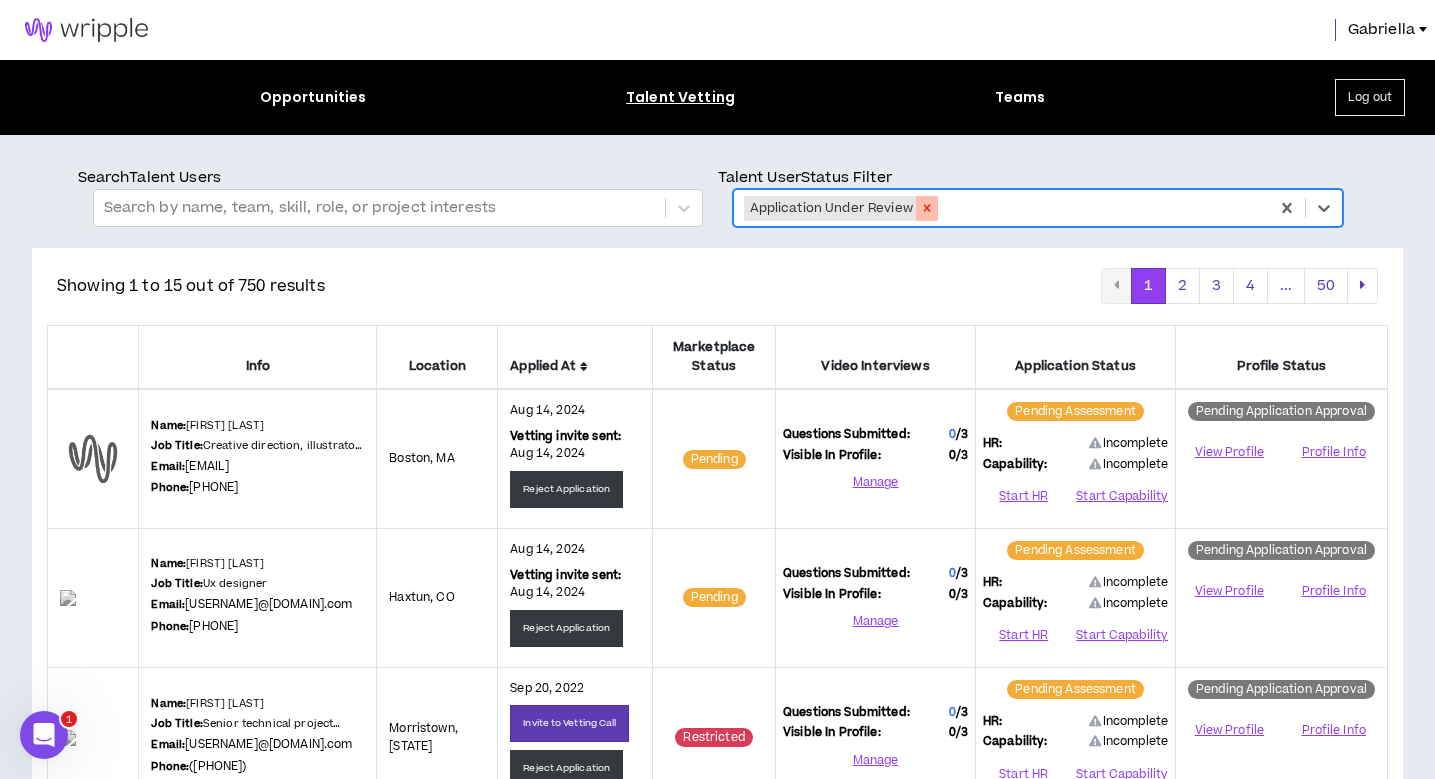 click 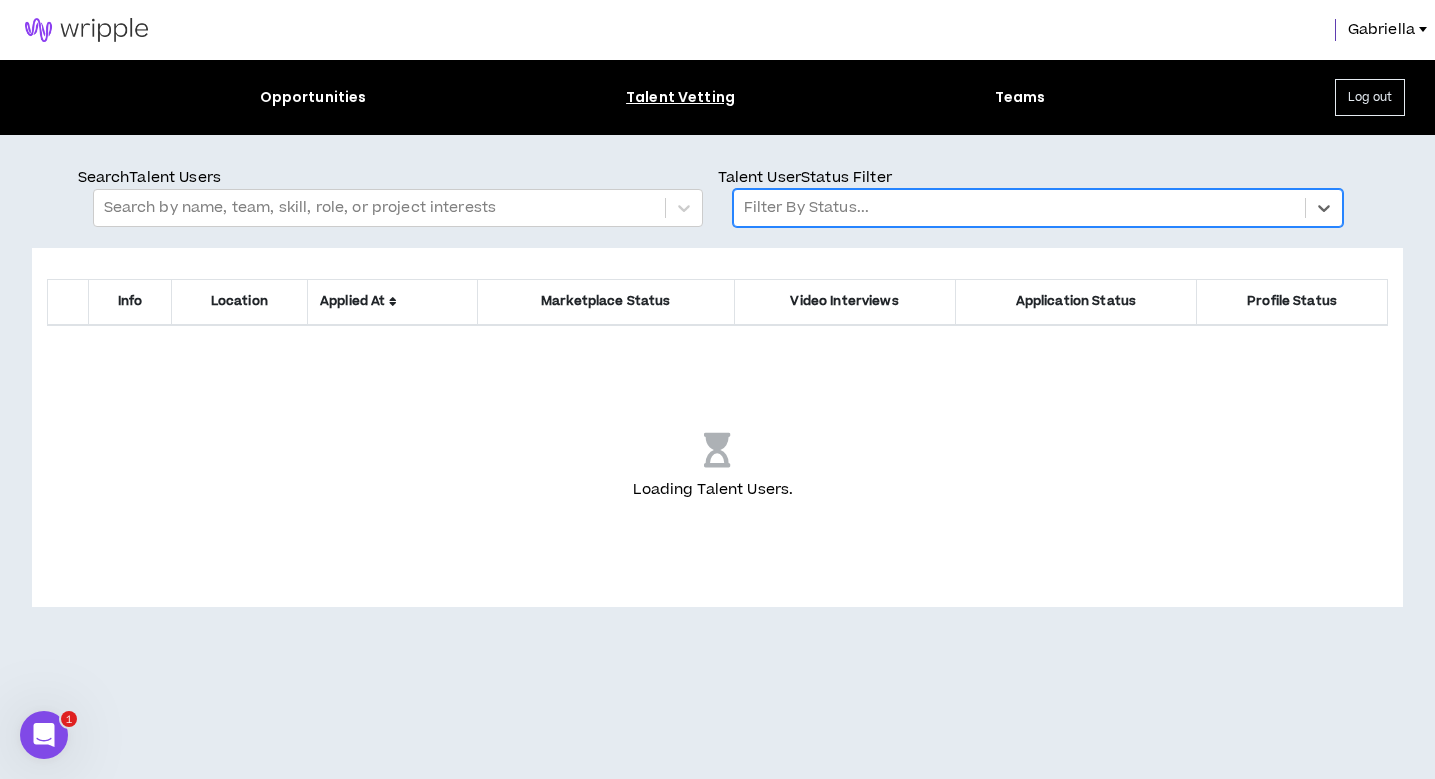 click at bounding box center (1019, 208) 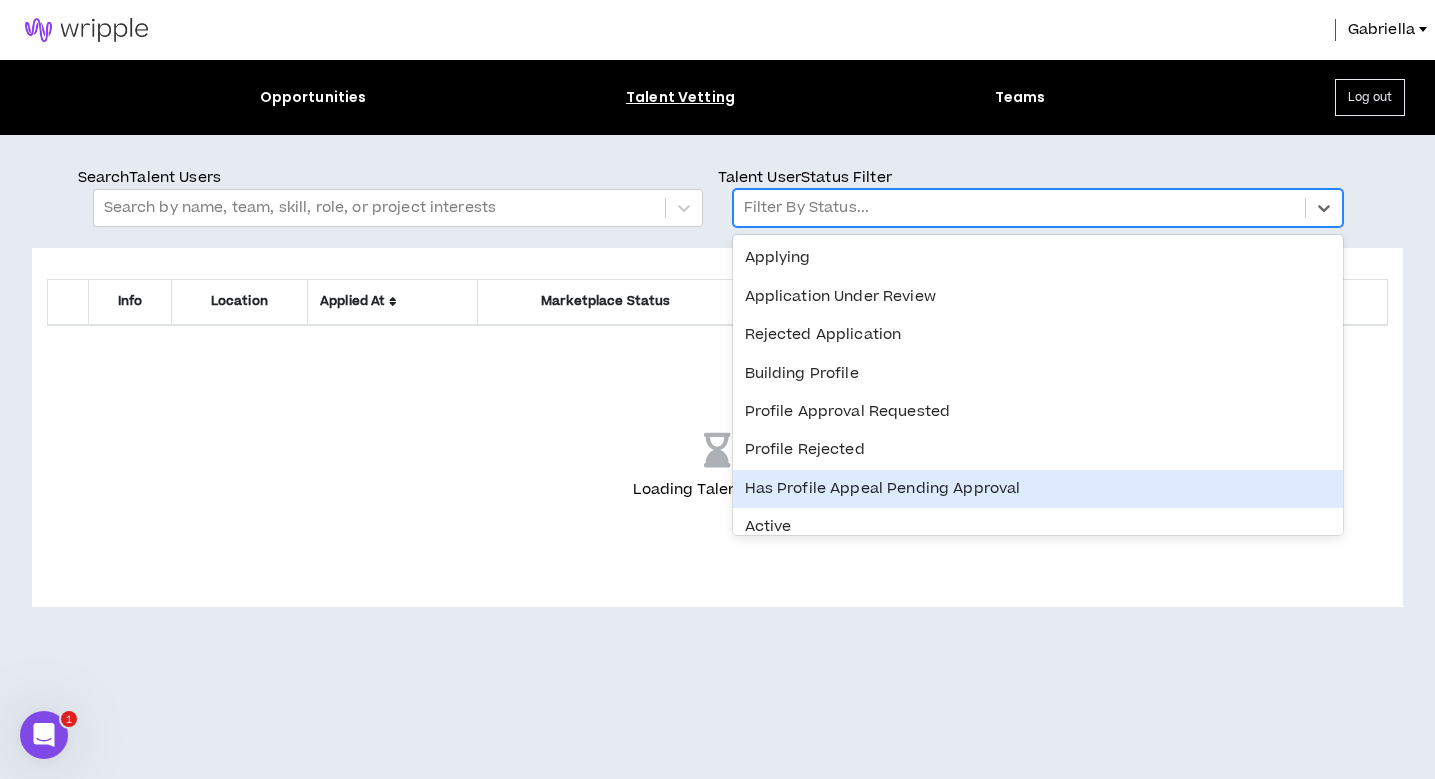 click on "Has Profile Appeal Pending Approval" at bounding box center [1038, 489] 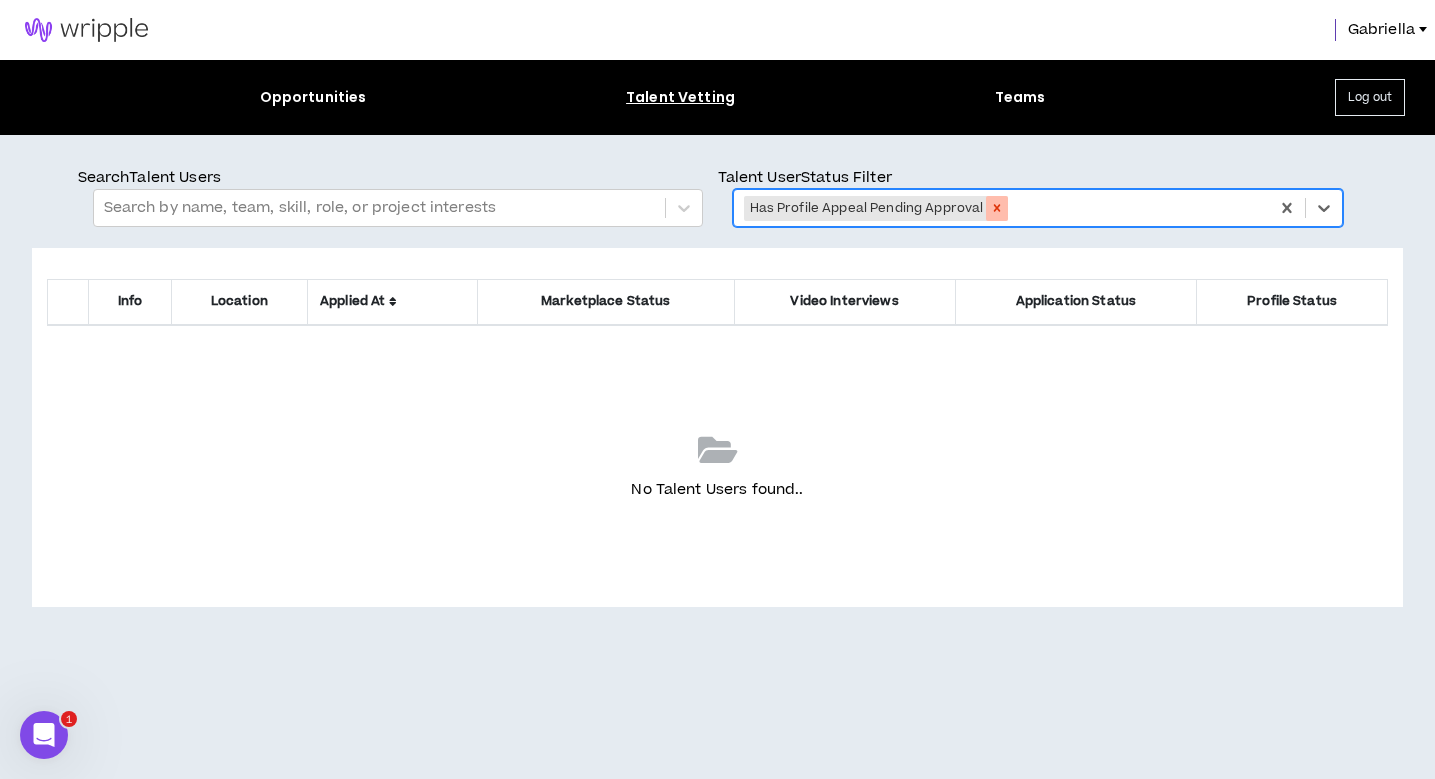 click 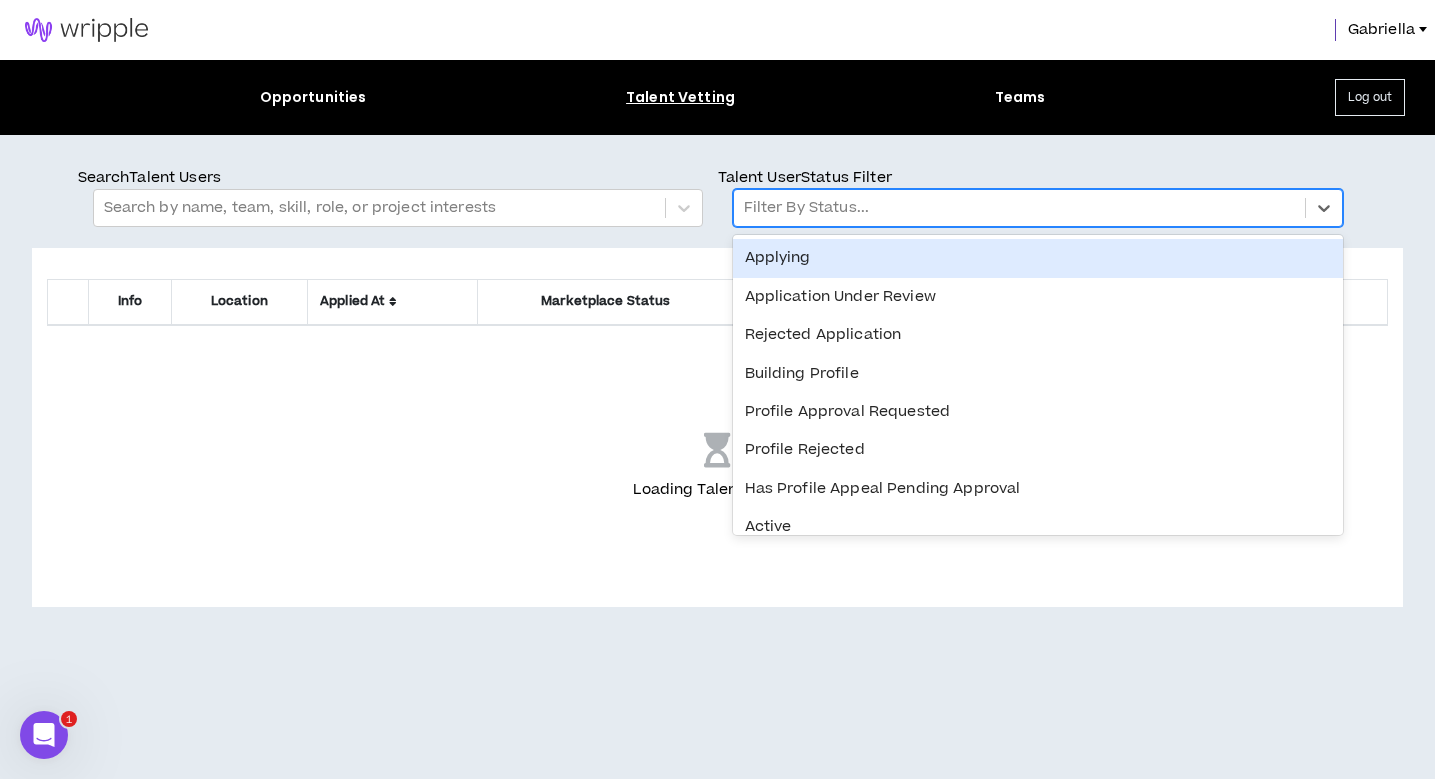 click at bounding box center [1019, 208] 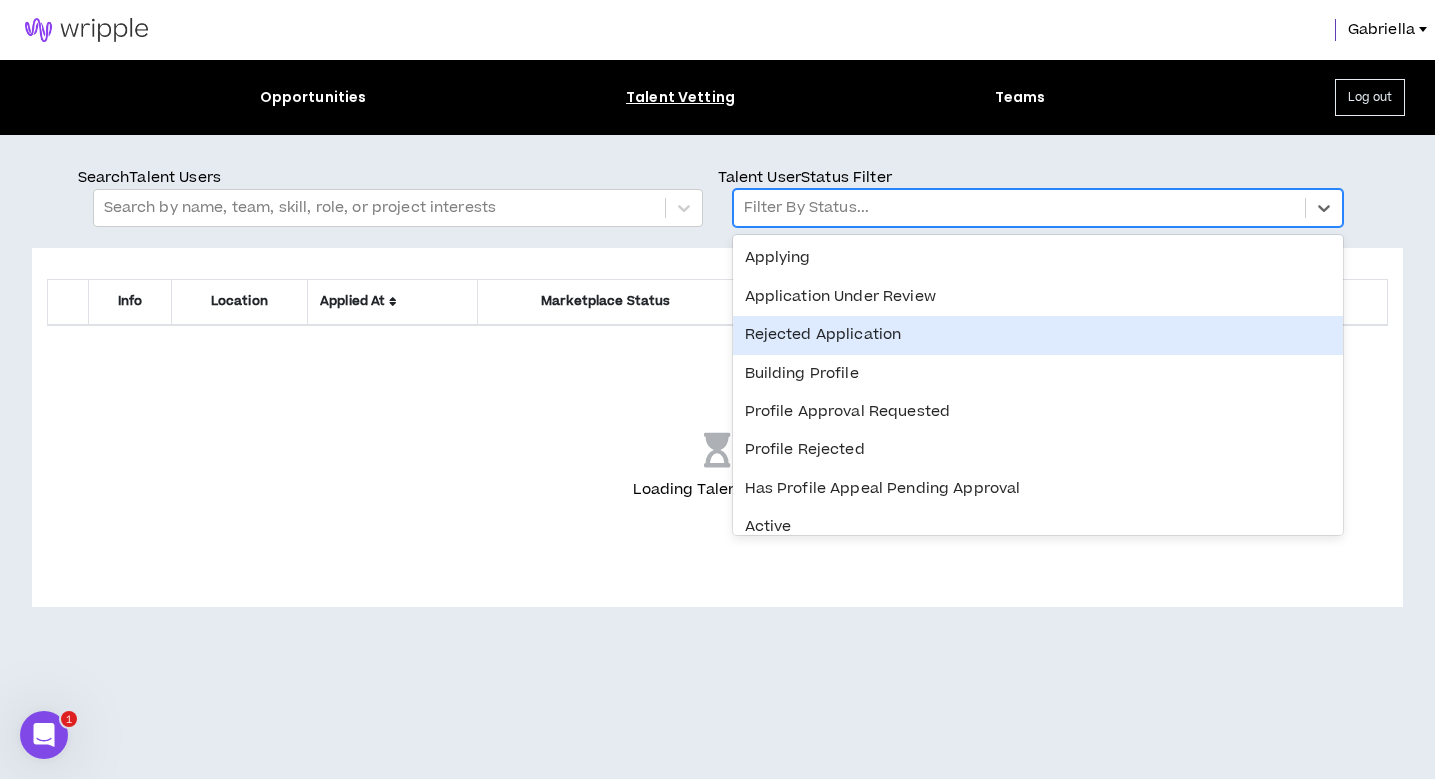 scroll, scrollTop: 316, scrollLeft: 0, axis: vertical 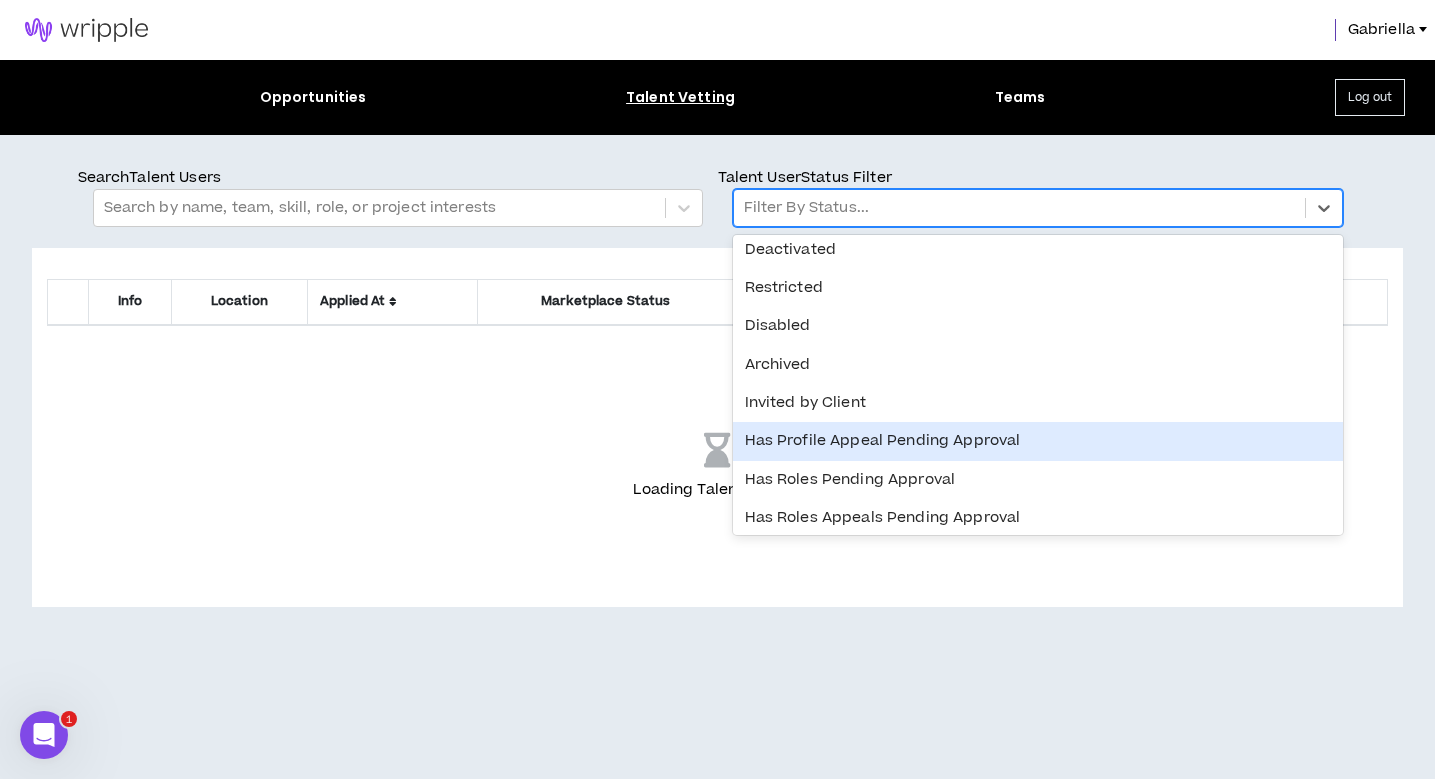 click on "Has Profile Appeal Pending Approval" at bounding box center (1038, 441) 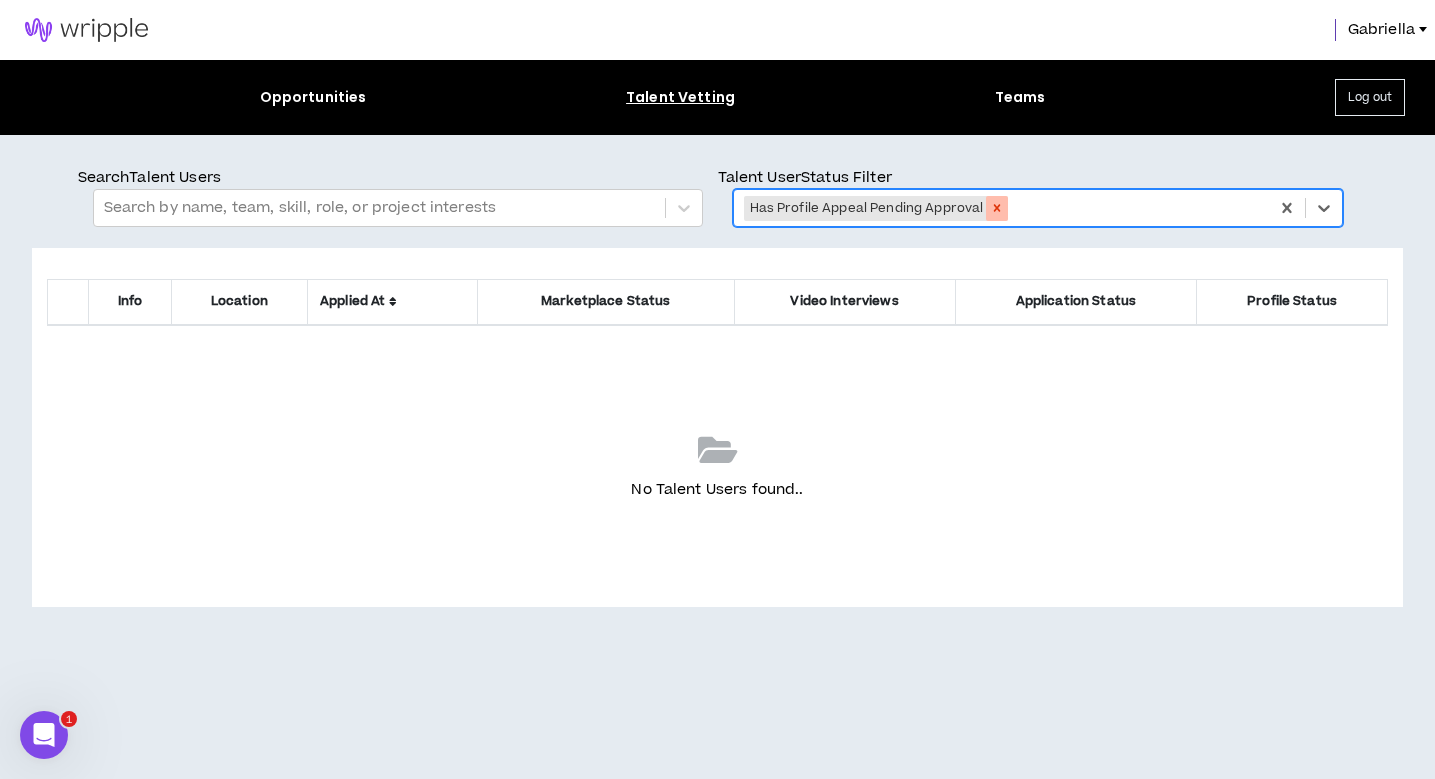 click 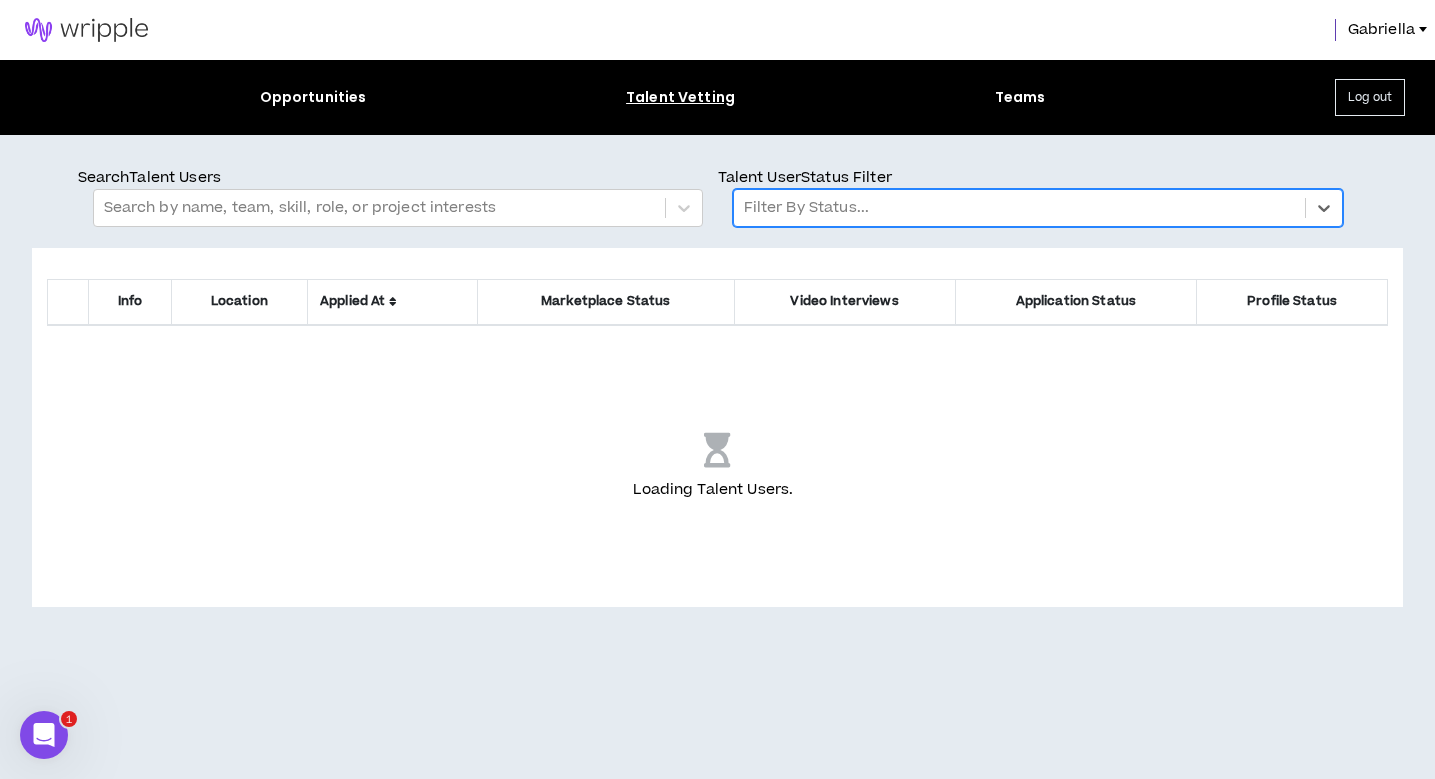 click at bounding box center [1019, 208] 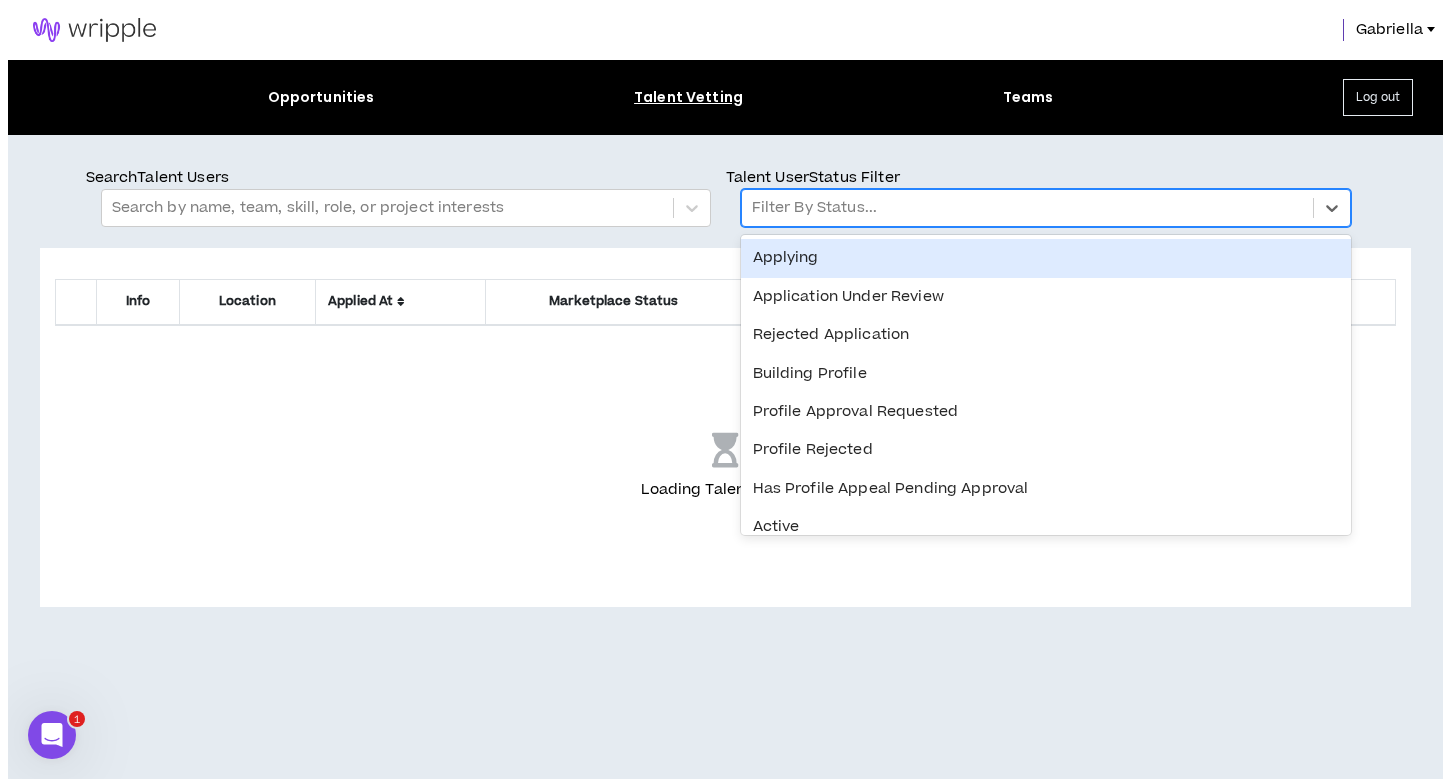 scroll, scrollTop: 316, scrollLeft: 0, axis: vertical 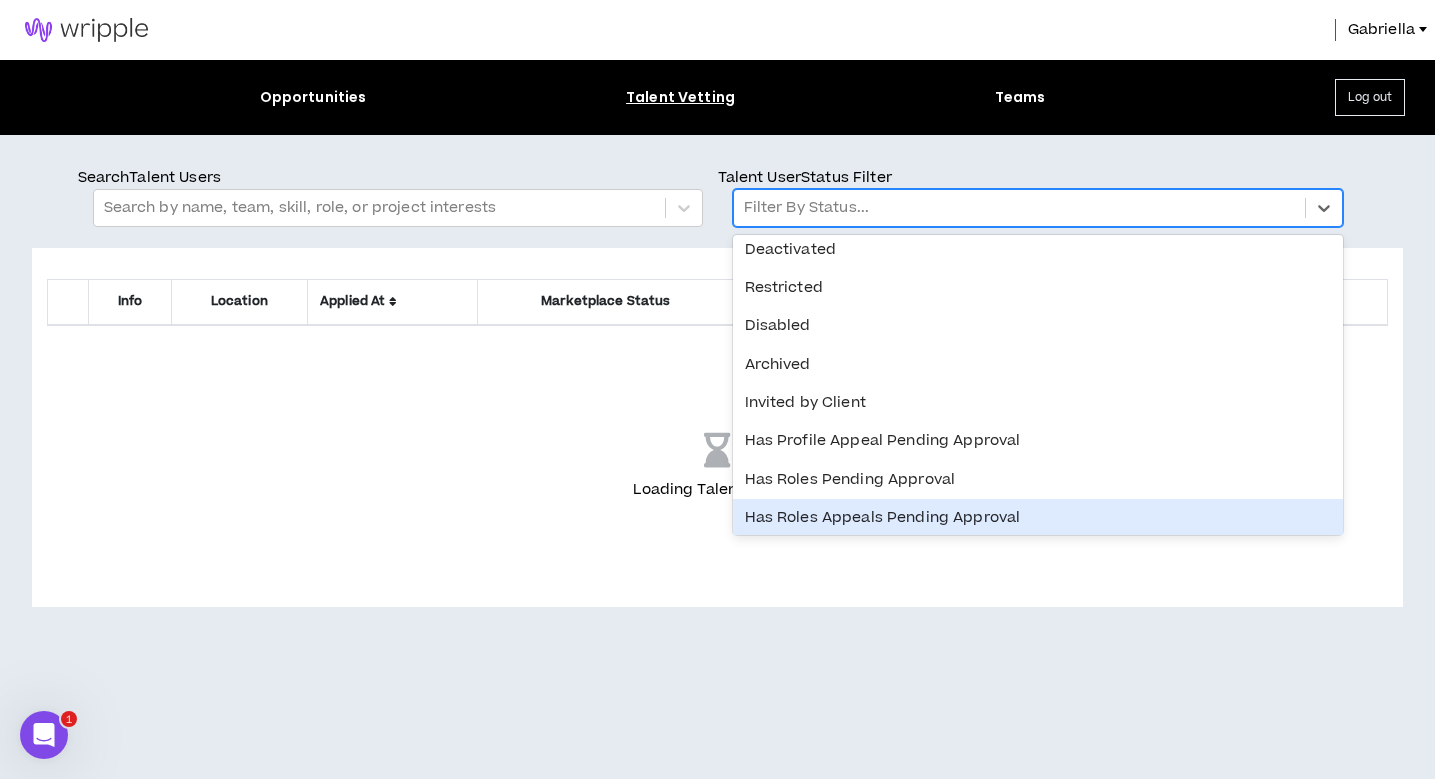 click on "Has Roles Appeals Pending Approval" at bounding box center [1038, 518] 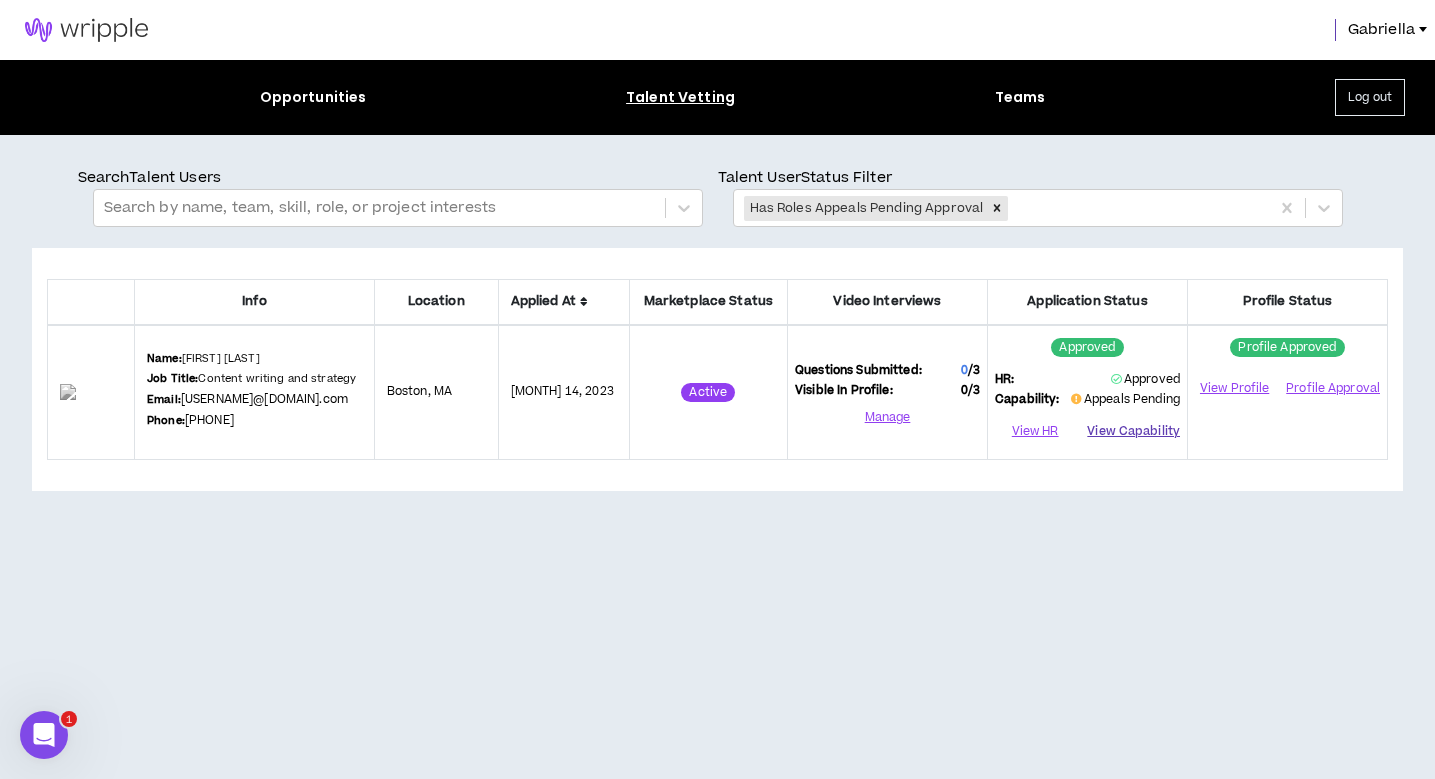 click on "View Capability" at bounding box center (1133, 432) 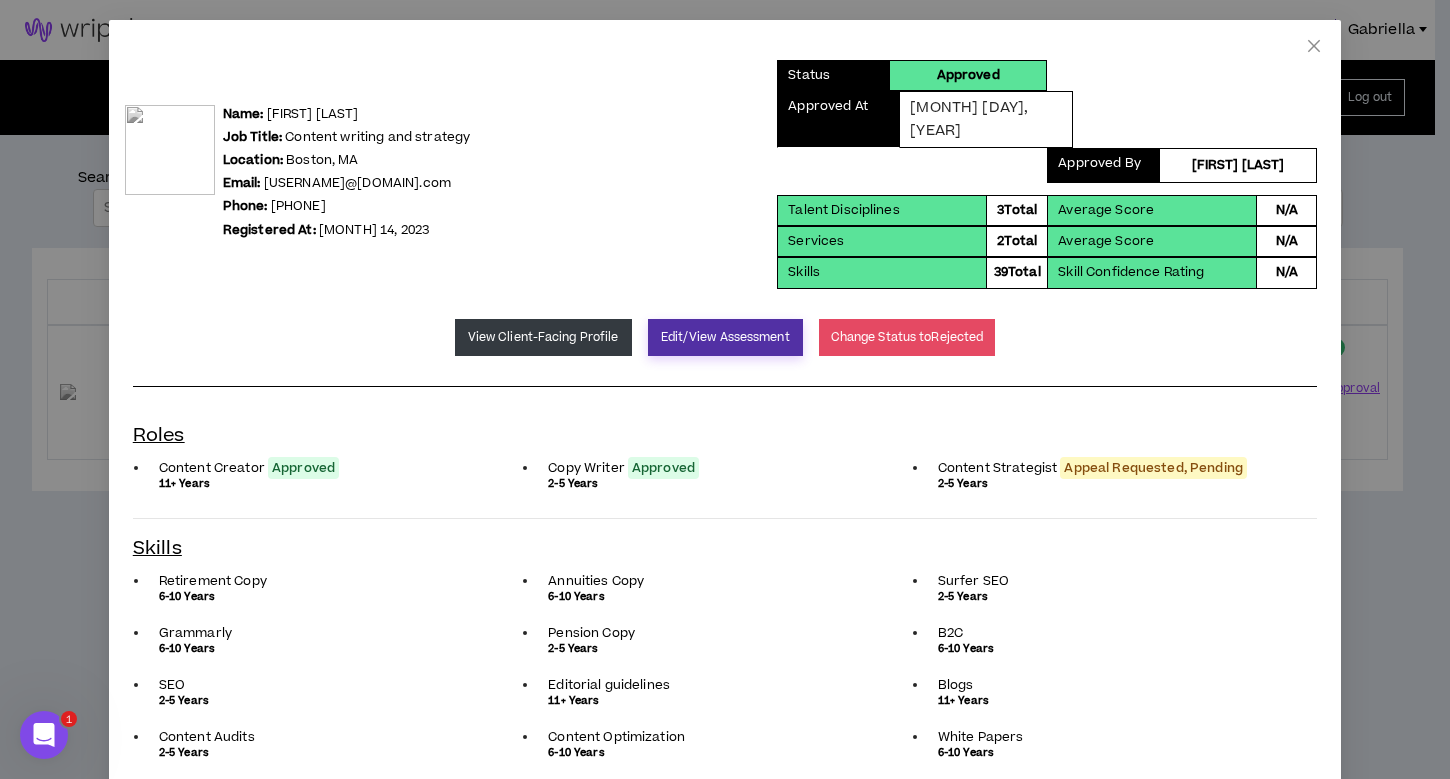click on "Edit/View Assessment" at bounding box center (725, 337) 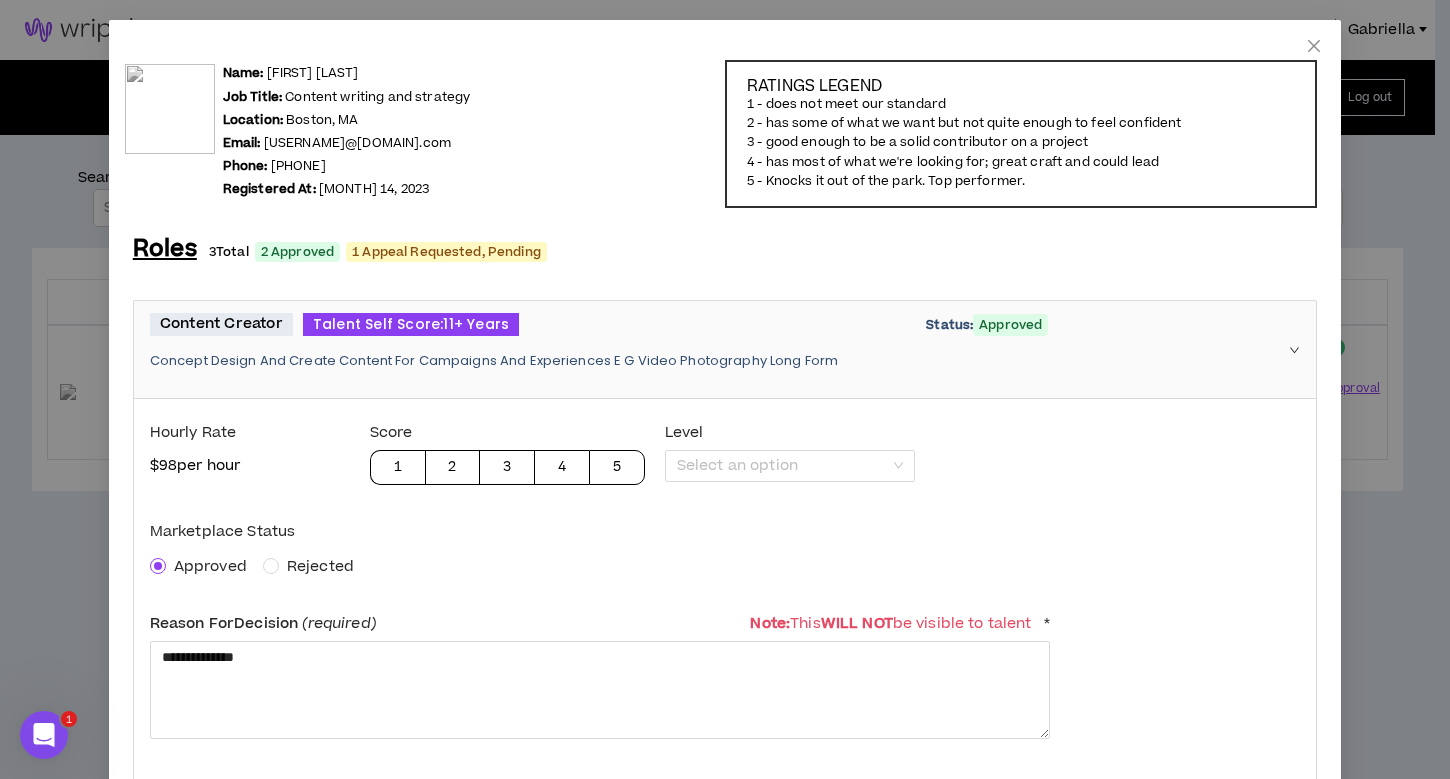 scroll, scrollTop: 492, scrollLeft: 0, axis: vertical 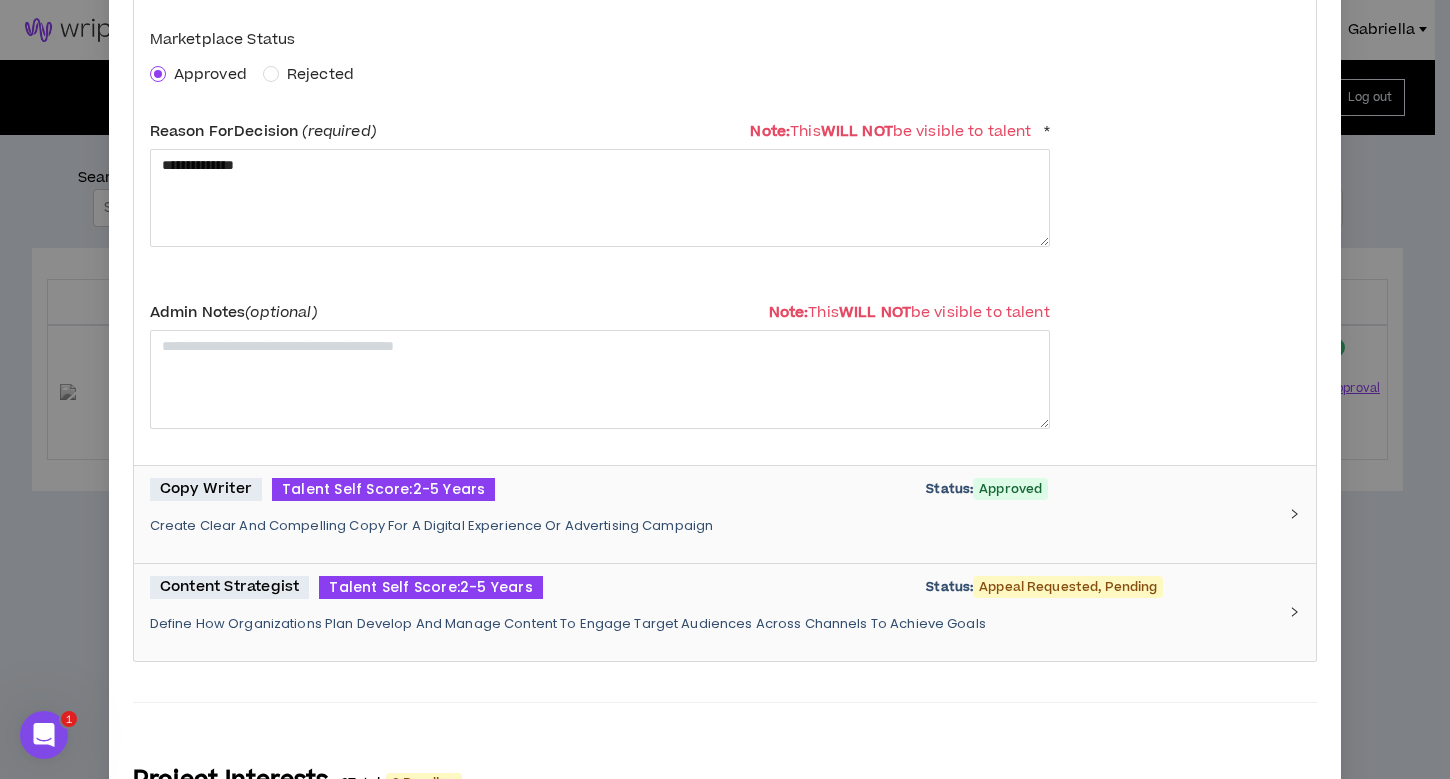 click on "Content Strategist Talent Self Score:   2-5 Years Status:  Appeal Requested, Pending Define How Organizations Plan Develop And Manage Content To Engage Target Audiences Across Channels To Achieve Goals" at bounding box center (713, 612) 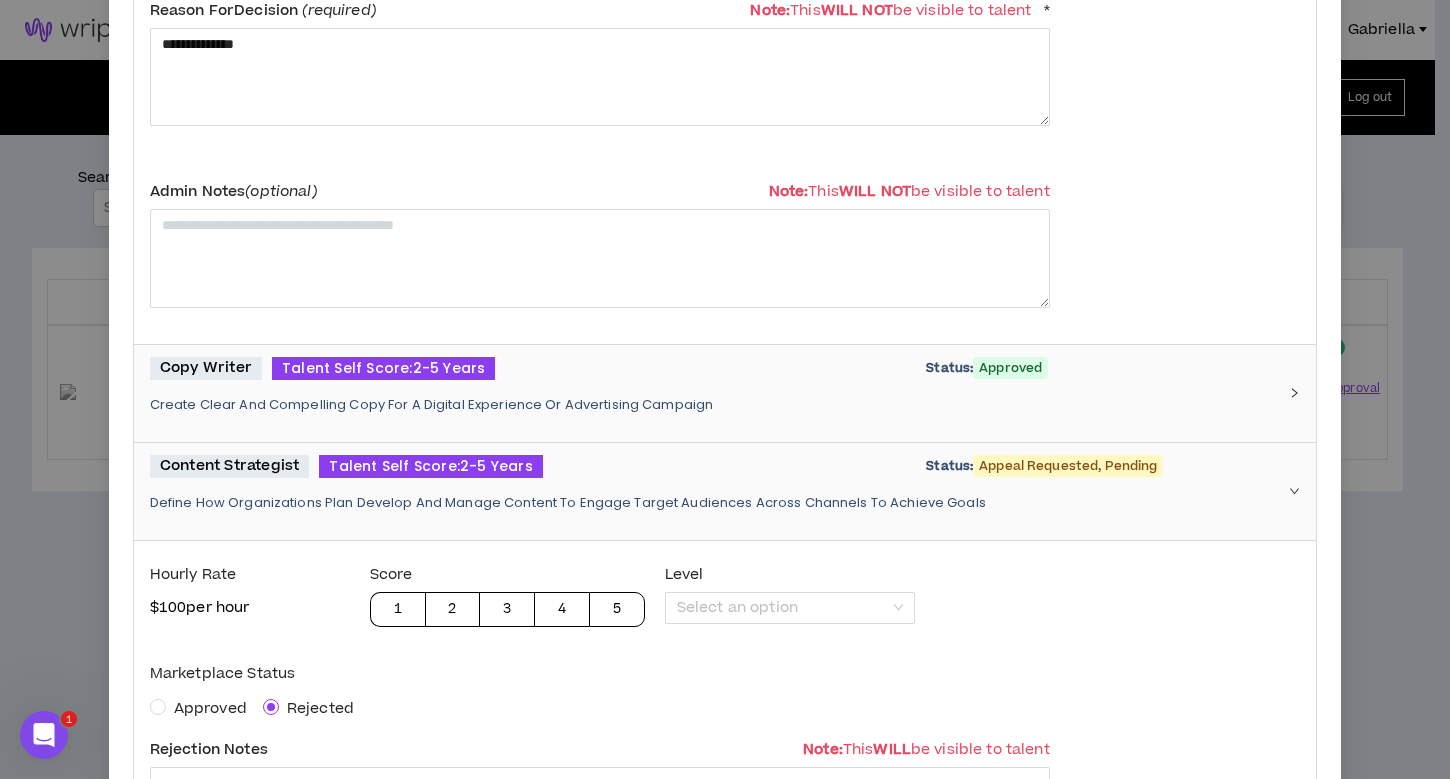 scroll, scrollTop: 0, scrollLeft: 0, axis: both 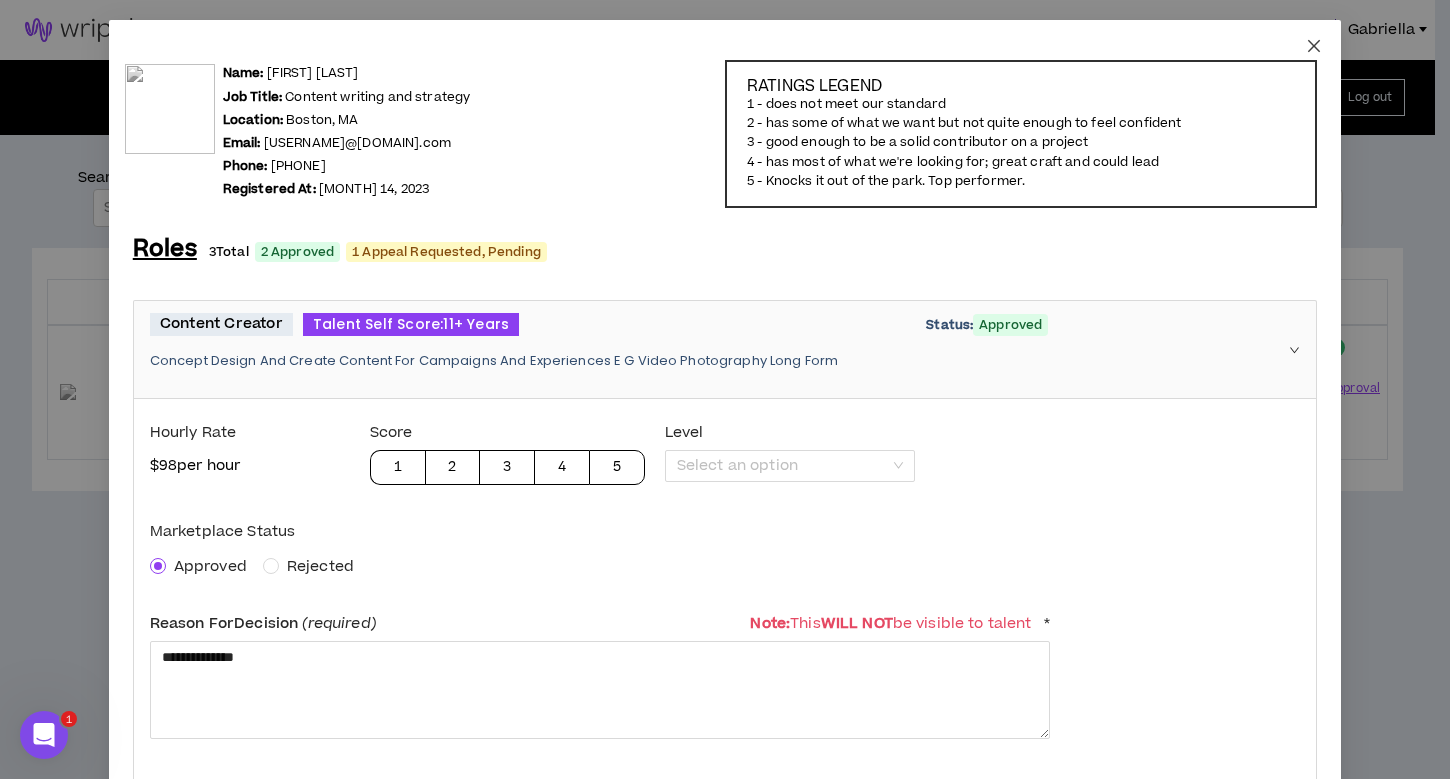 click 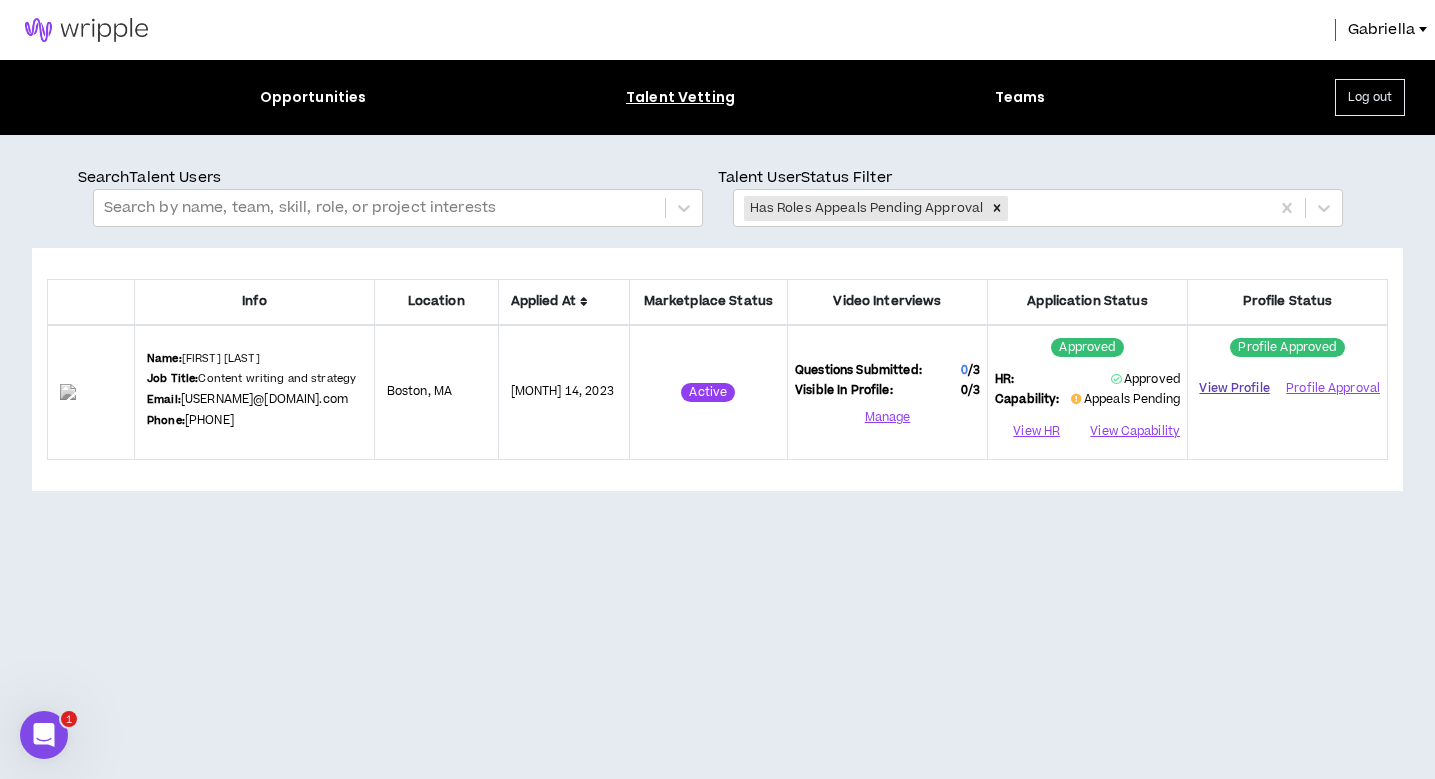 click on "View Profile" at bounding box center [1234, 388] 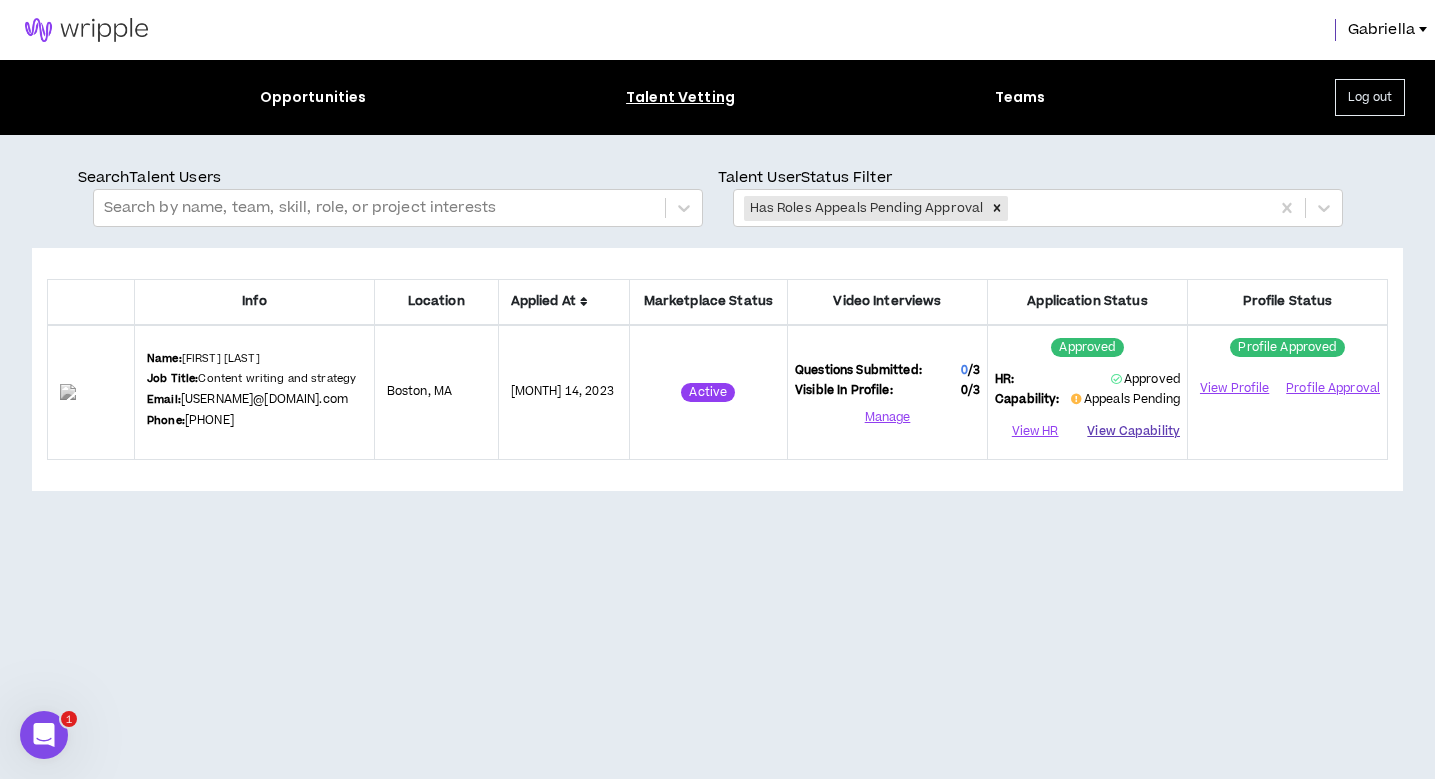 click on "View Capability" at bounding box center [1133, 432] 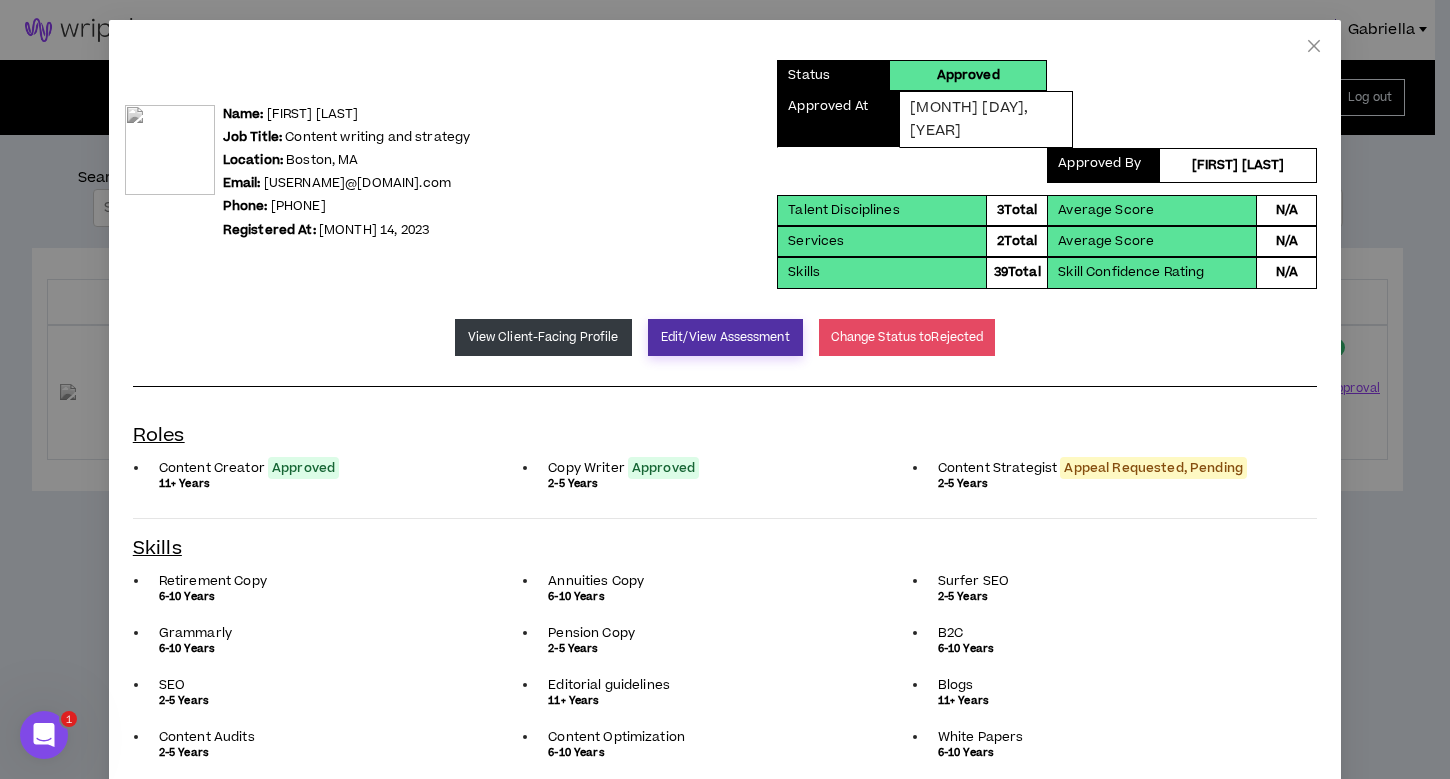 click on "Edit/View Assessment" at bounding box center [725, 337] 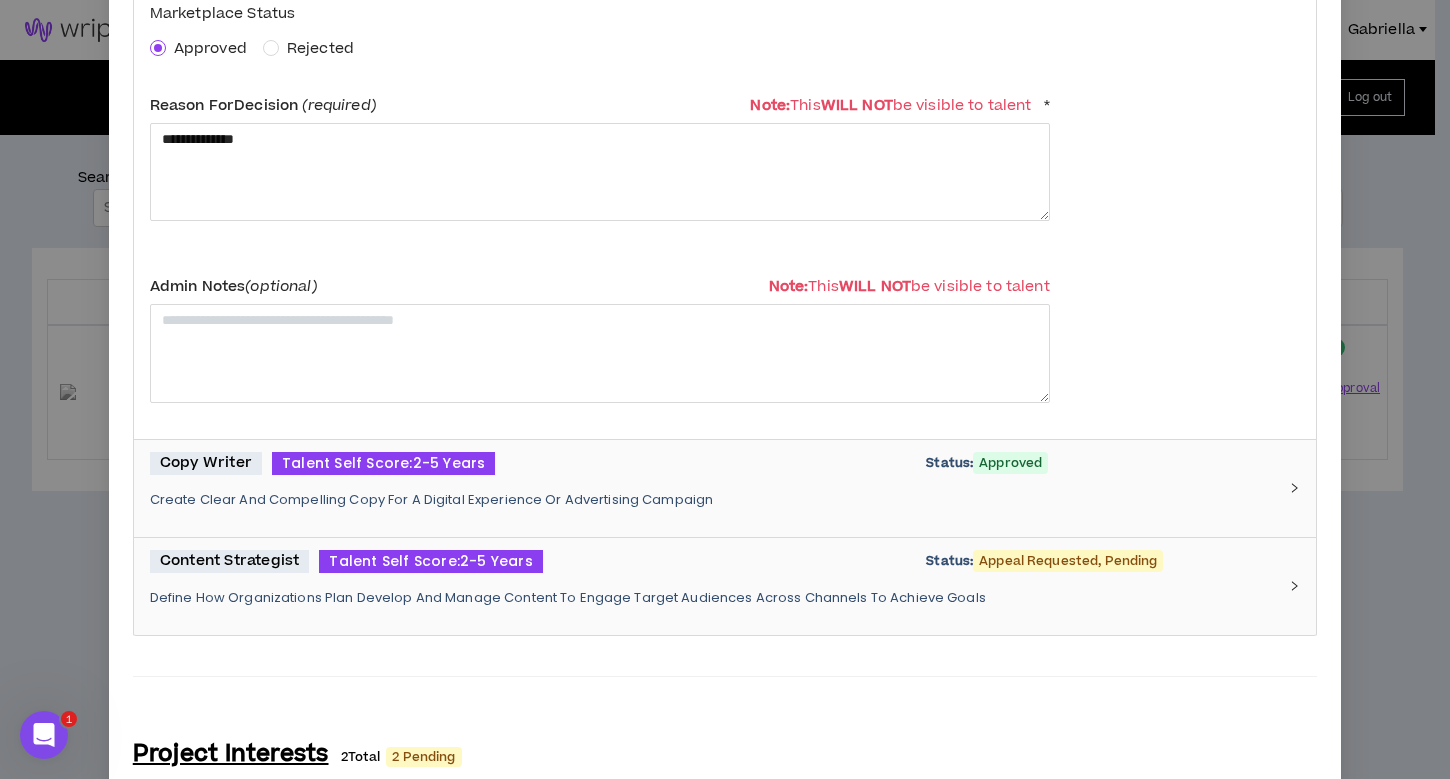 scroll, scrollTop: 565, scrollLeft: 0, axis: vertical 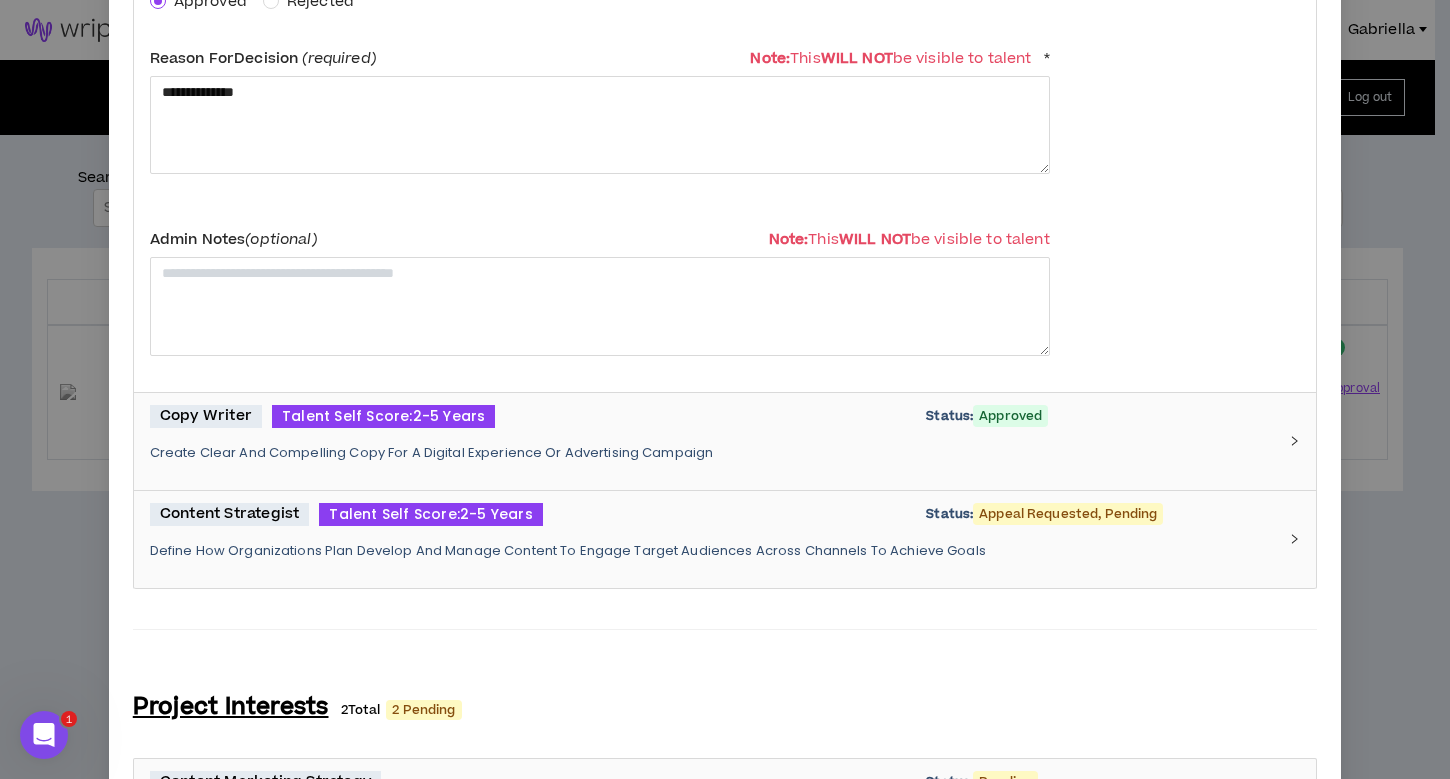click on "Define How Organizations Plan Develop And Manage Content To Engage Target Audiences Across Channels To Achieve Goals" at bounding box center (713, 551) 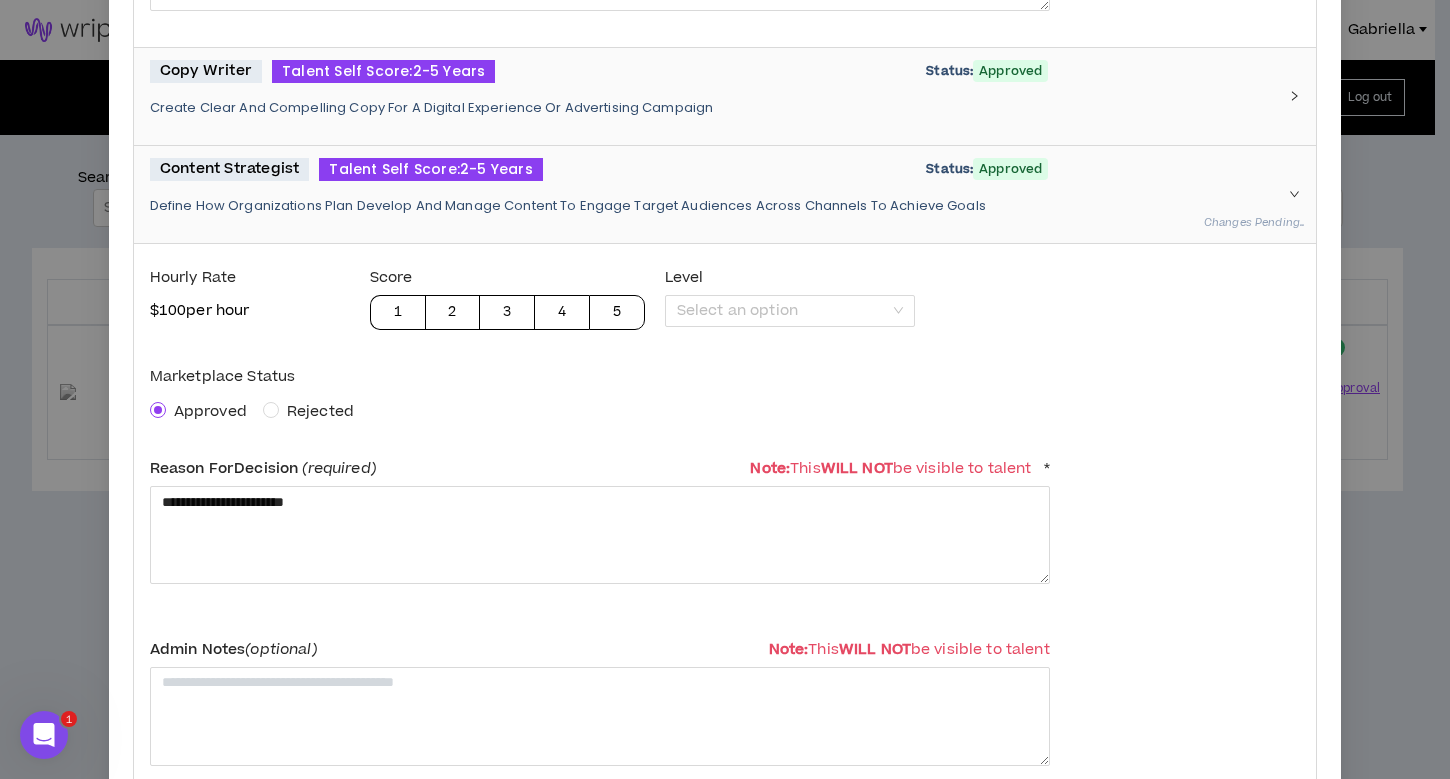 scroll, scrollTop: 1079, scrollLeft: 0, axis: vertical 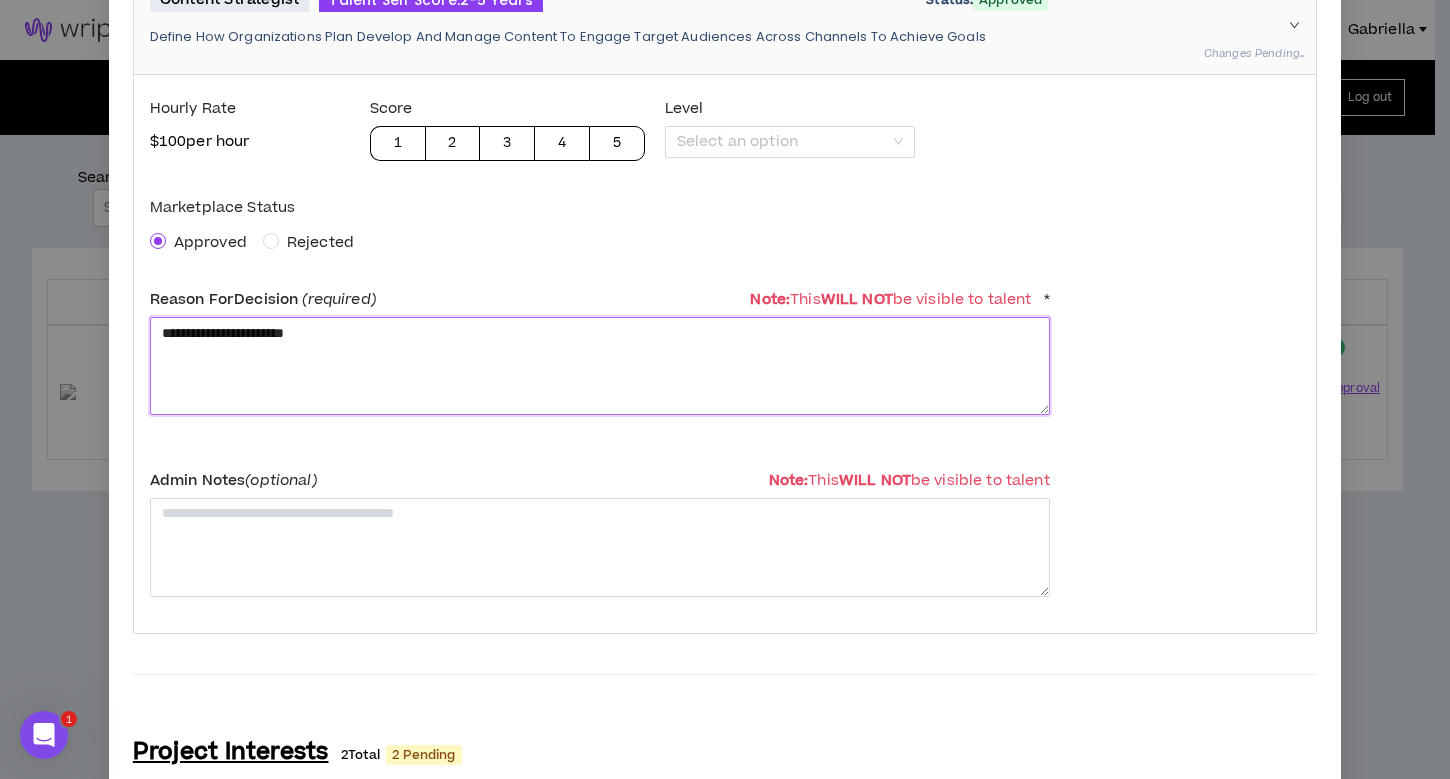 click on "**********" at bounding box center [600, 366] 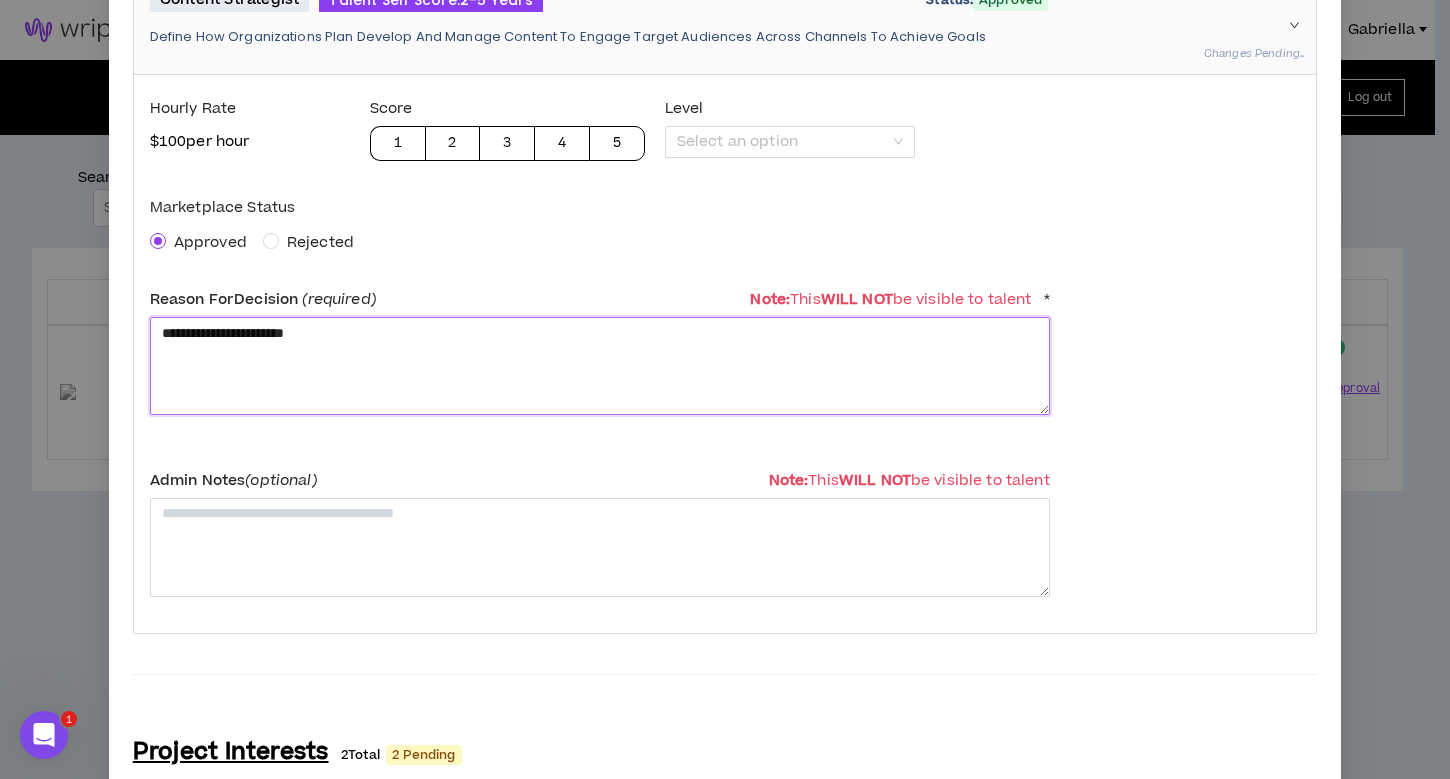 drag, startPoint x: 362, startPoint y: 327, endPoint x: 11, endPoint y: 320, distance: 351.0698 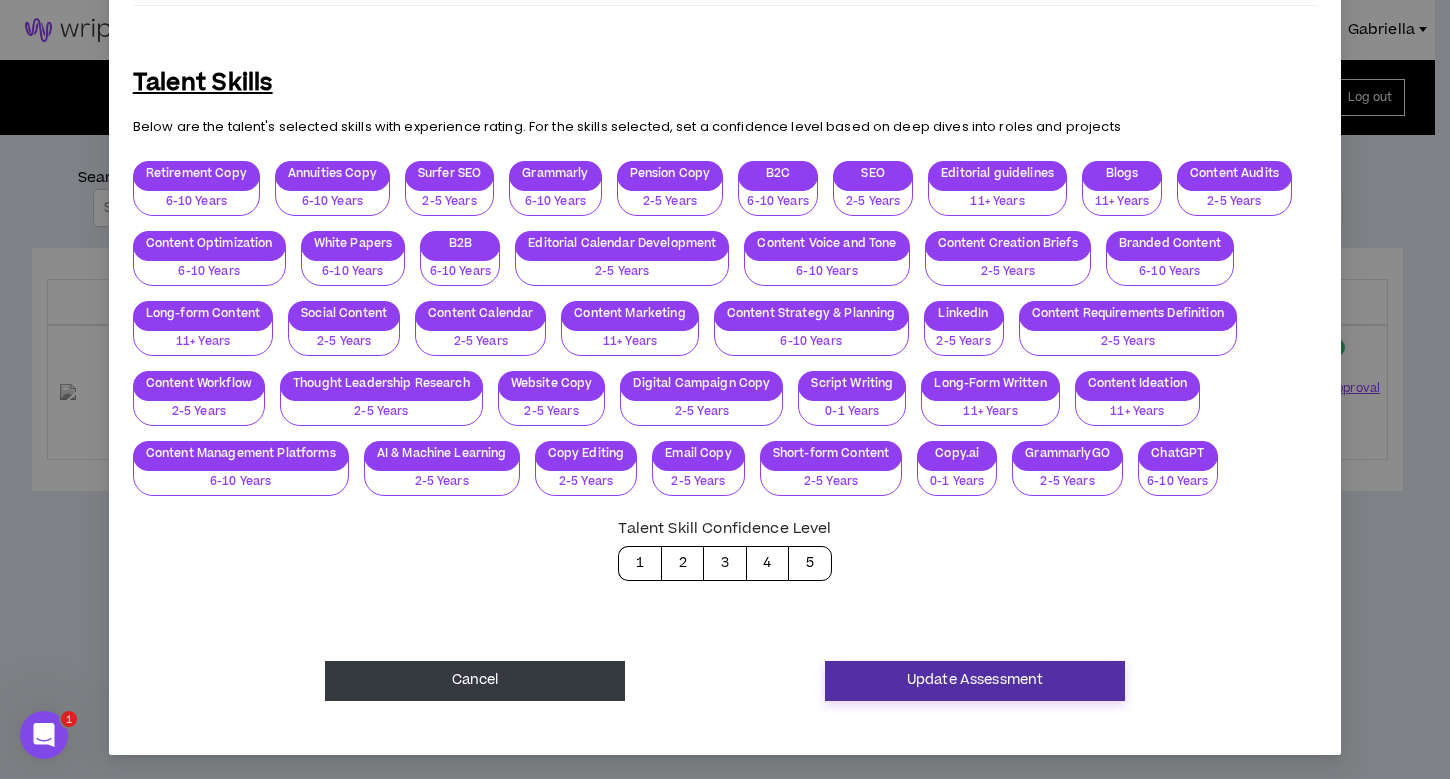 scroll, scrollTop: 2174, scrollLeft: 0, axis: vertical 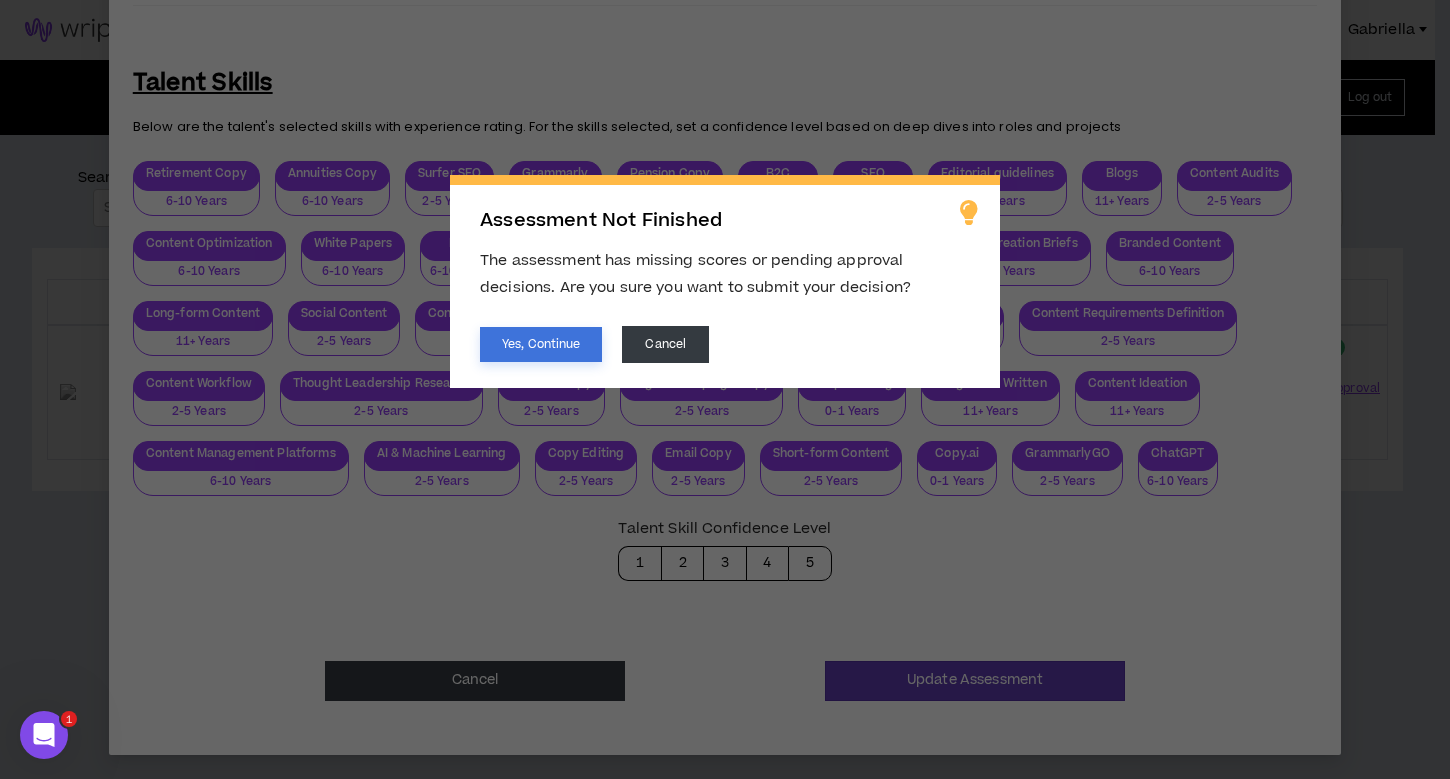 click on "Yes, Continue" at bounding box center (541, 344) 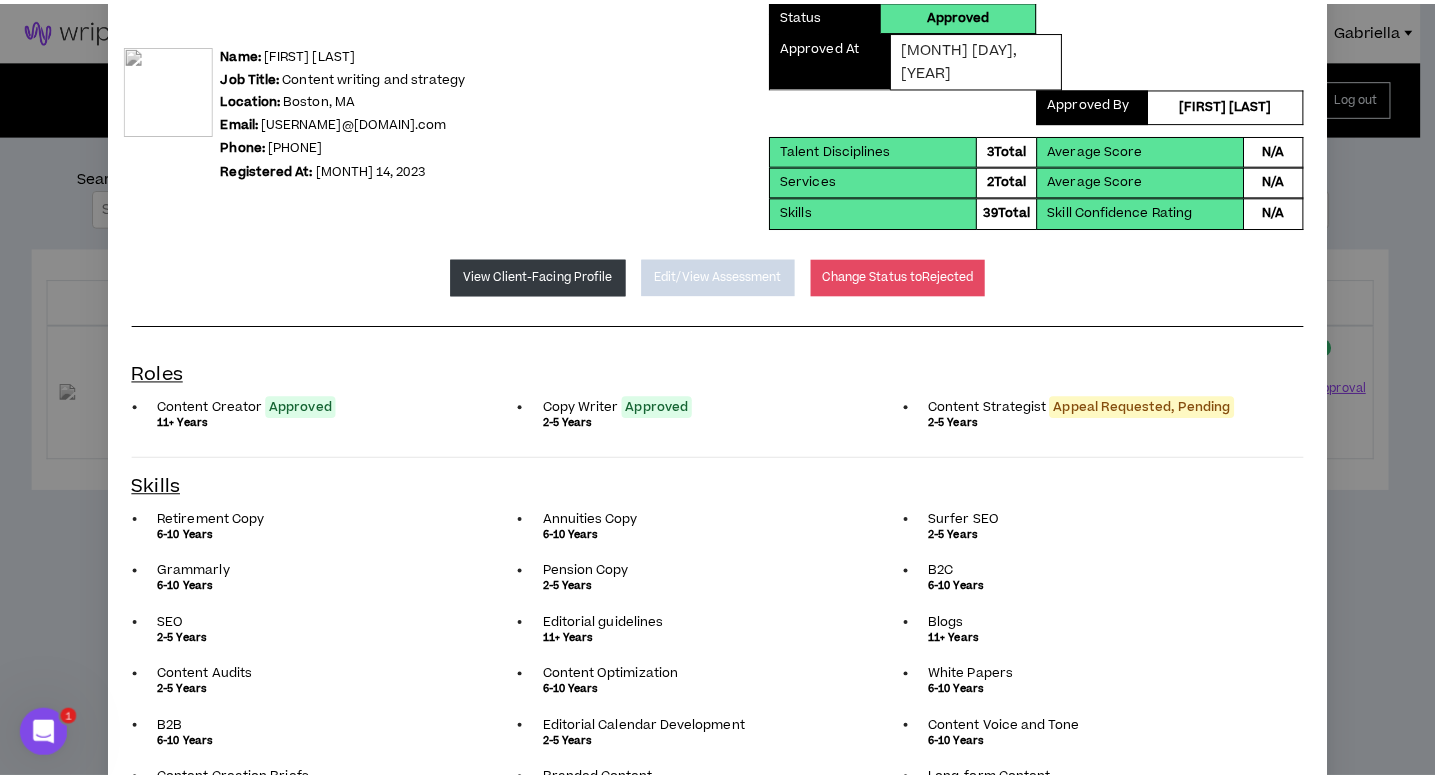 scroll, scrollTop: 0, scrollLeft: 0, axis: both 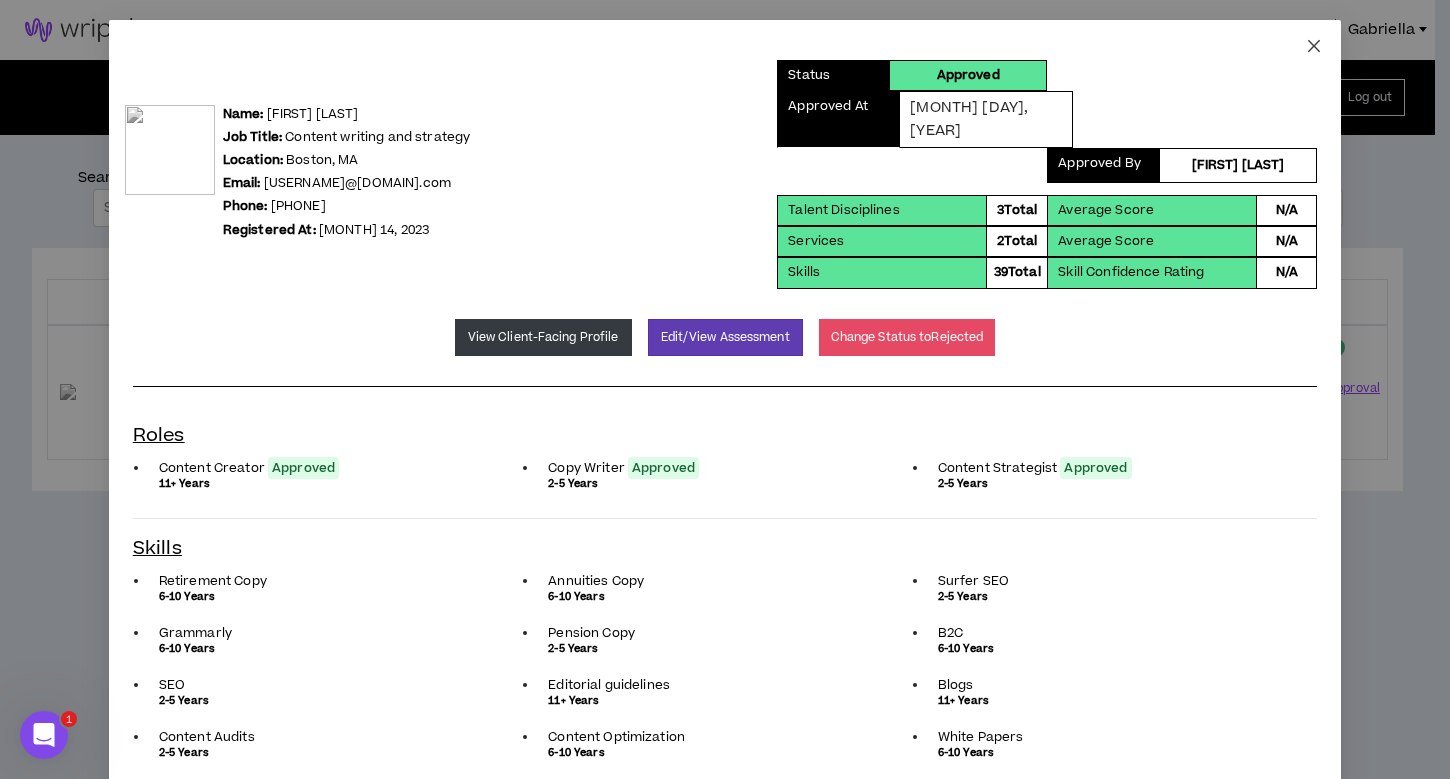 click 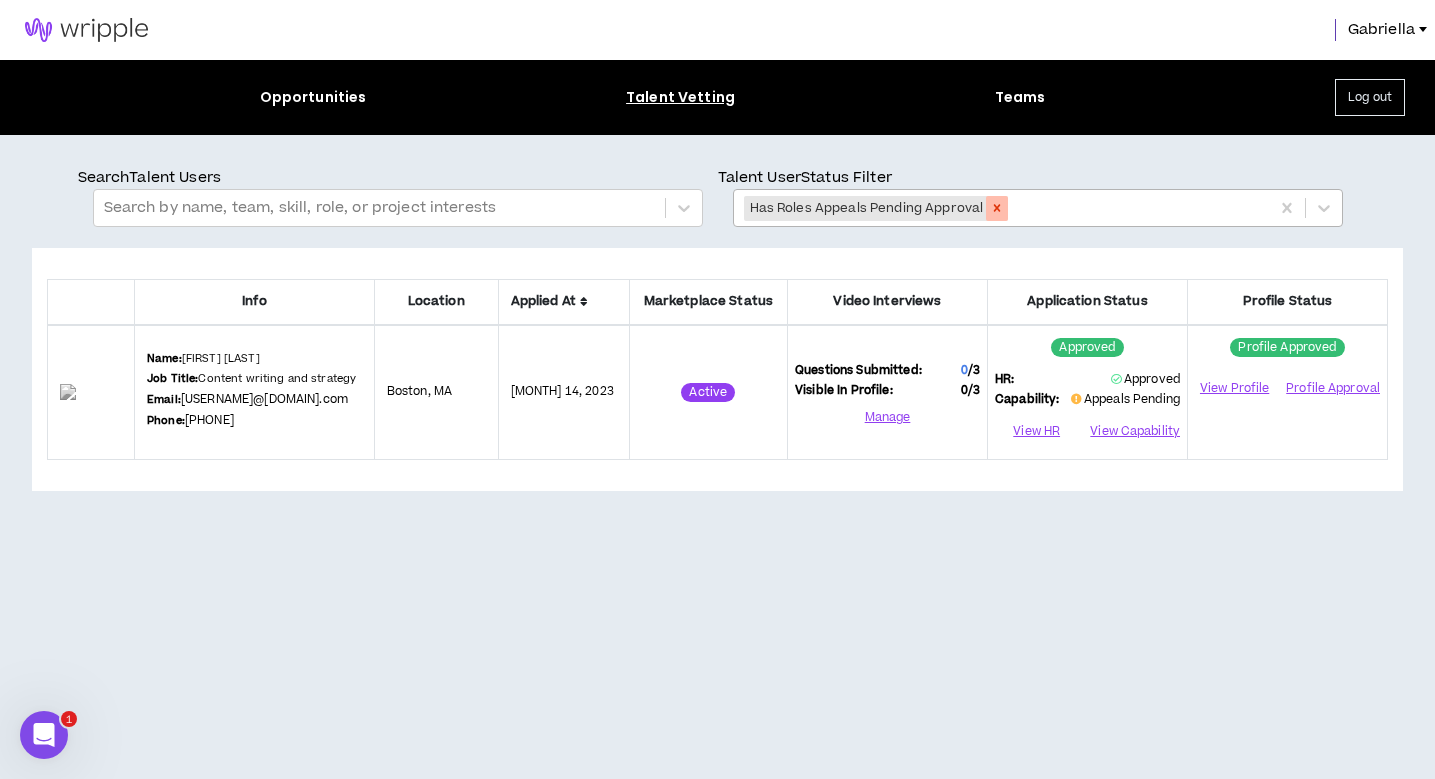 click 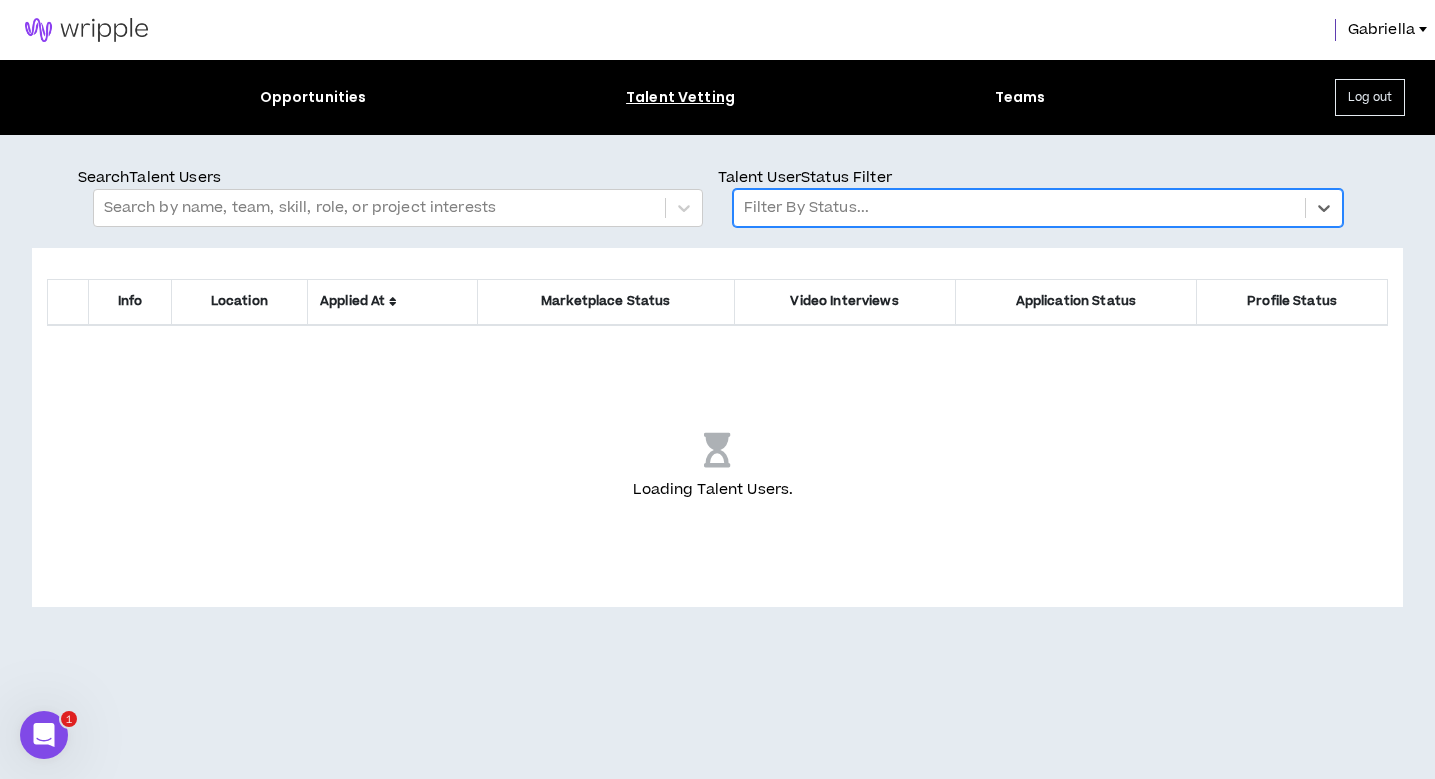 click at bounding box center [1019, 208] 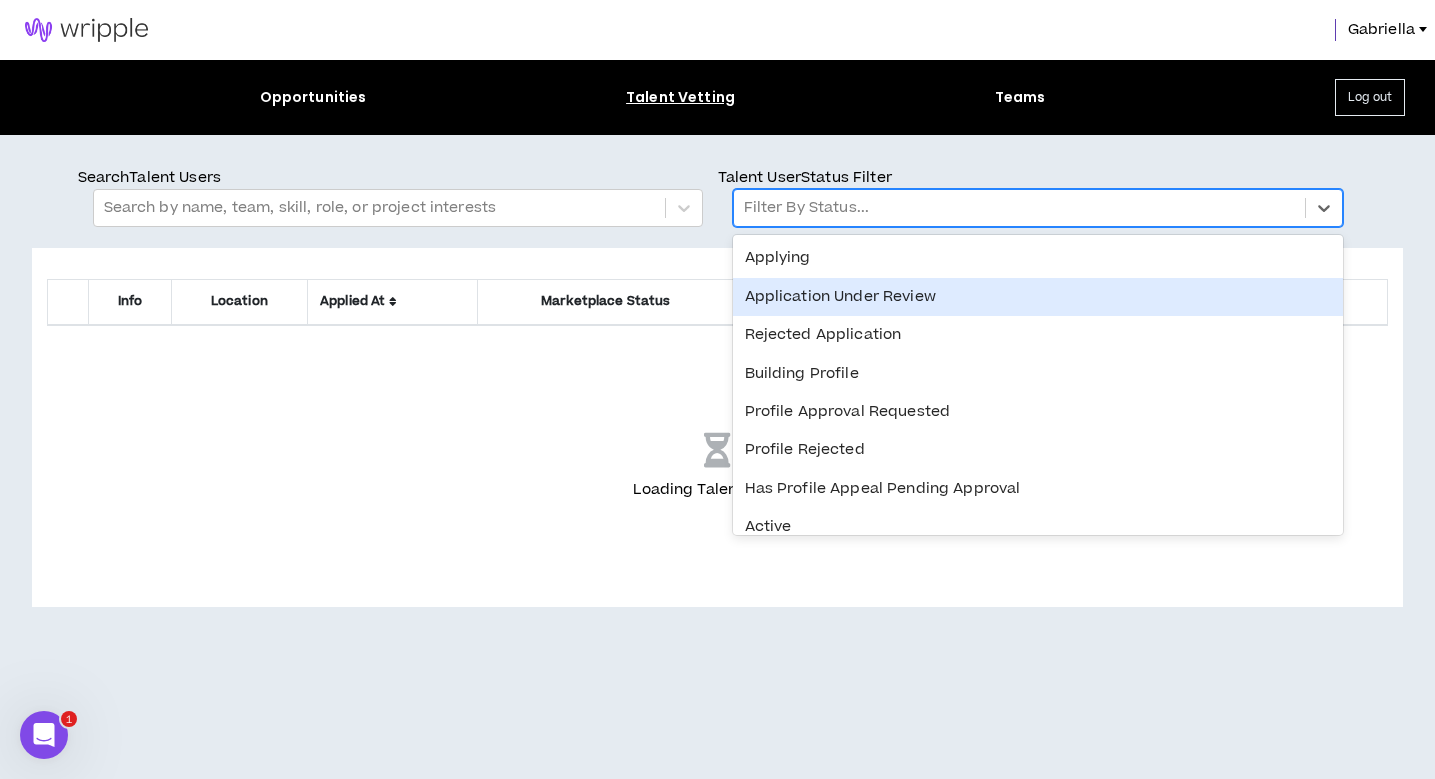 click on "Application Under Review" at bounding box center [1038, 297] 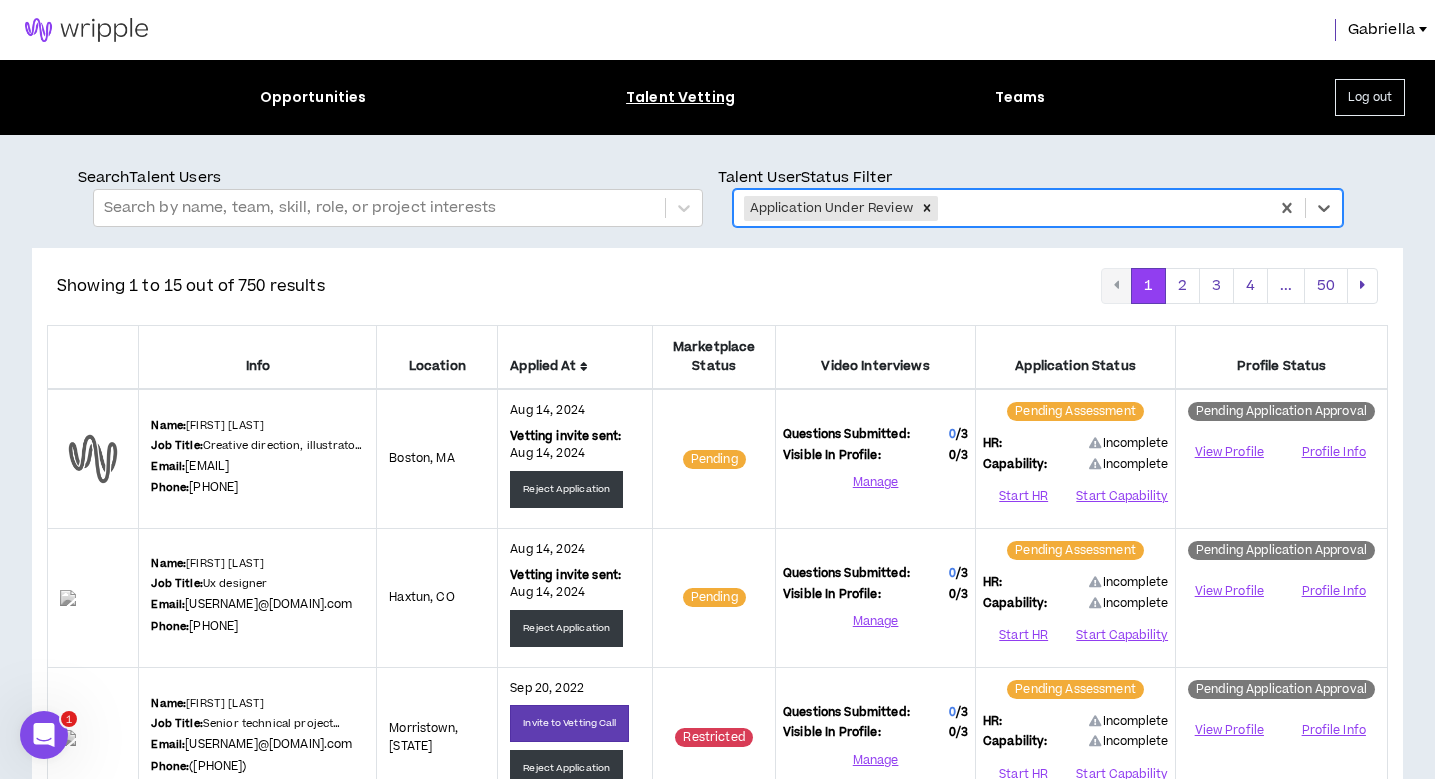 click on "Applied At" at bounding box center [575, 366] 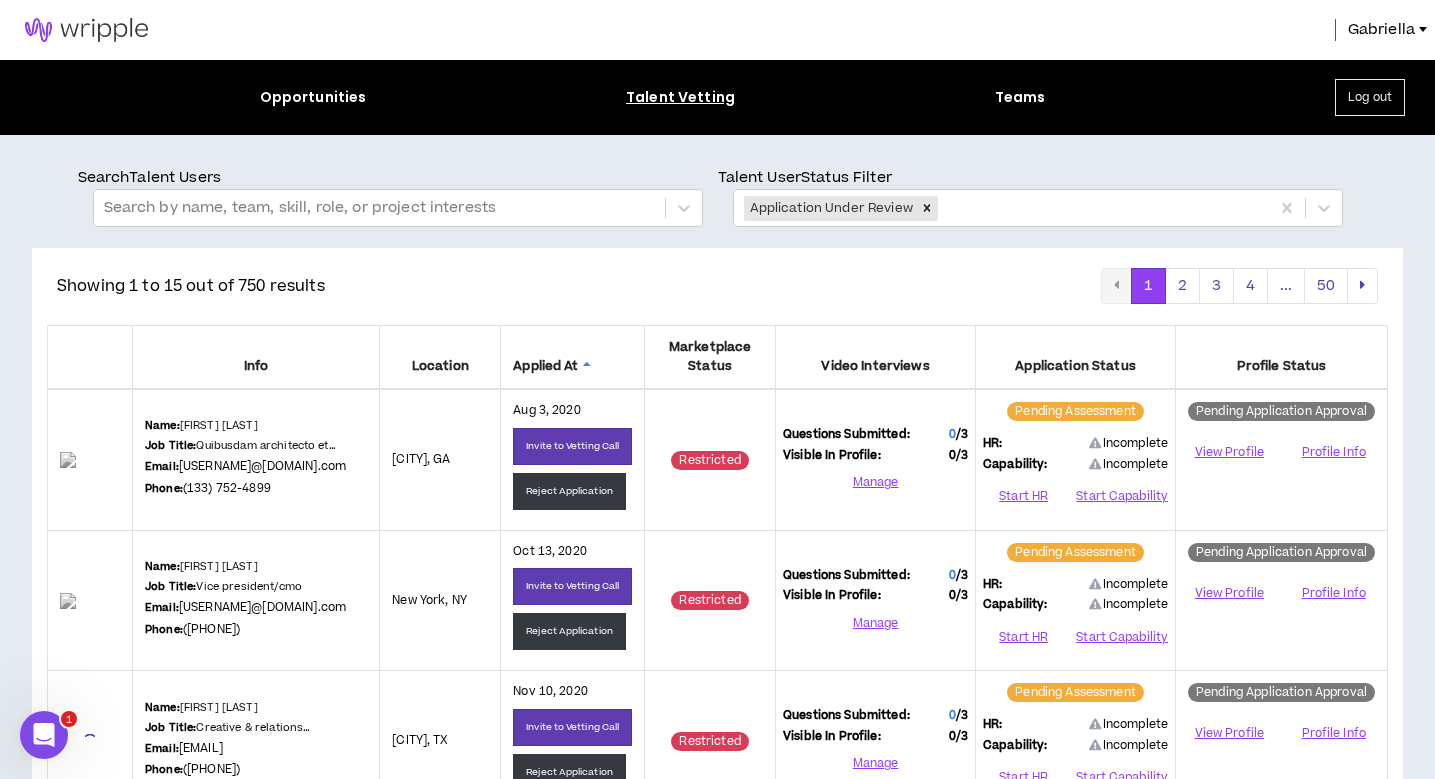 click at bounding box center (587, 367) 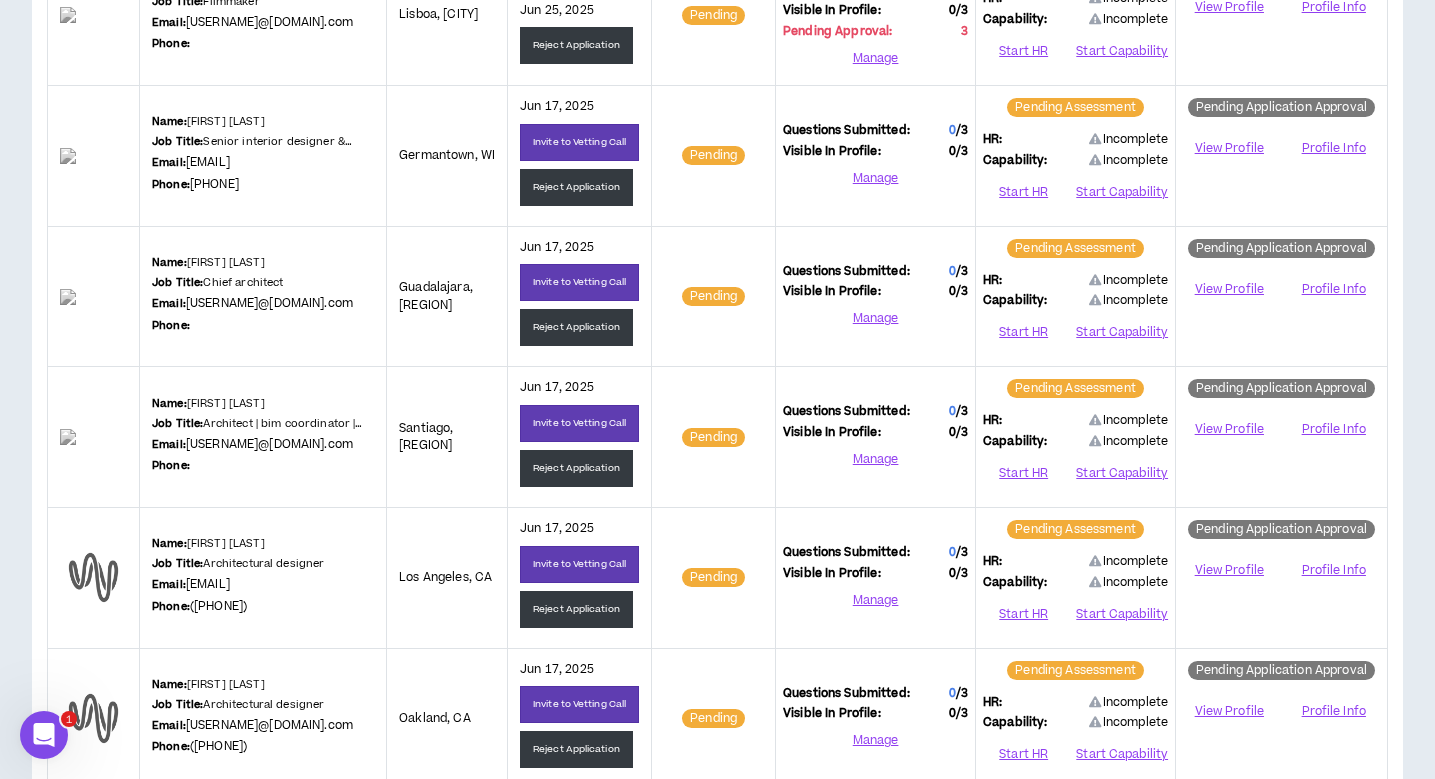 scroll, scrollTop: 1817, scrollLeft: 0, axis: vertical 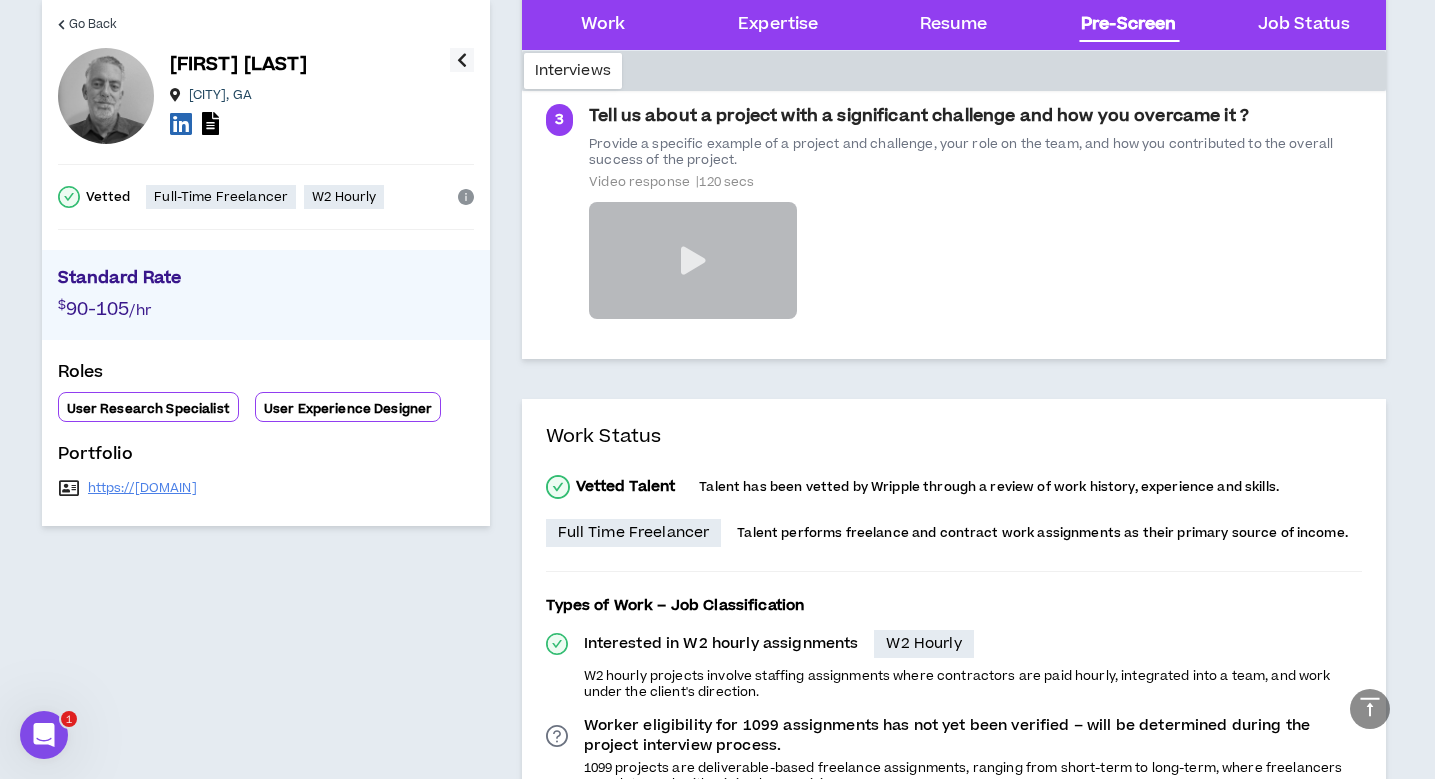click at bounding box center [181, 123] 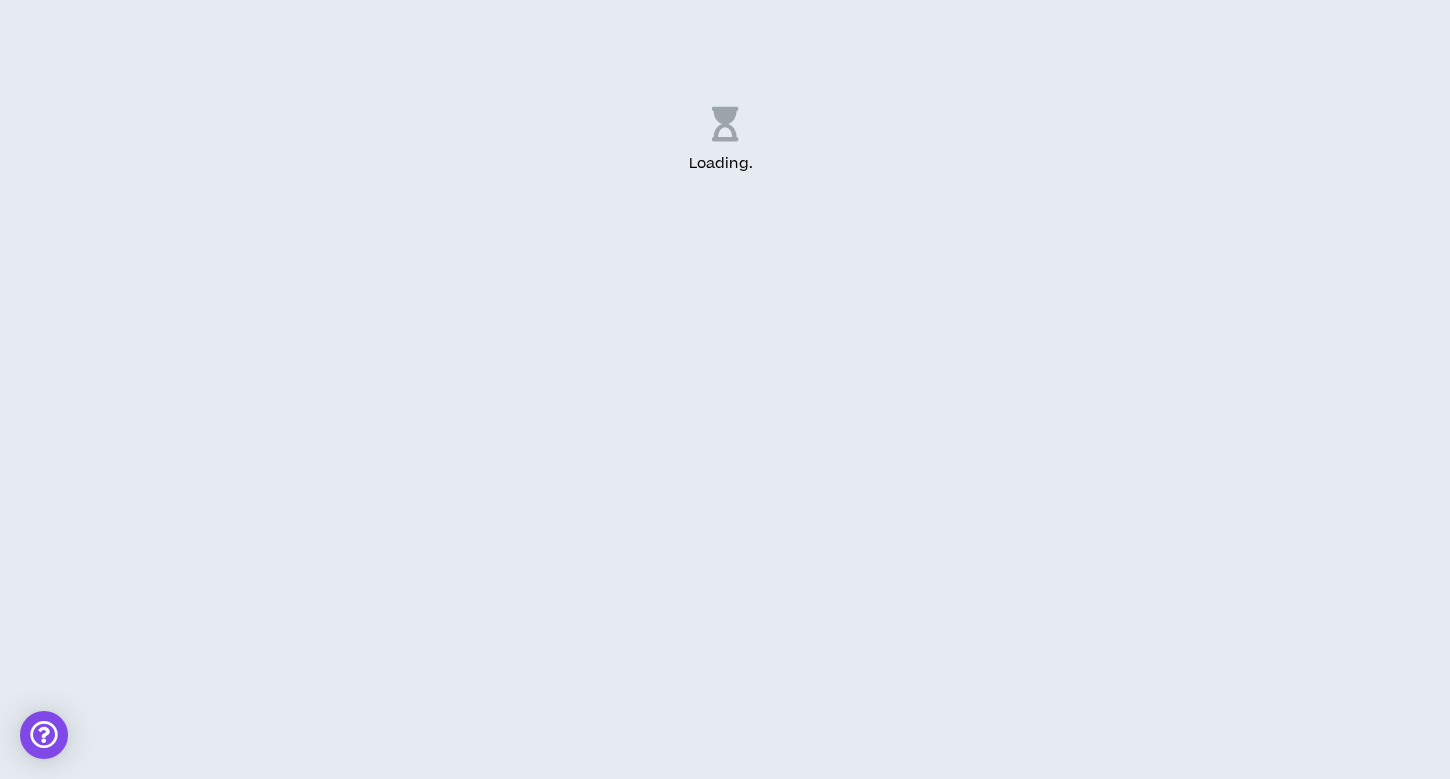 scroll, scrollTop: 0, scrollLeft: 0, axis: both 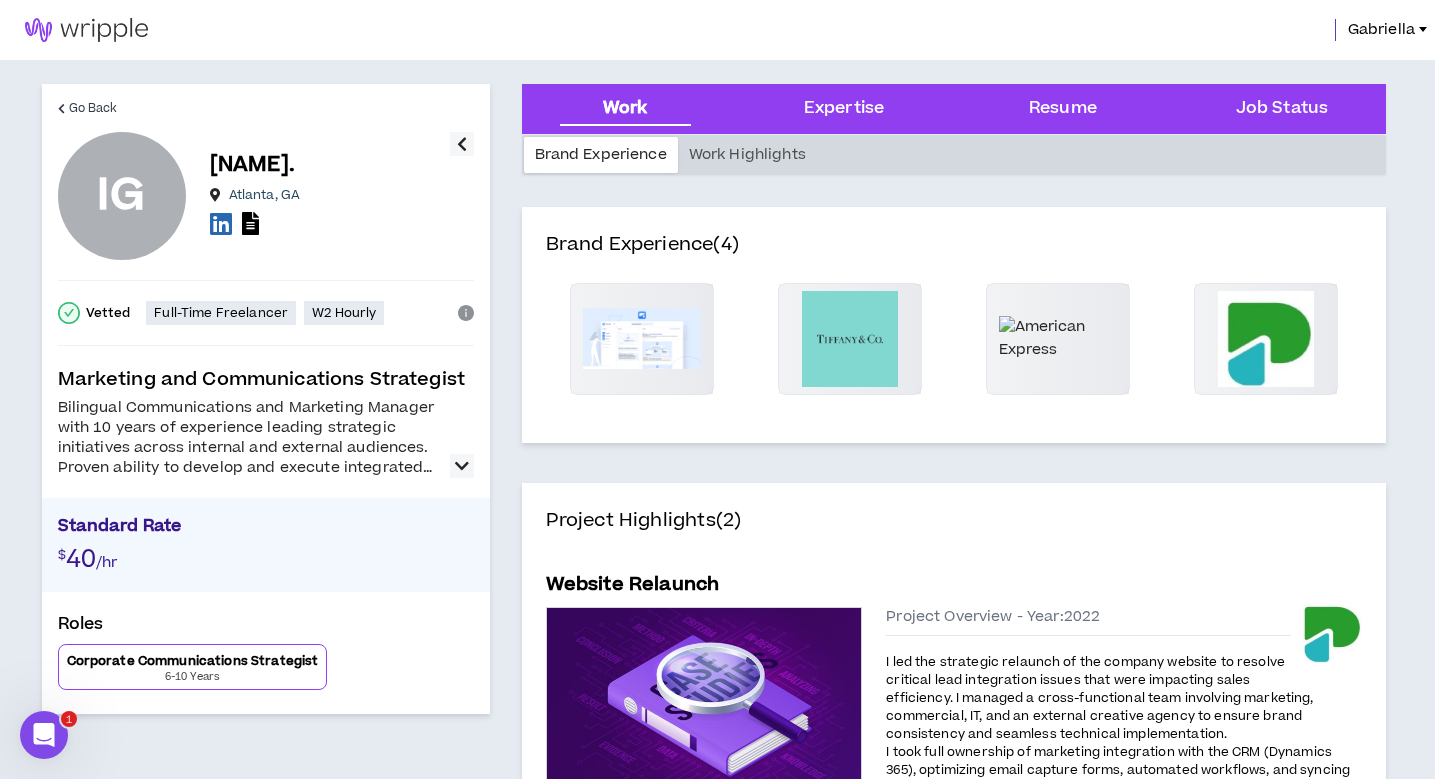 click at bounding box center (462, 466) 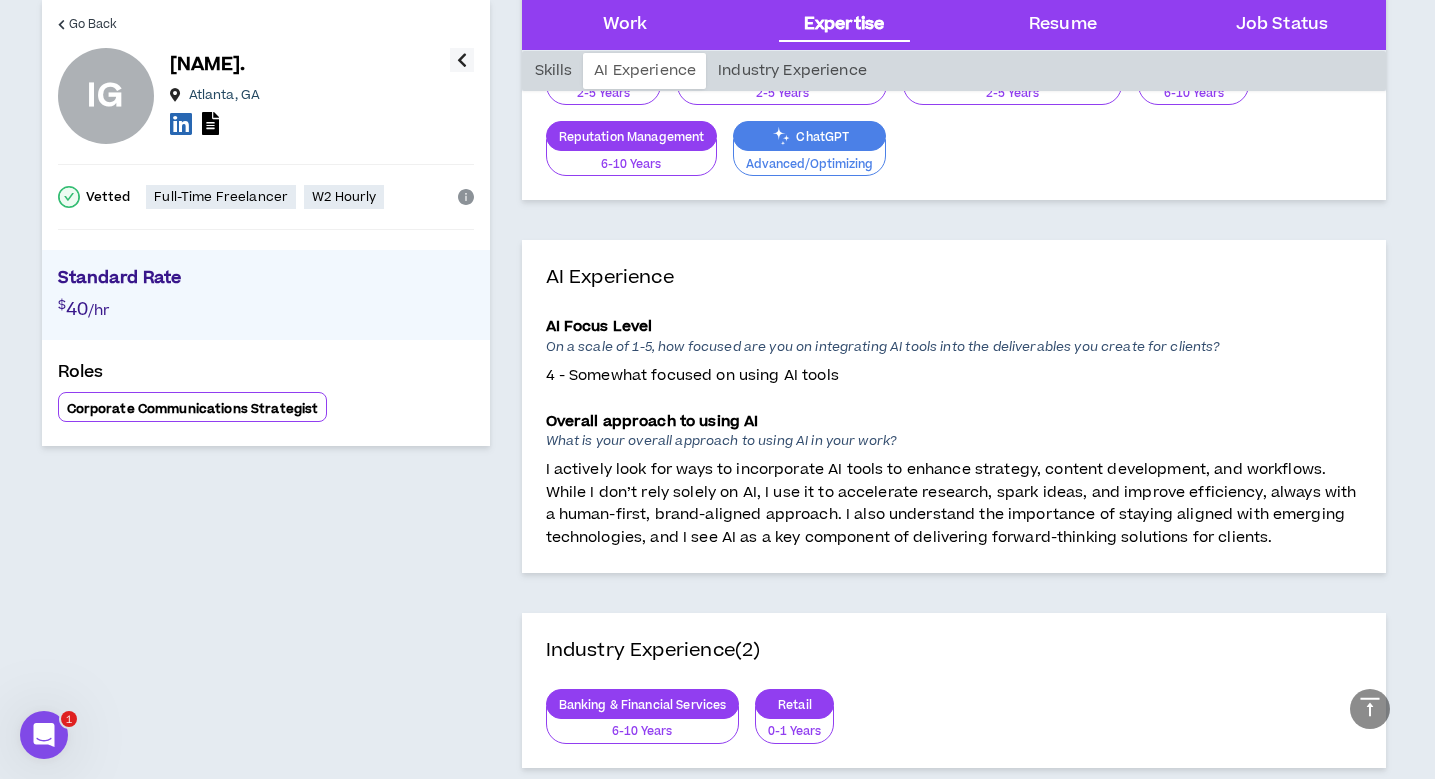 scroll, scrollTop: 0, scrollLeft: 0, axis: both 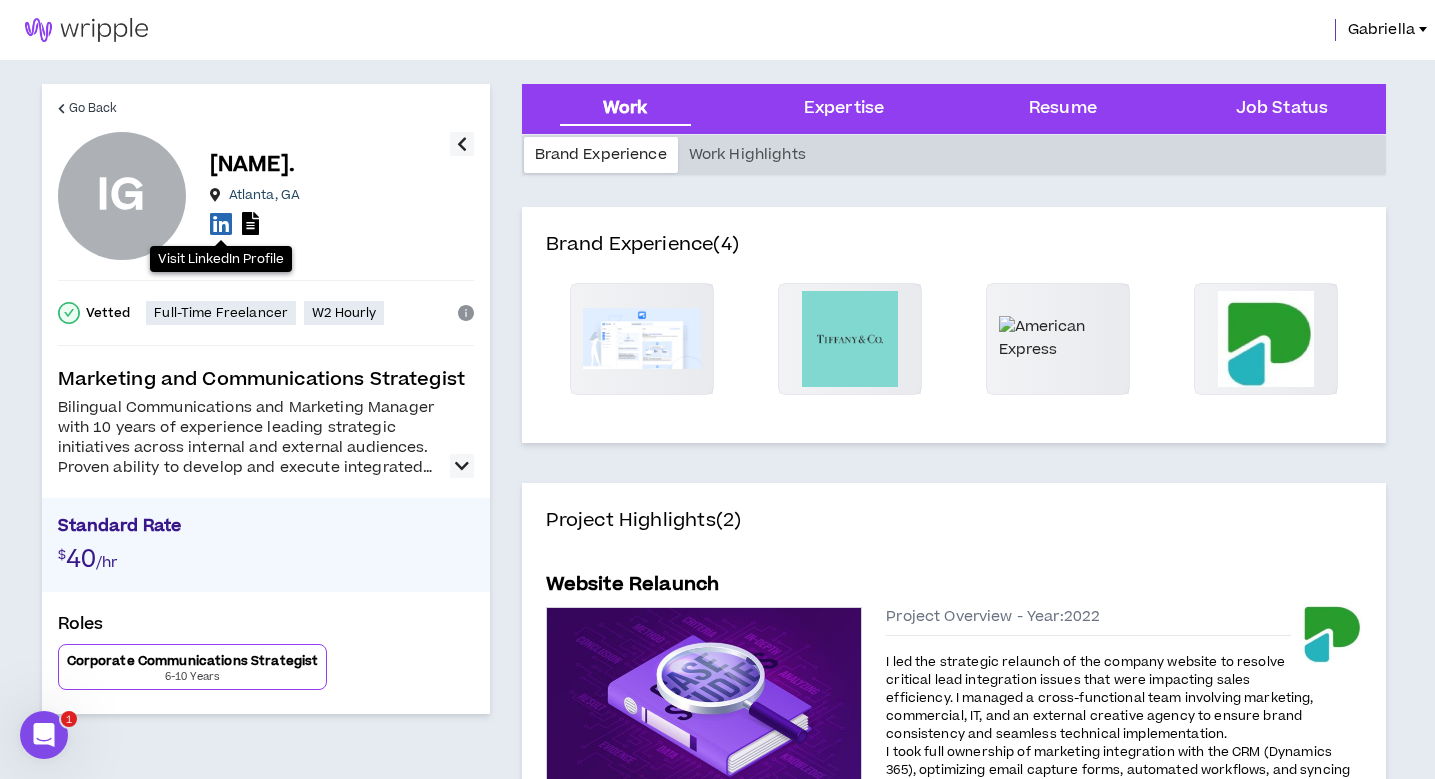 click at bounding box center [221, 223] 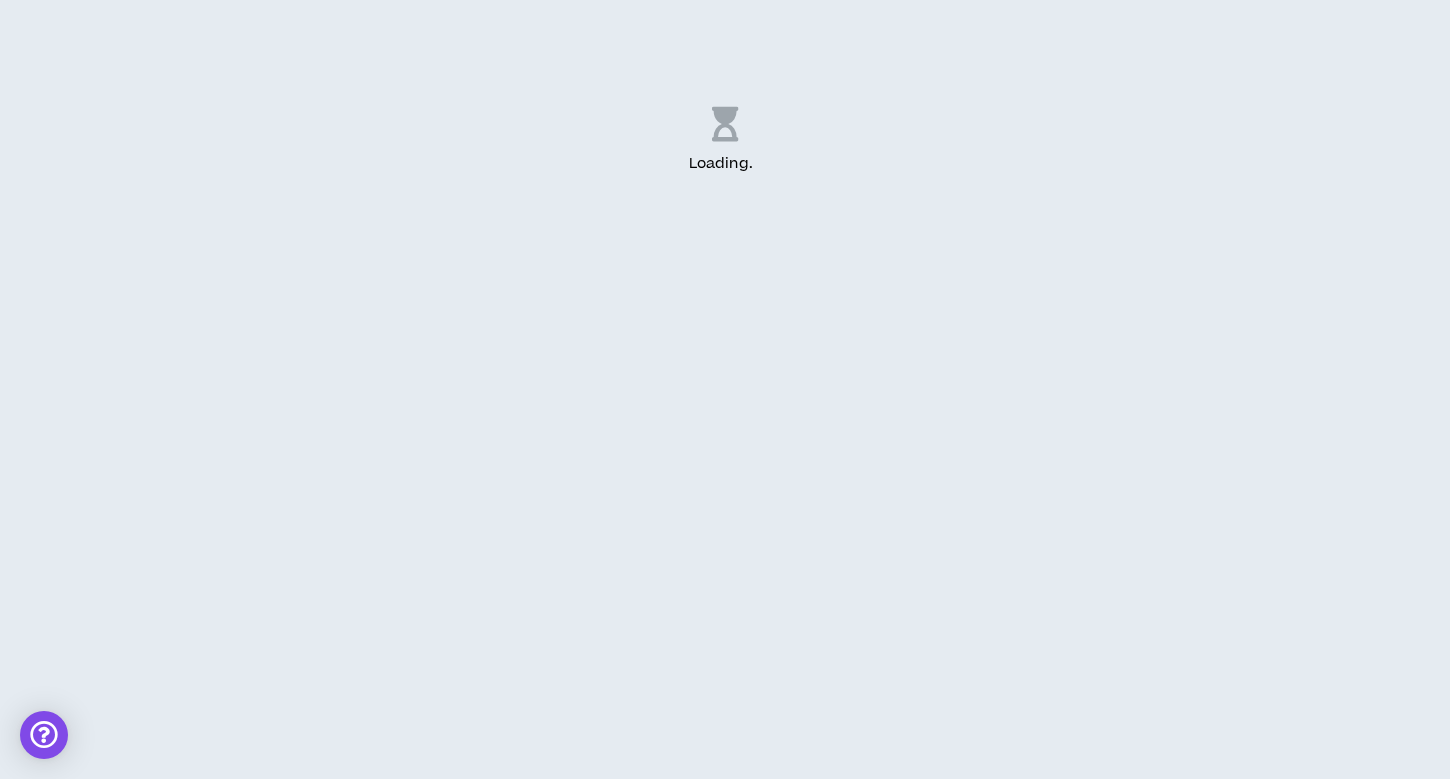scroll, scrollTop: 0, scrollLeft: 0, axis: both 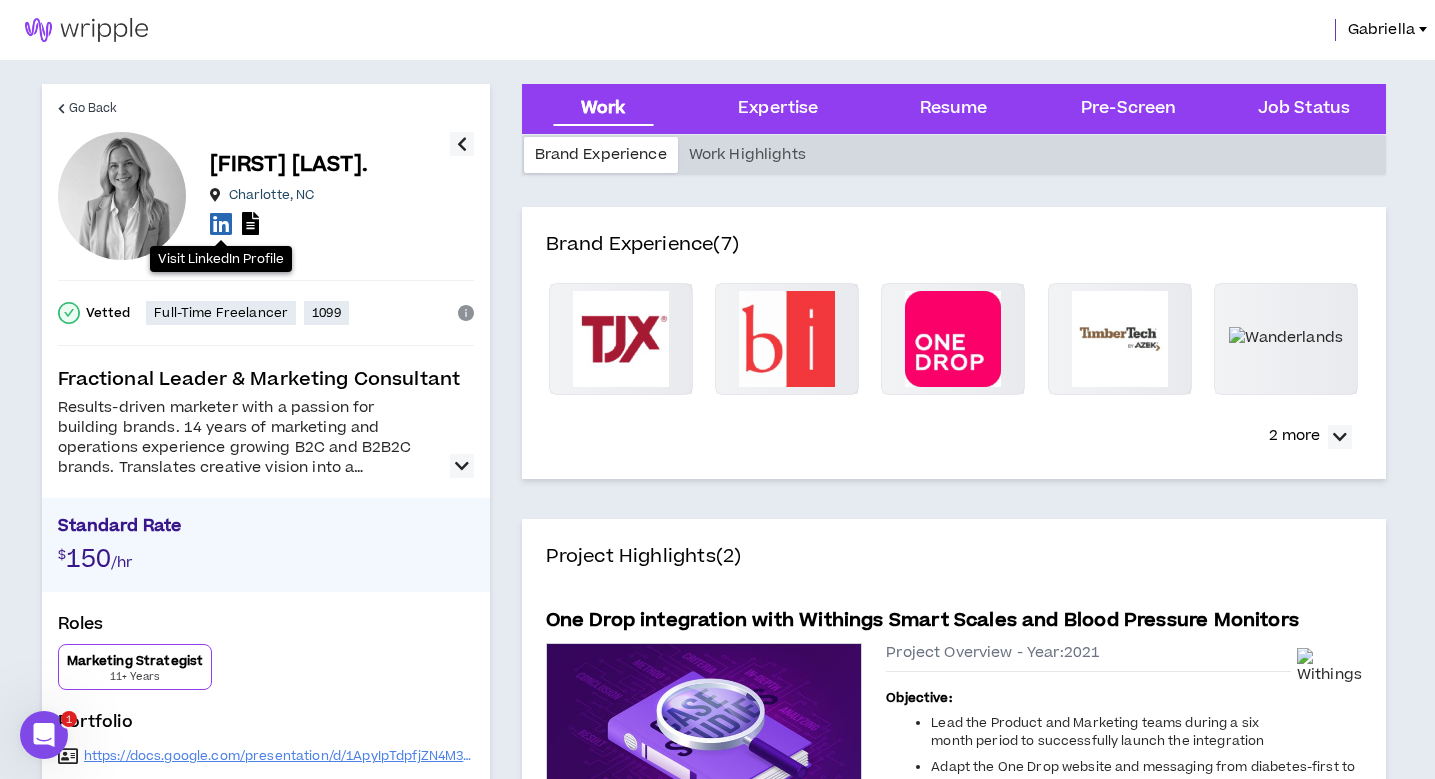 click at bounding box center [221, 223] 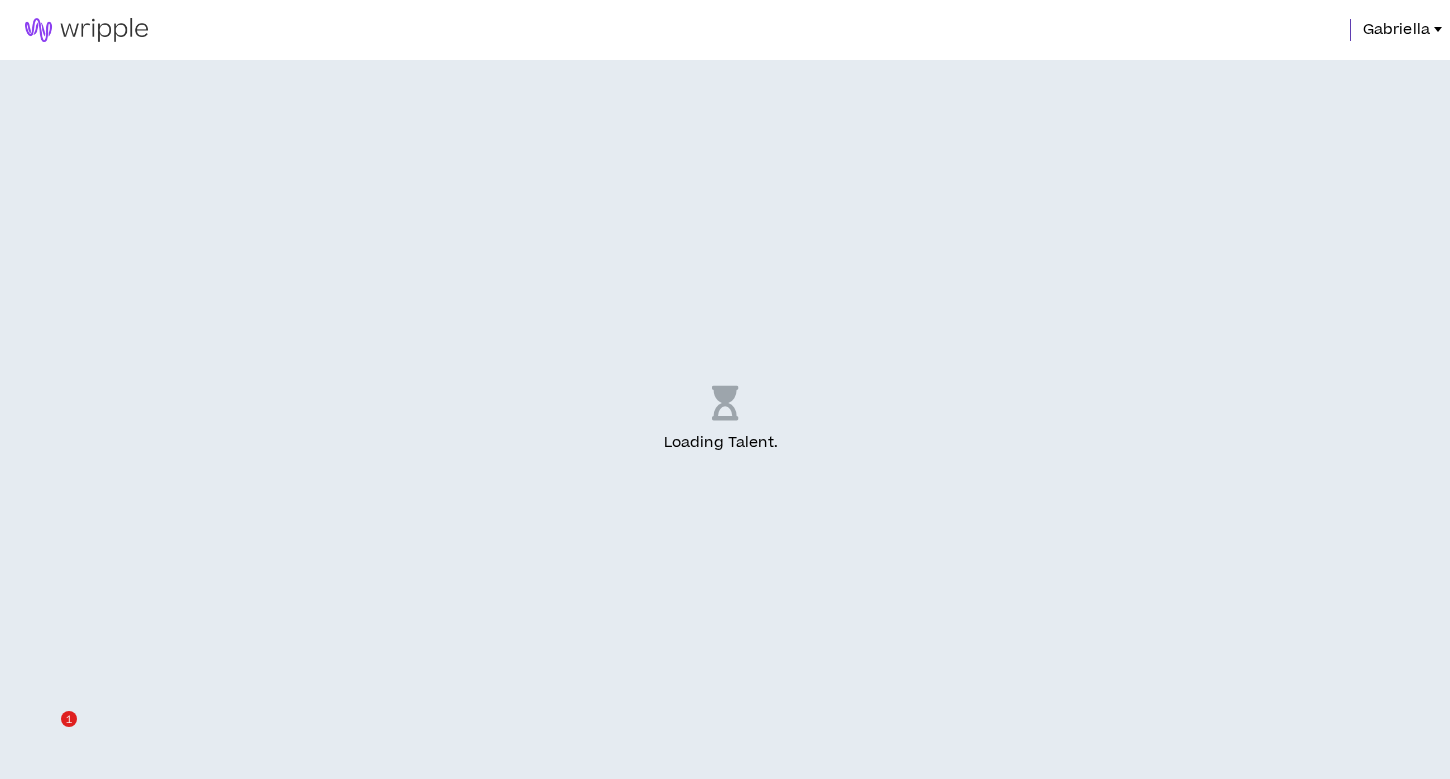 scroll, scrollTop: 0, scrollLeft: 0, axis: both 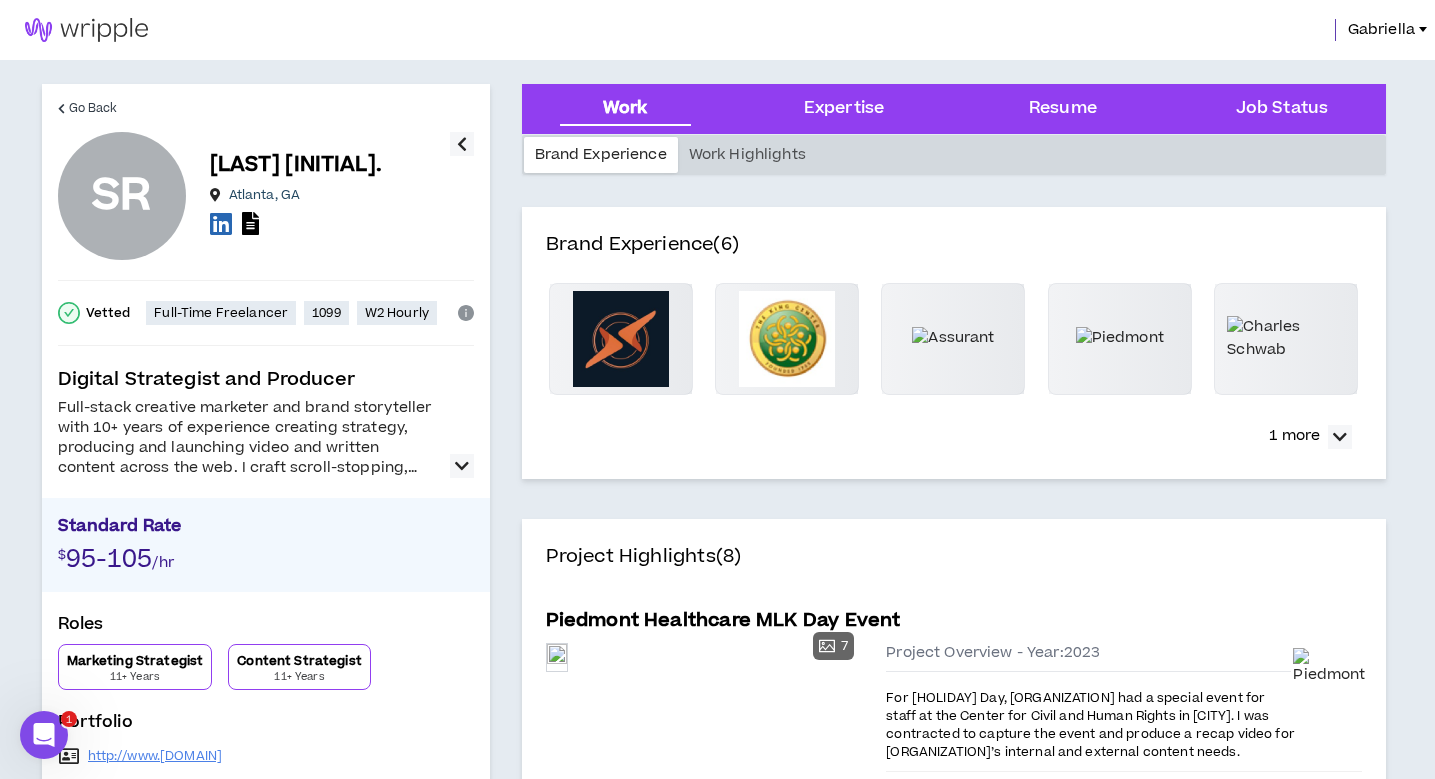 click at bounding box center [221, 223] 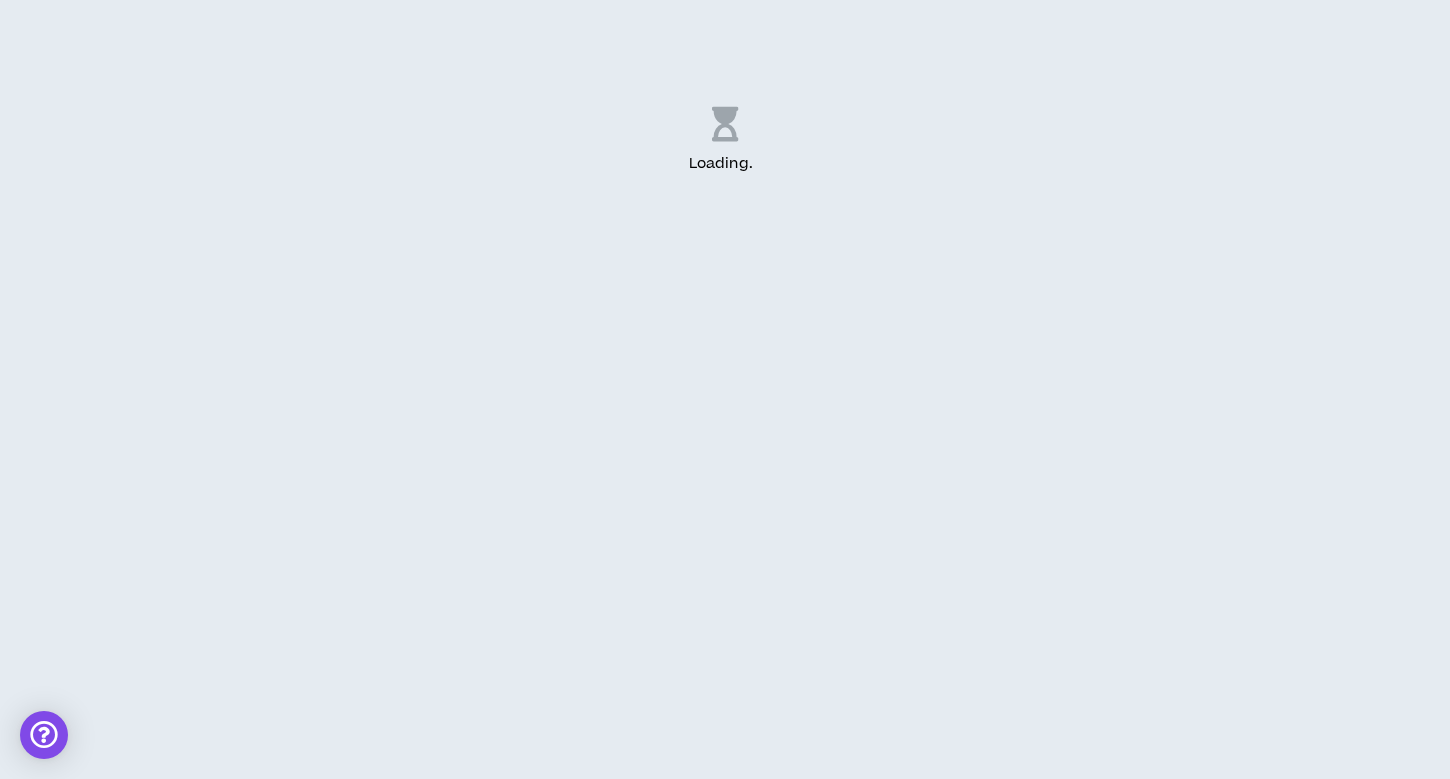 scroll, scrollTop: 0, scrollLeft: 0, axis: both 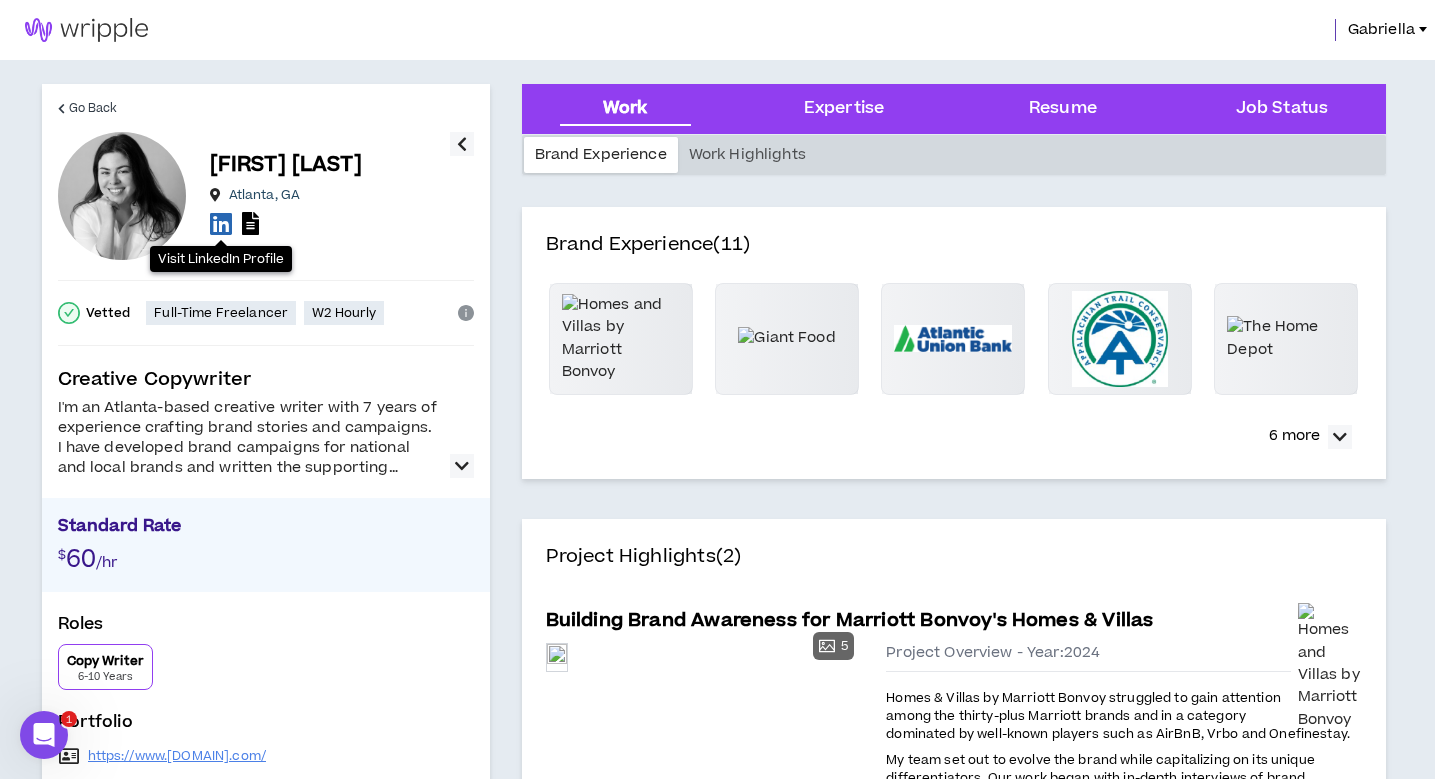 click at bounding box center (221, 223) 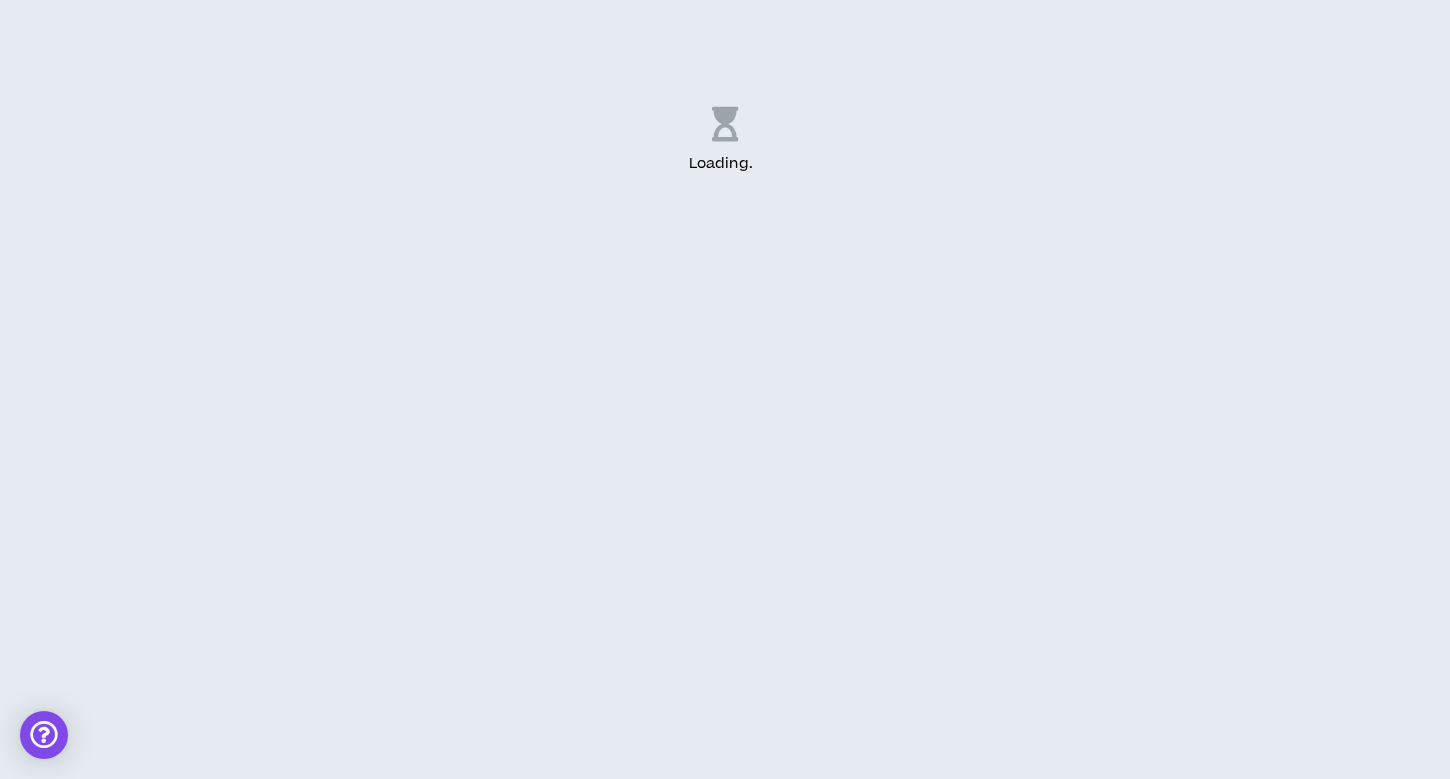 scroll, scrollTop: 0, scrollLeft: 0, axis: both 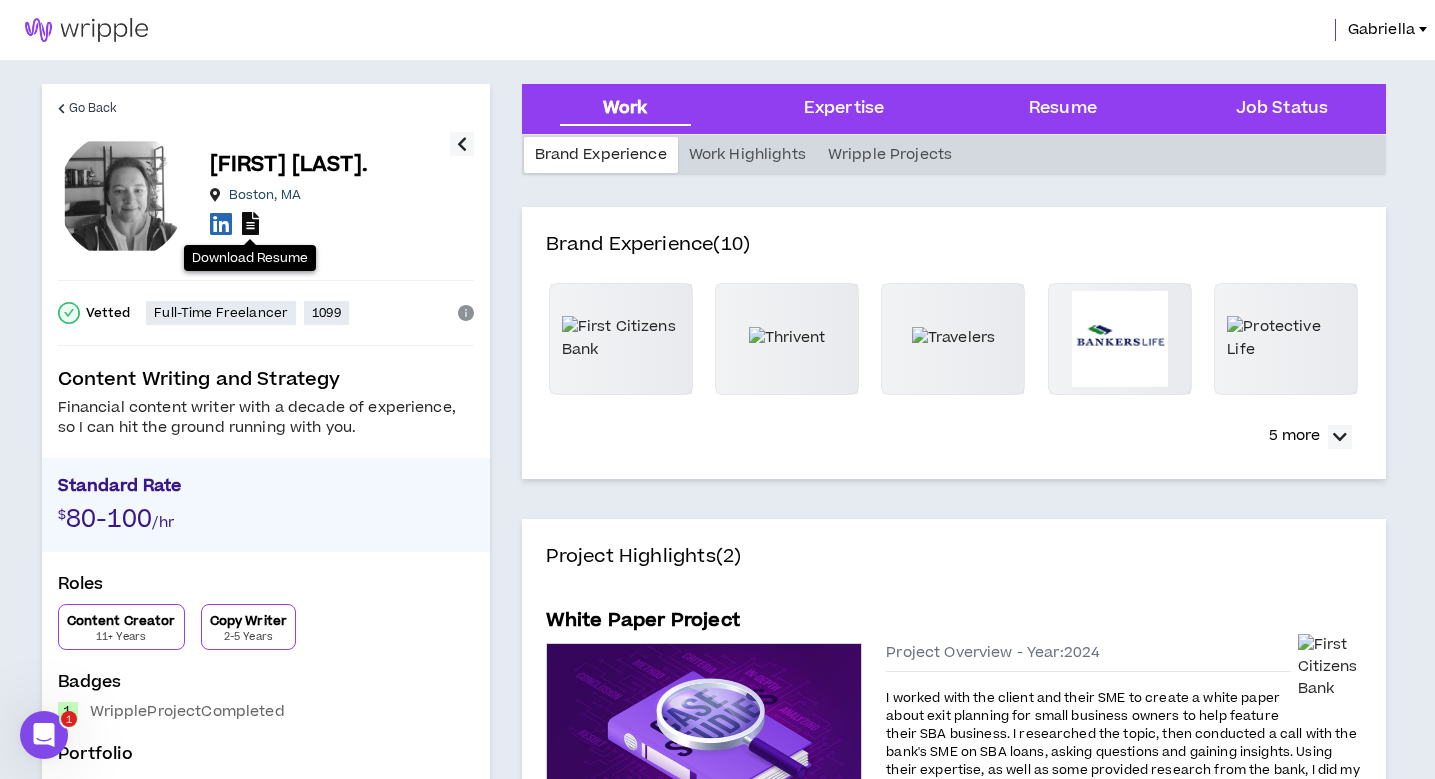 click at bounding box center (250, 223) 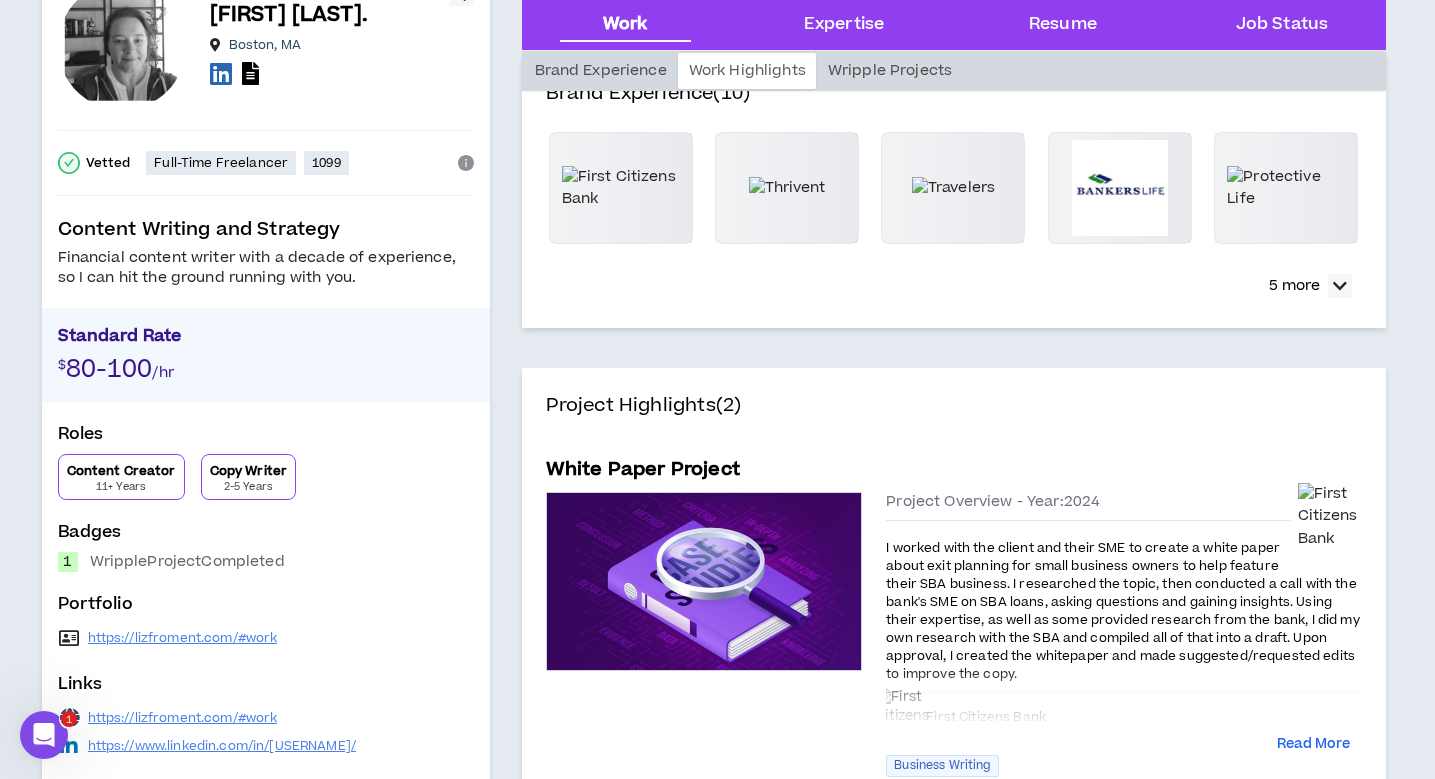 scroll, scrollTop: 265, scrollLeft: 0, axis: vertical 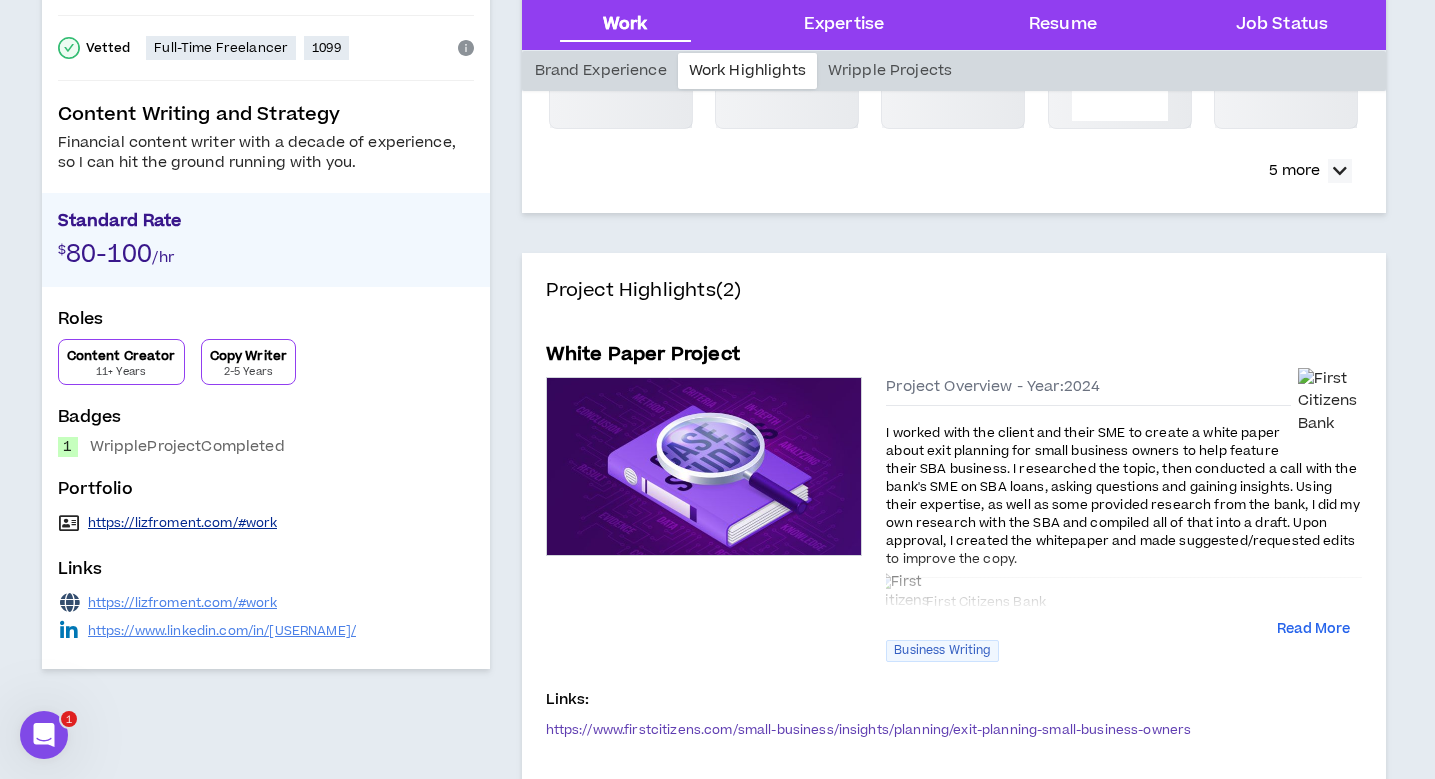 click on "https://lizfroment.com/#work" at bounding box center (183, 523) 